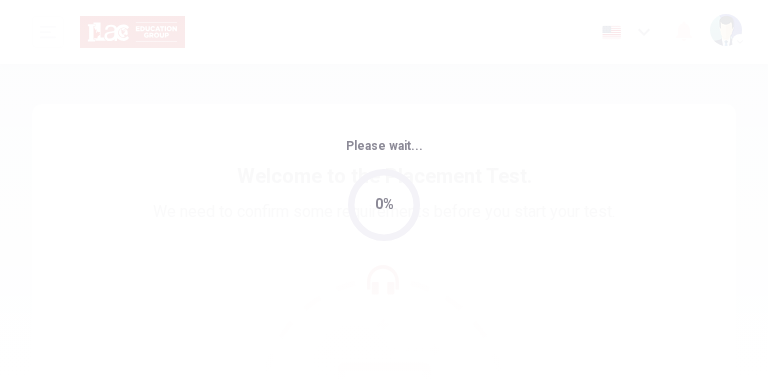 scroll, scrollTop: 0, scrollLeft: 0, axis: both 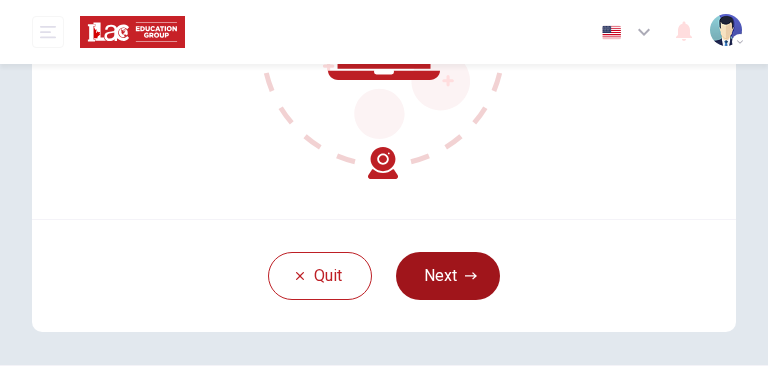 click 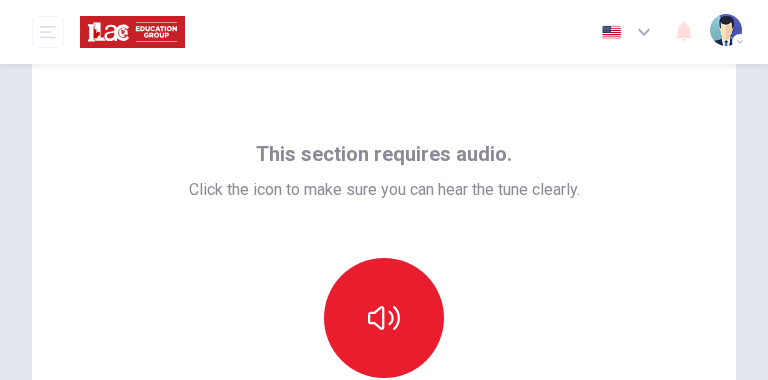 scroll, scrollTop: 54, scrollLeft: 0, axis: vertical 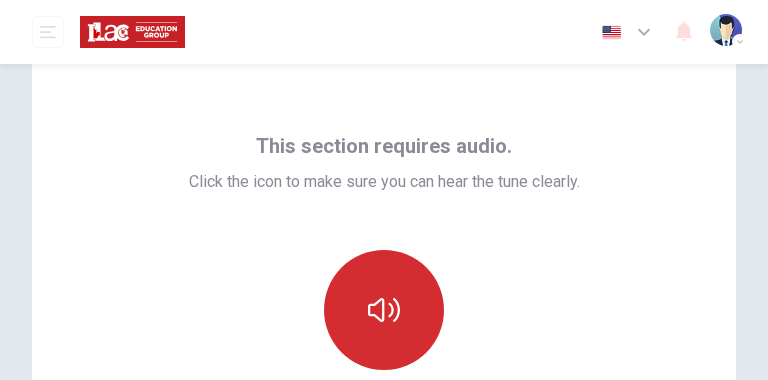 click 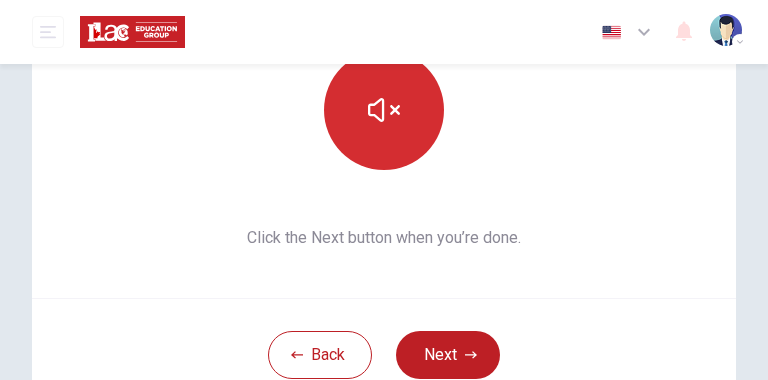 scroll, scrollTop: 256, scrollLeft: 0, axis: vertical 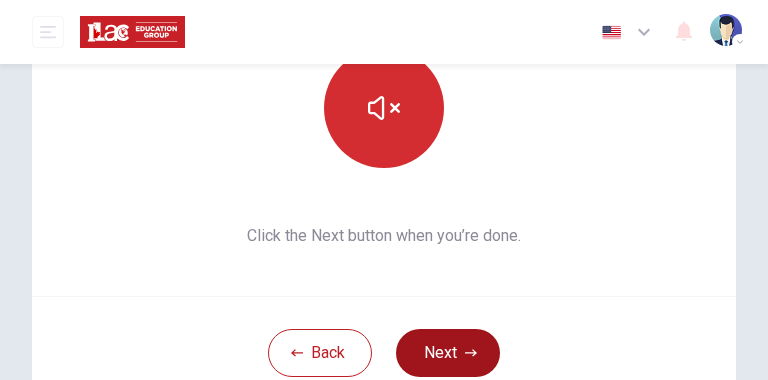 click on "Next" at bounding box center [448, 353] 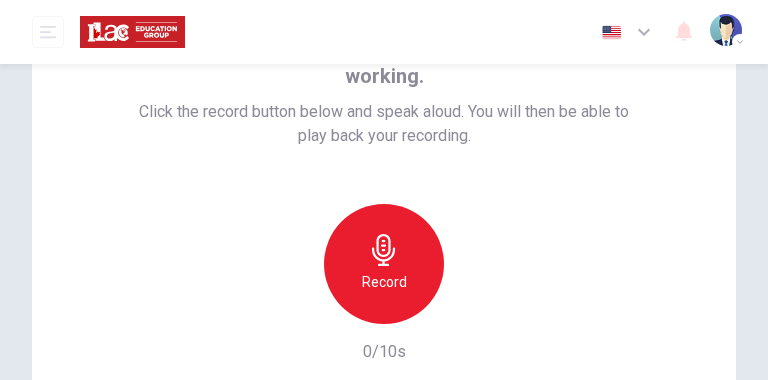 scroll, scrollTop: 147, scrollLeft: 0, axis: vertical 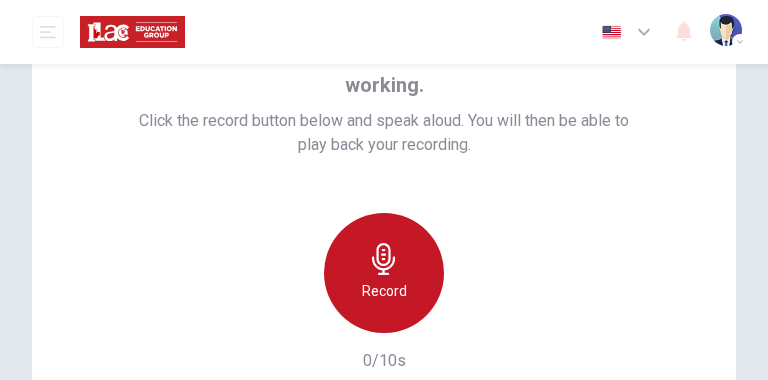 click 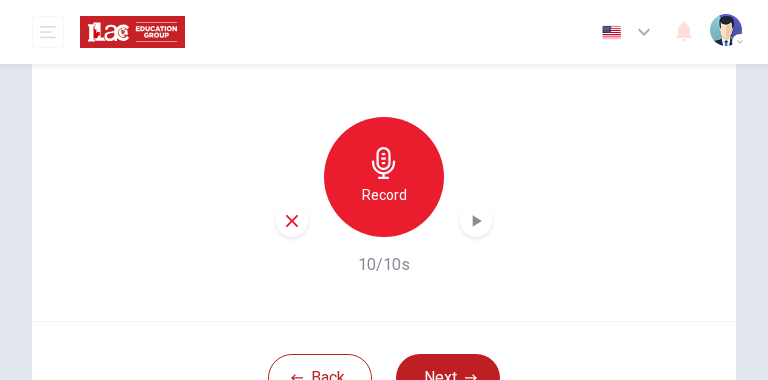 scroll, scrollTop: 239, scrollLeft: 0, axis: vertical 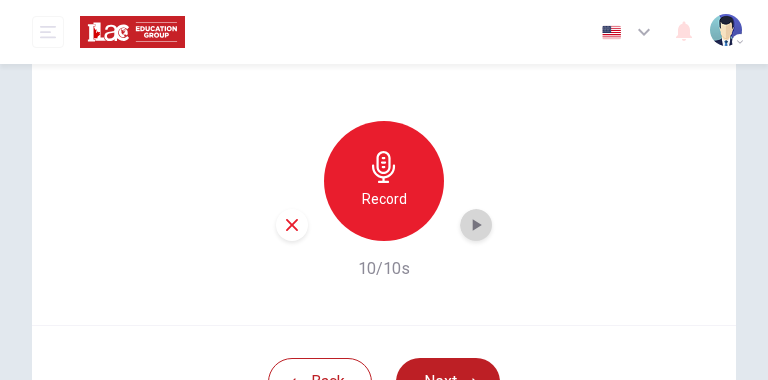 click 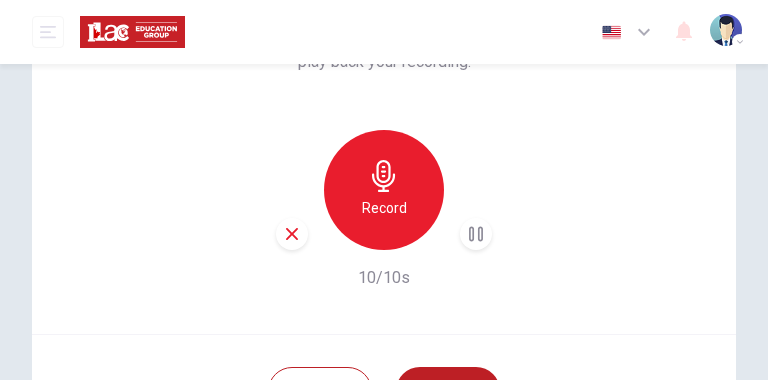 scroll, scrollTop: 228, scrollLeft: 0, axis: vertical 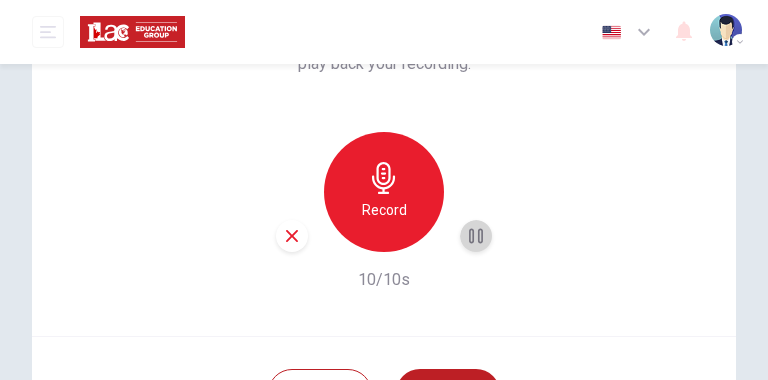 click 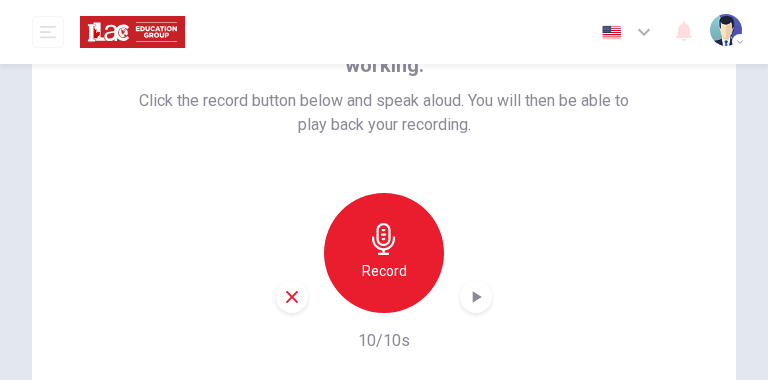 scroll, scrollTop: 167, scrollLeft: 0, axis: vertical 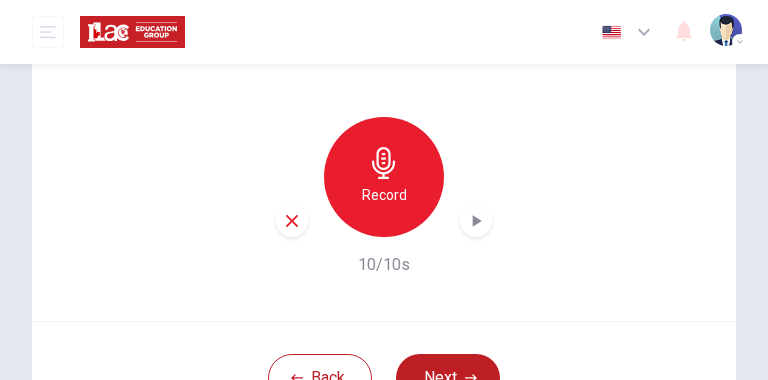 click 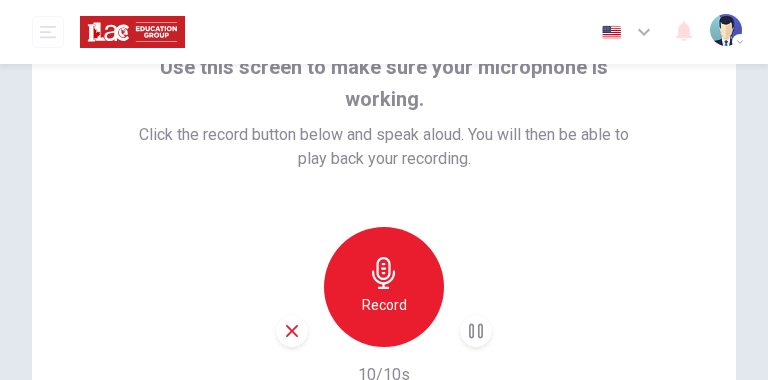 scroll, scrollTop: 133, scrollLeft: 0, axis: vertical 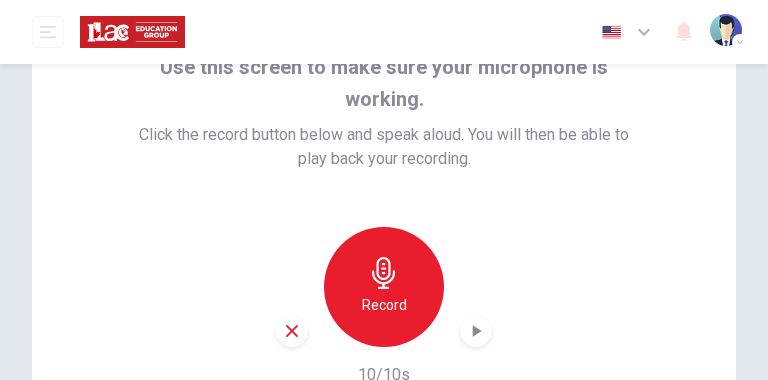 click 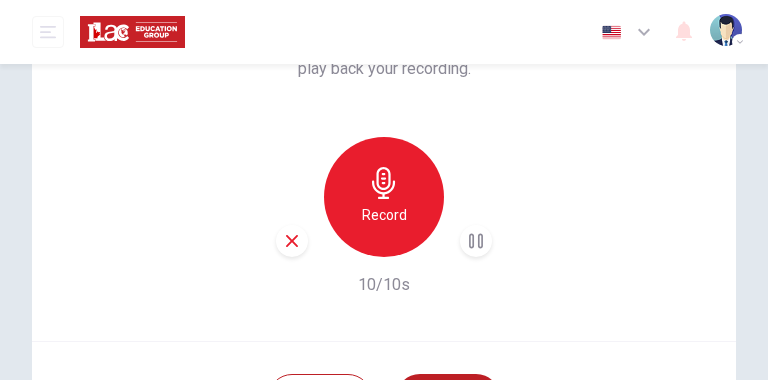 scroll, scrollTop: 223, scrollLeft: 0, axis: vertical 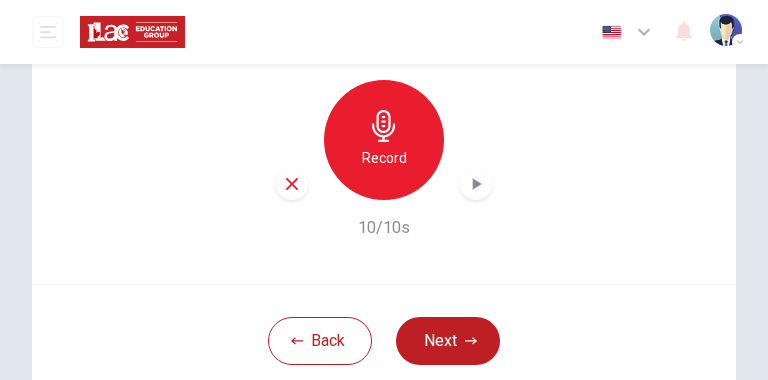 click 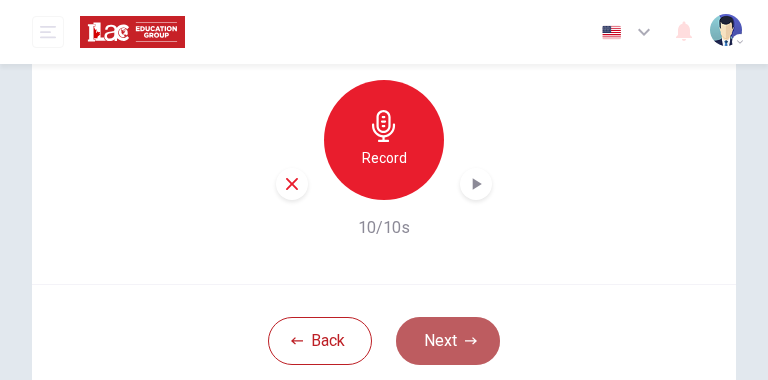 click on "Next" at bounding box center [448, 341] 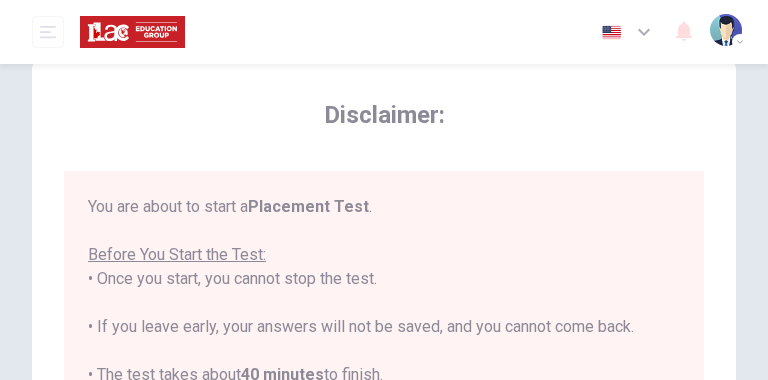 scroll, scrollTop: 38, scrollLeft: 0, axis: vertical 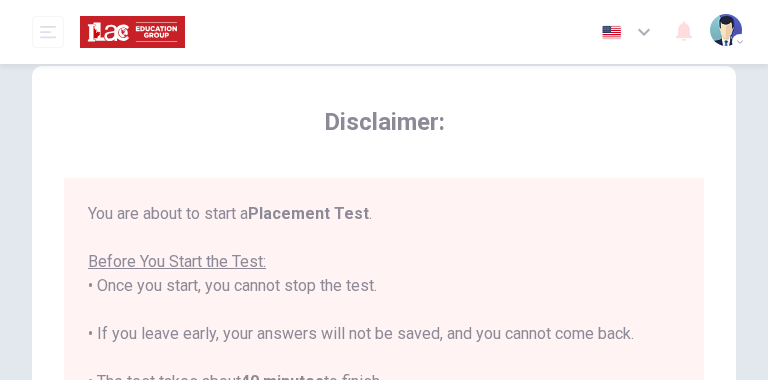 type 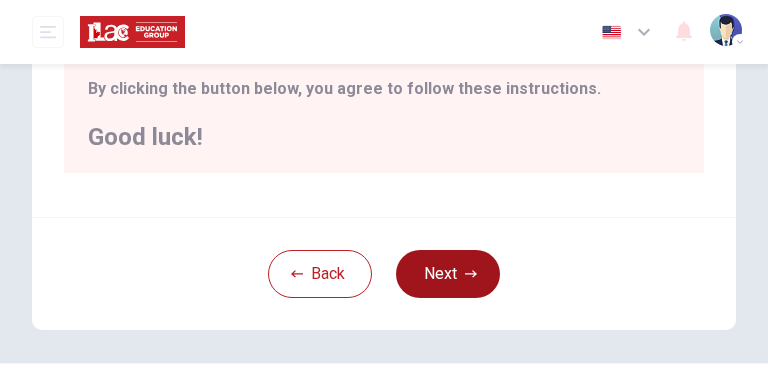 scroll, scrollTop: 592, scrollLeft: 0, axis: vertical 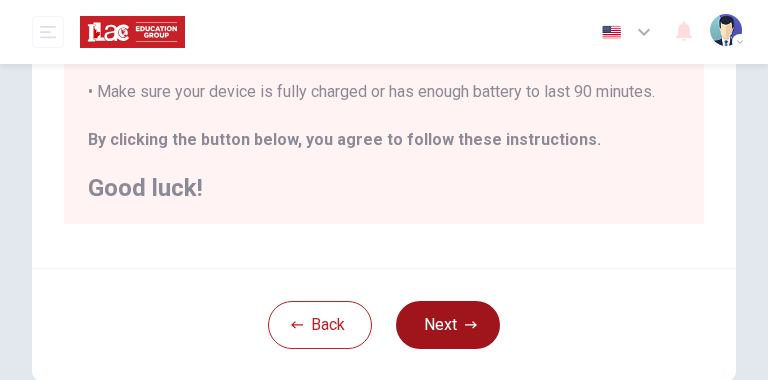 click on "Next" at bounding box center [448, 325] 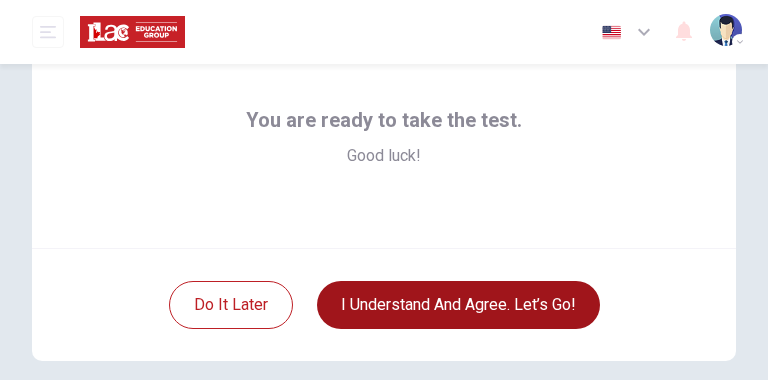 scroll, scrollTop: 305, scrollLeft: 0, axis: vertical 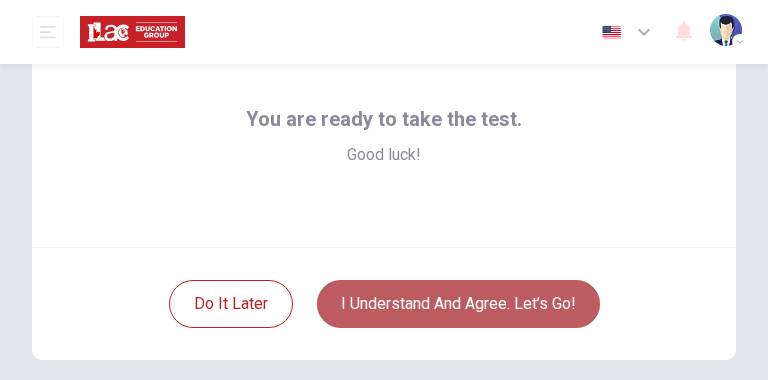 click on "I understand and agree. Let’s go!" at bounding box center [458, 304] 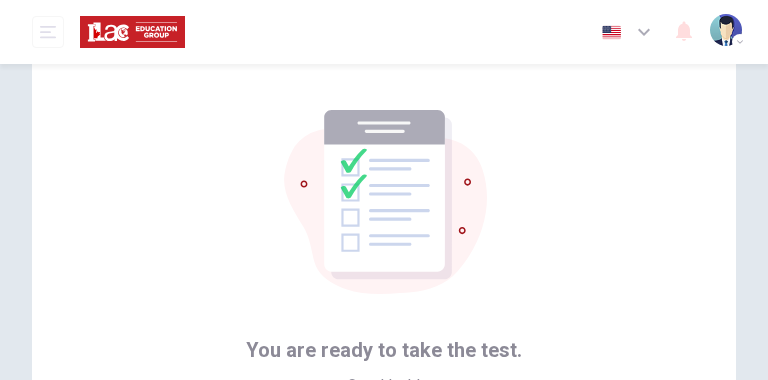scroll, scrollTop: 0, scrollLeft: 0, axis: both 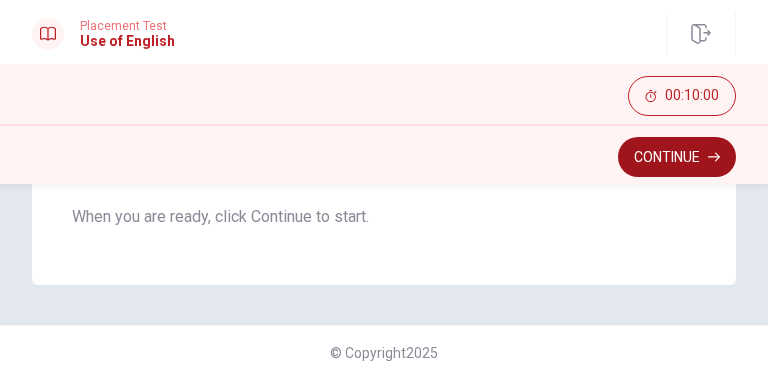click 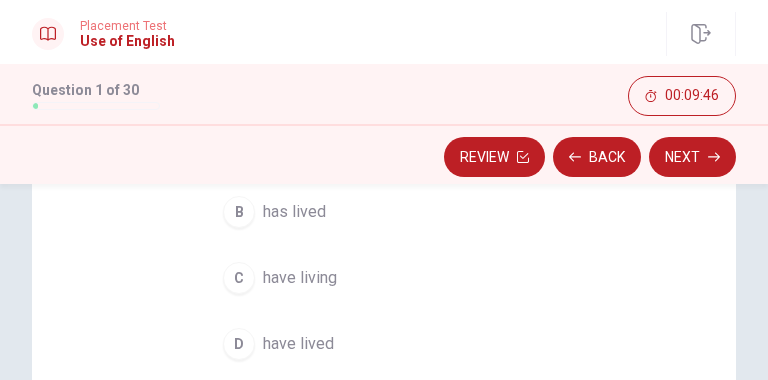 scroll, scrollTop: 297, scrollLeft: 0, axis: vertical 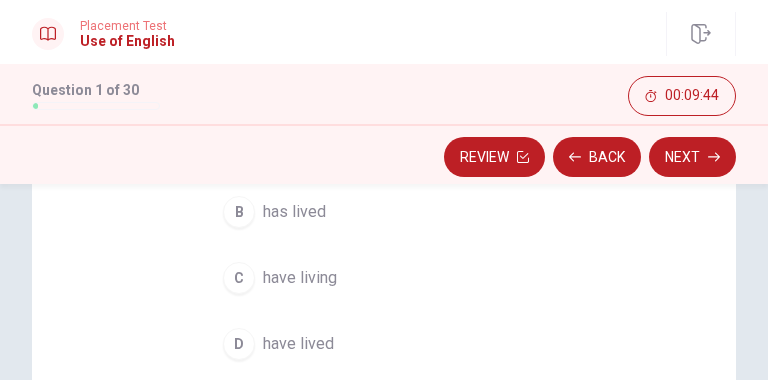 click on "D" at bounding box center [239, 344] 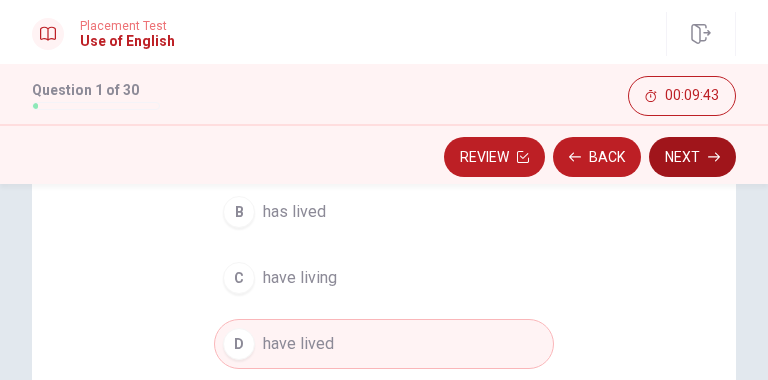 click on "Next" at bounding box center [692, 157] 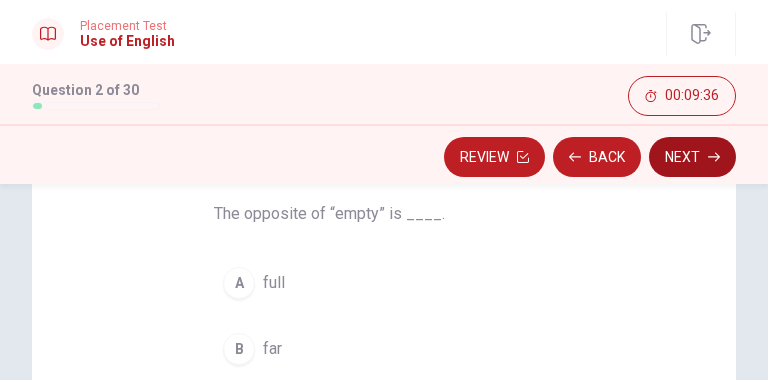 scroll, scrollTop: 160, scrollLeft: 0, axis: vertical 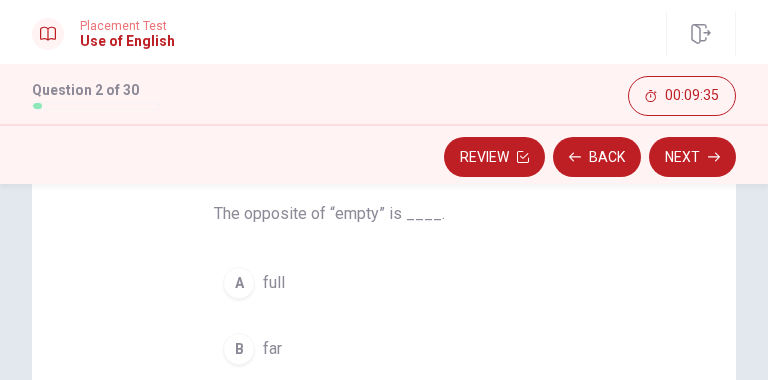click on "A" at bounding box center (239, 283) 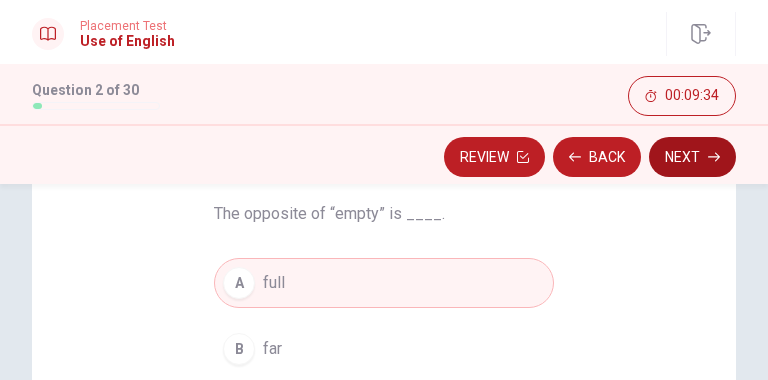 click 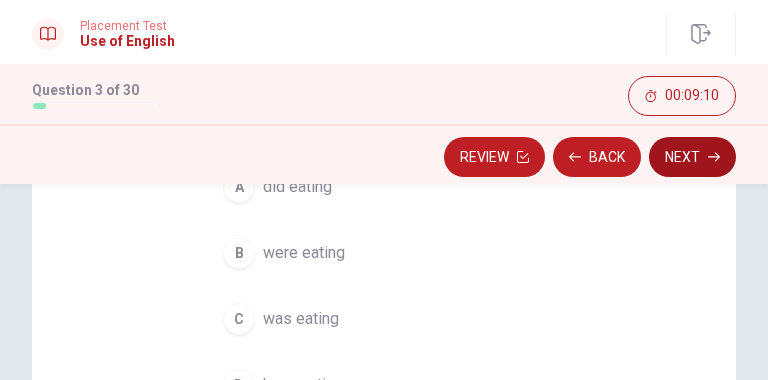 scroll, scrollTop: 255, scrollLeft: 0, axis: vertical 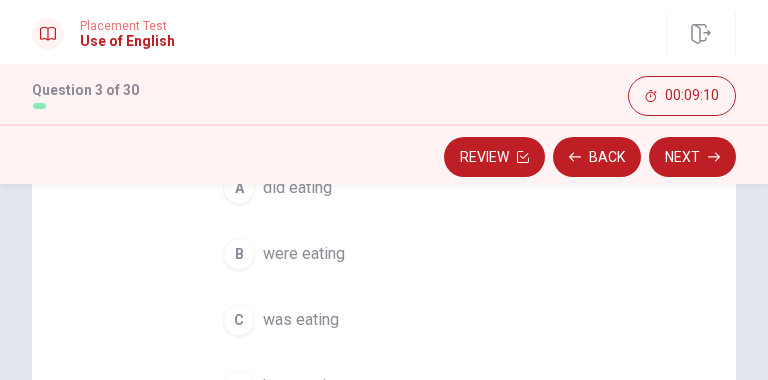 click on "were eating" at bounding box center [304, 254] 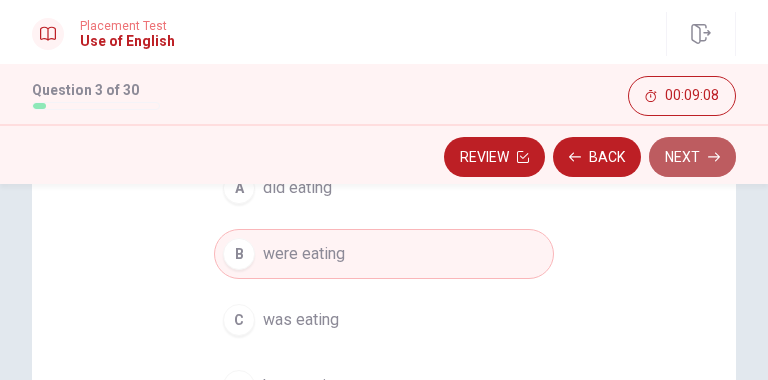 click on "Next" at bounding box center [692, 157] 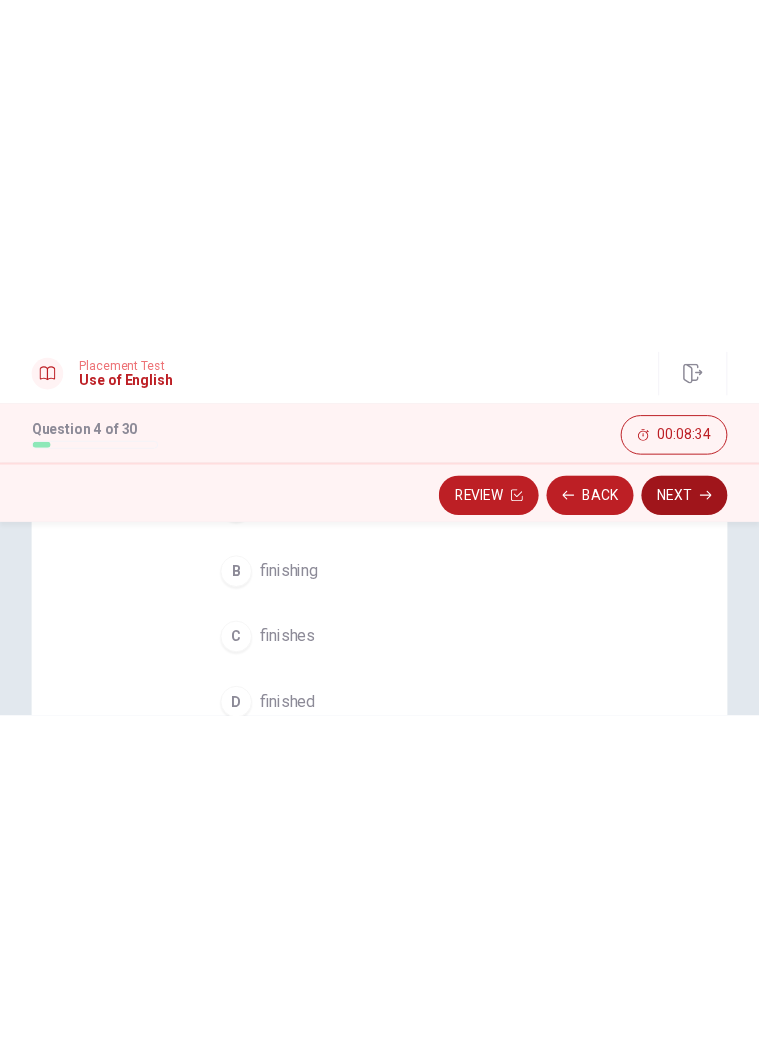 scroll, scrollTop: 305, scrollLeft: 0, axis: vertical 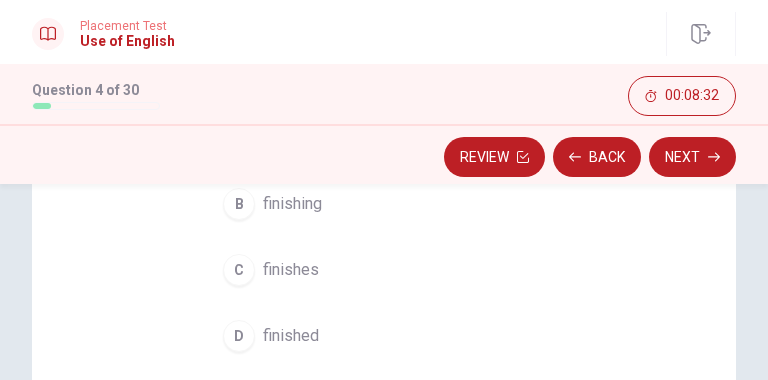 click on "finished" at bounding box center [291, 336] 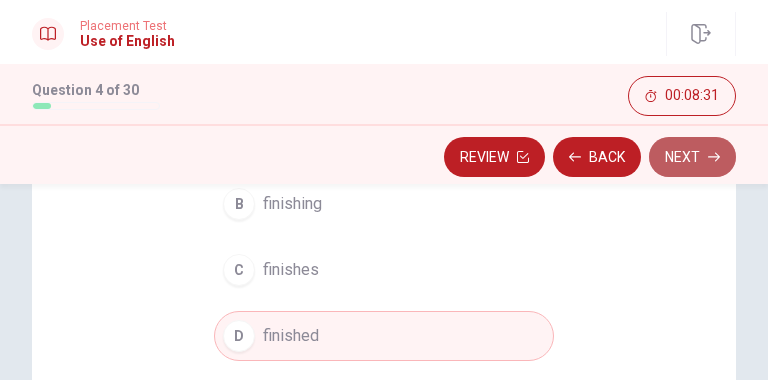 click on "Next" at bounding box center (692, 157) 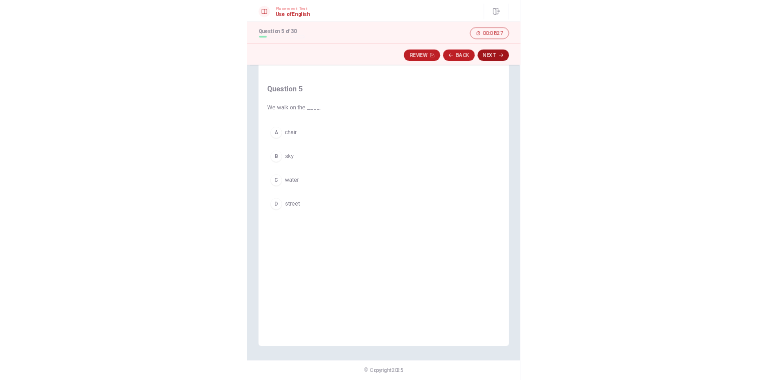 scroll, scrollTop: 0, scrollLeft: 0, axis: both 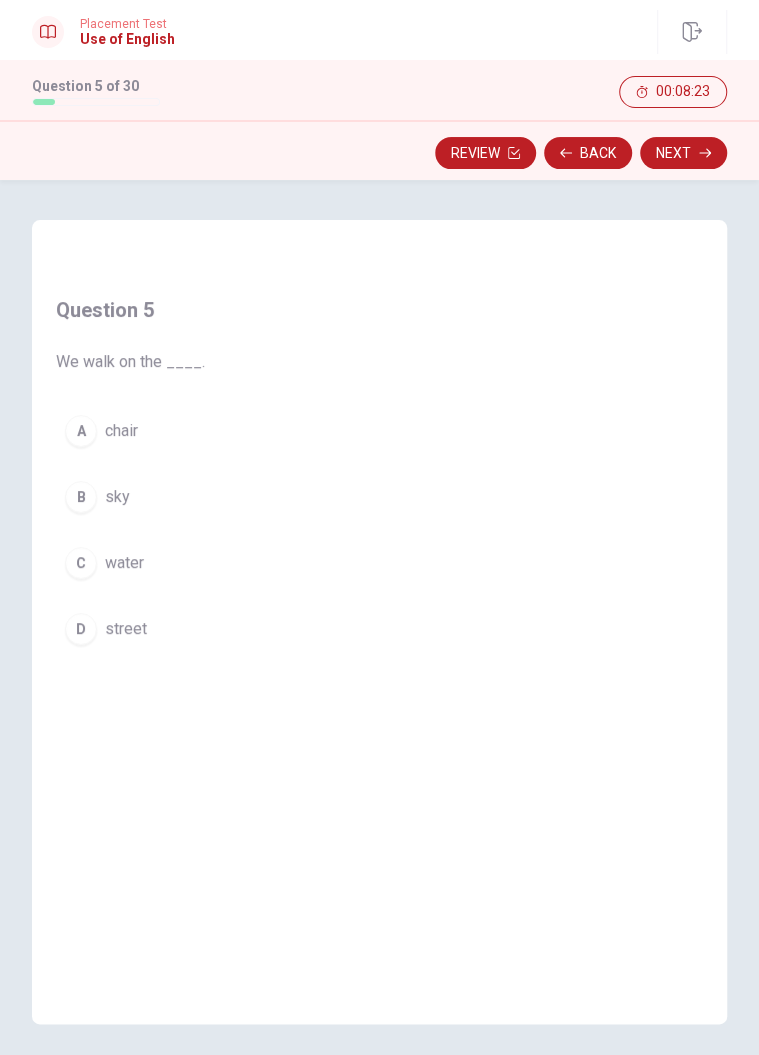 click on "street" at bounding box center [126, 629] 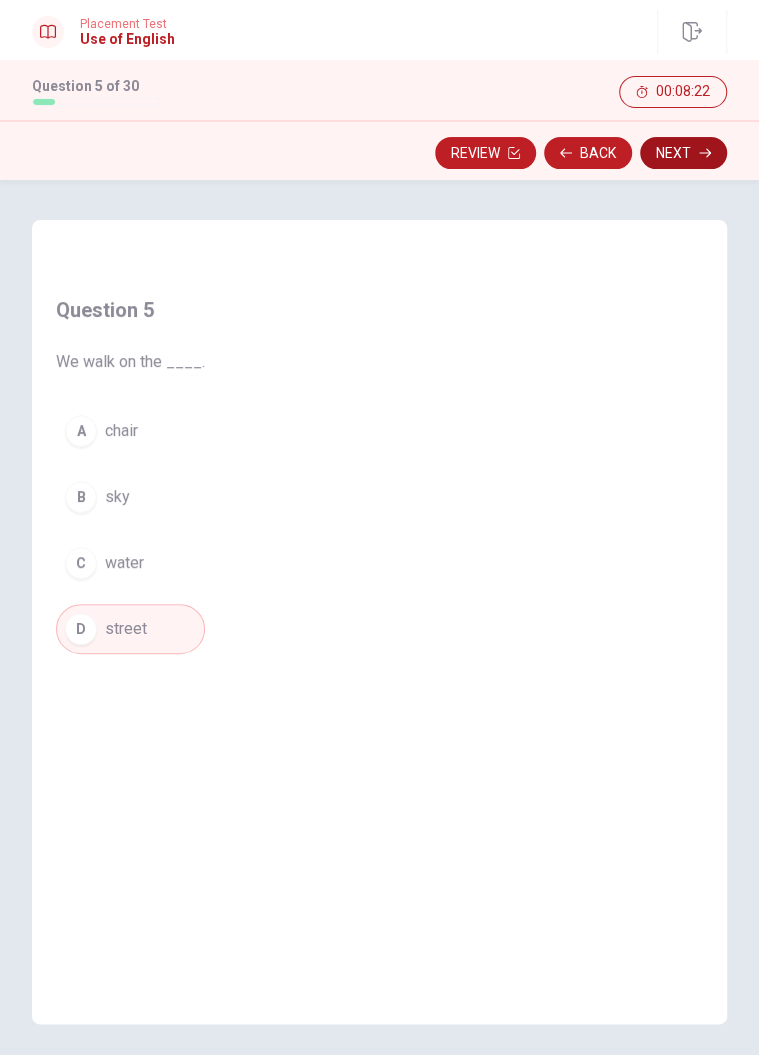 click 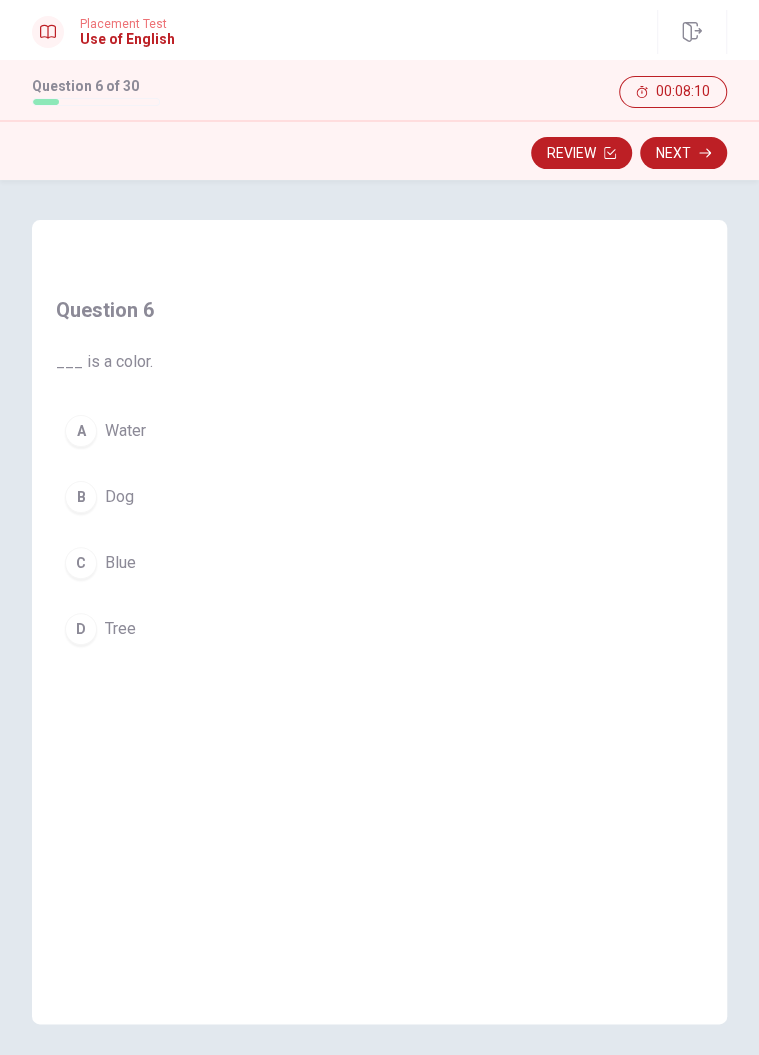 click on "Blue" at bounding box center (120, 563) 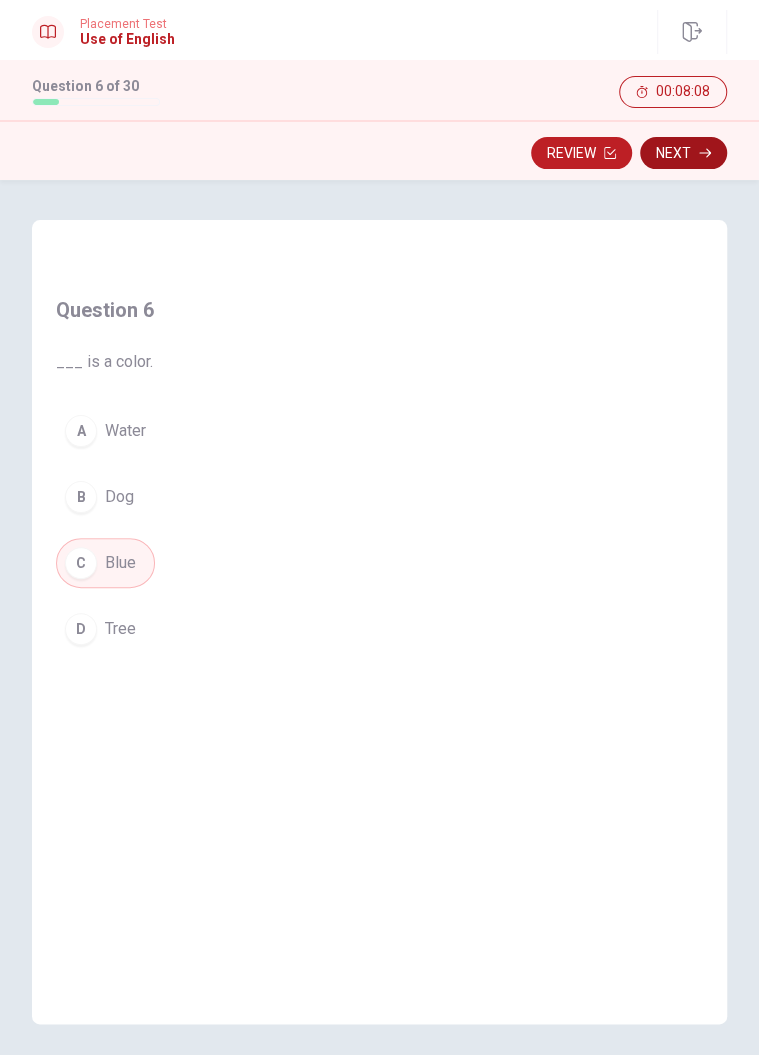 click on "Next" at bounding box center (683, 153) 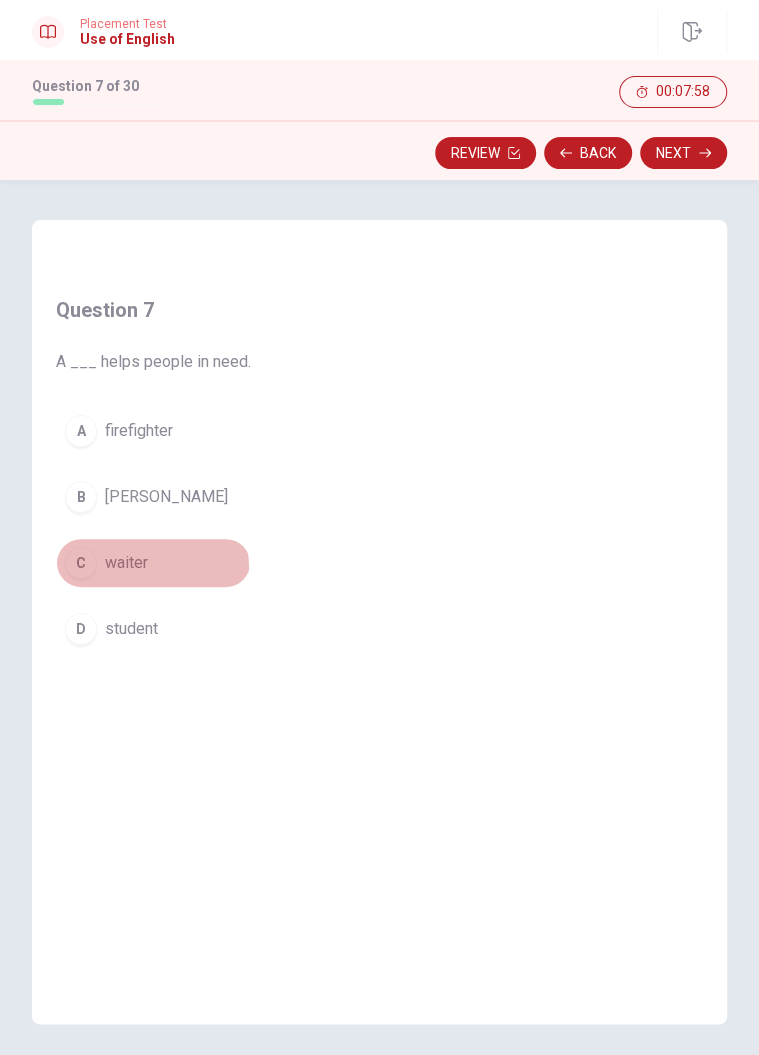 click on "waiter" at bounding box center [126, 563] 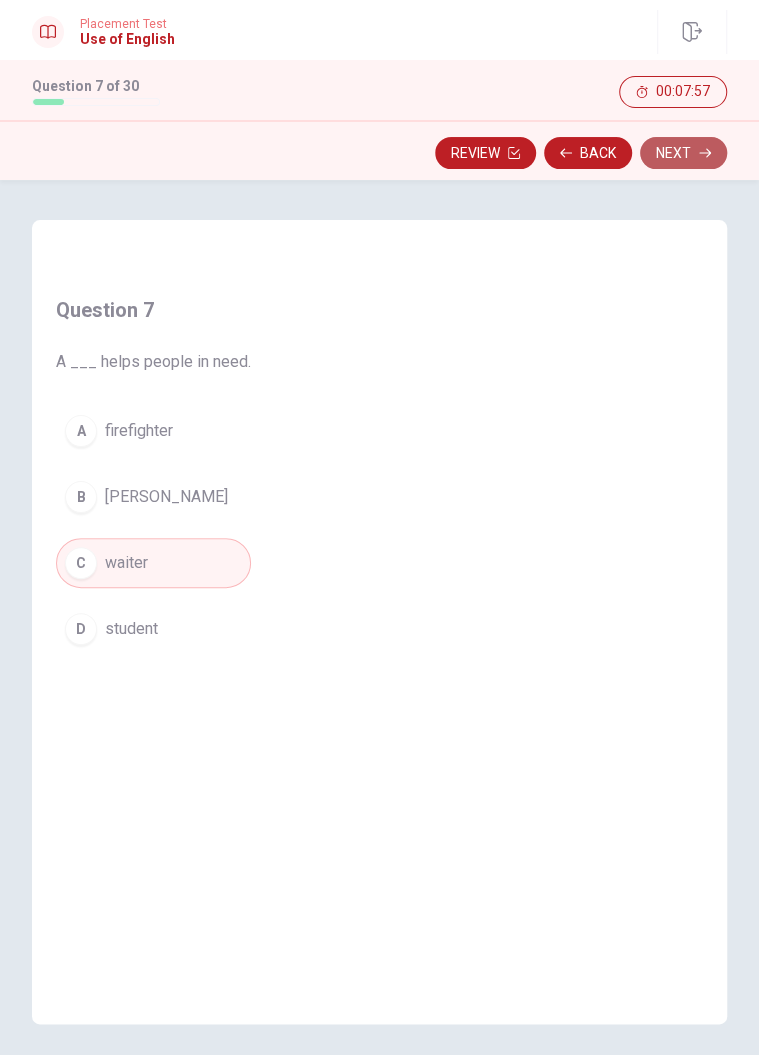 click 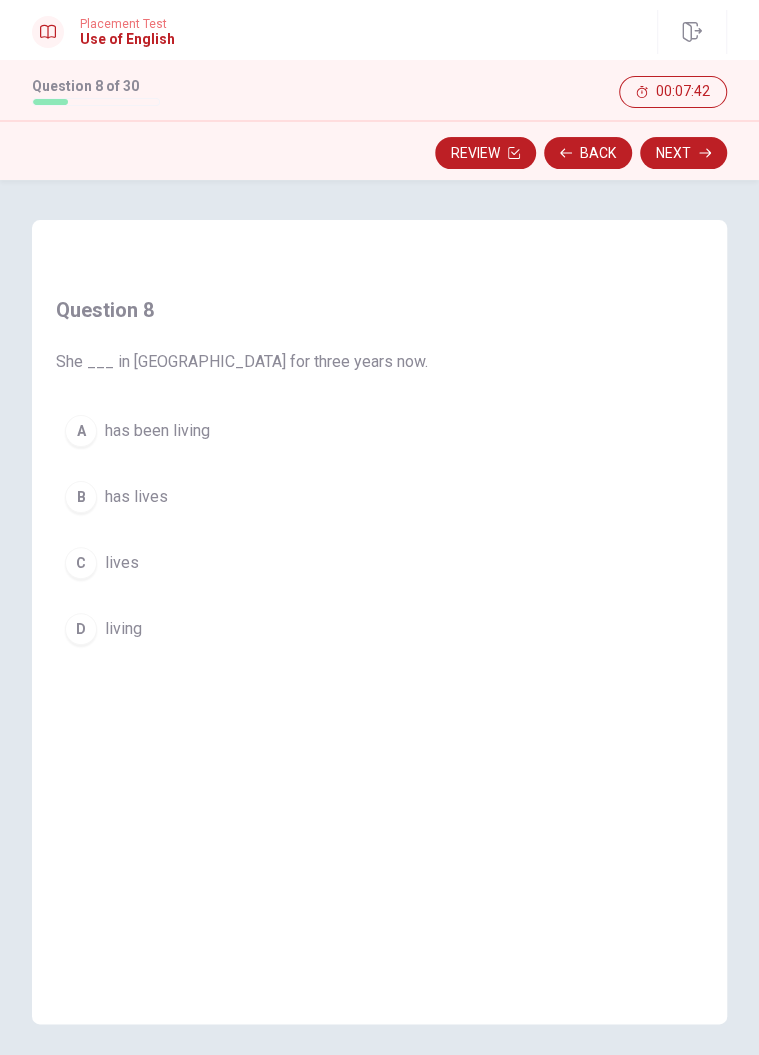 click on "A" at bounding box center (81, 431) 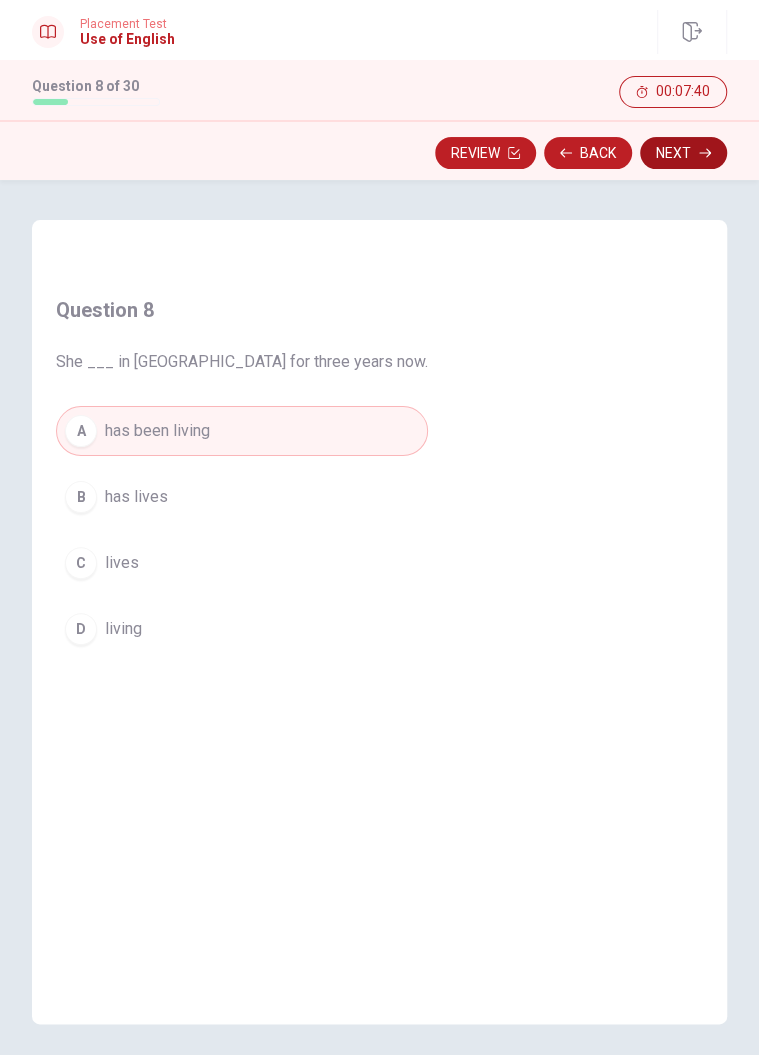 click 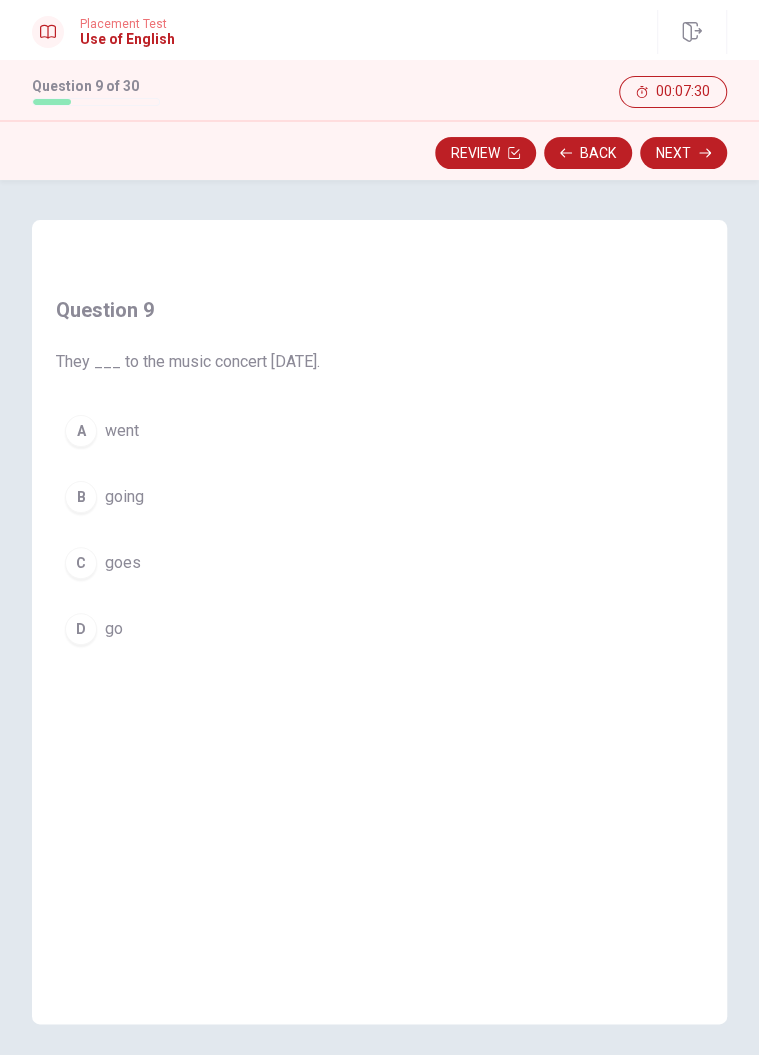 click on "A" at bounding box center (81, 431) 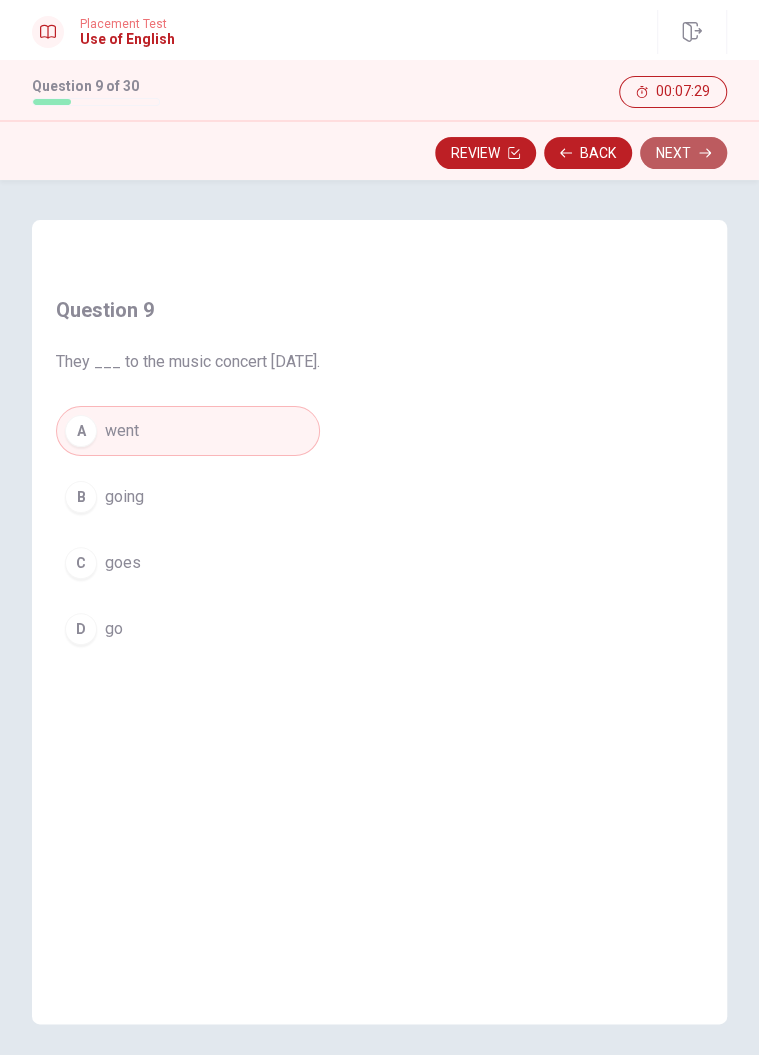 click on "Next" at bounding box center (683, 153) 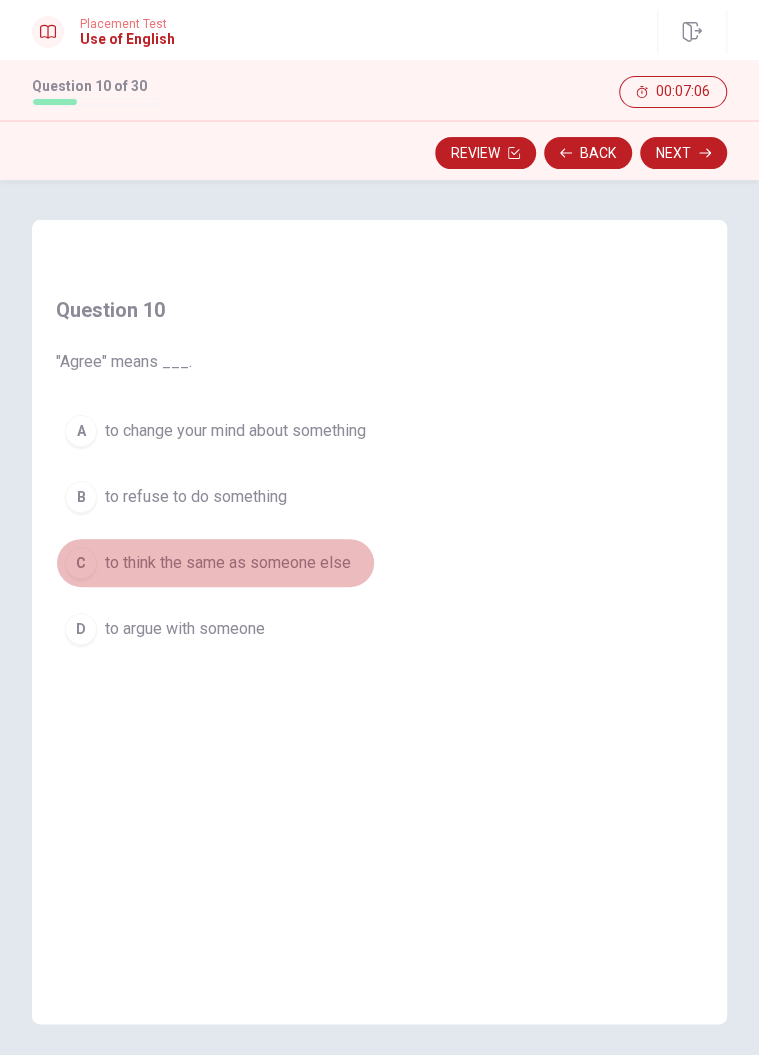 click on "to think the same as someone else" at bounding box center (228, 563) 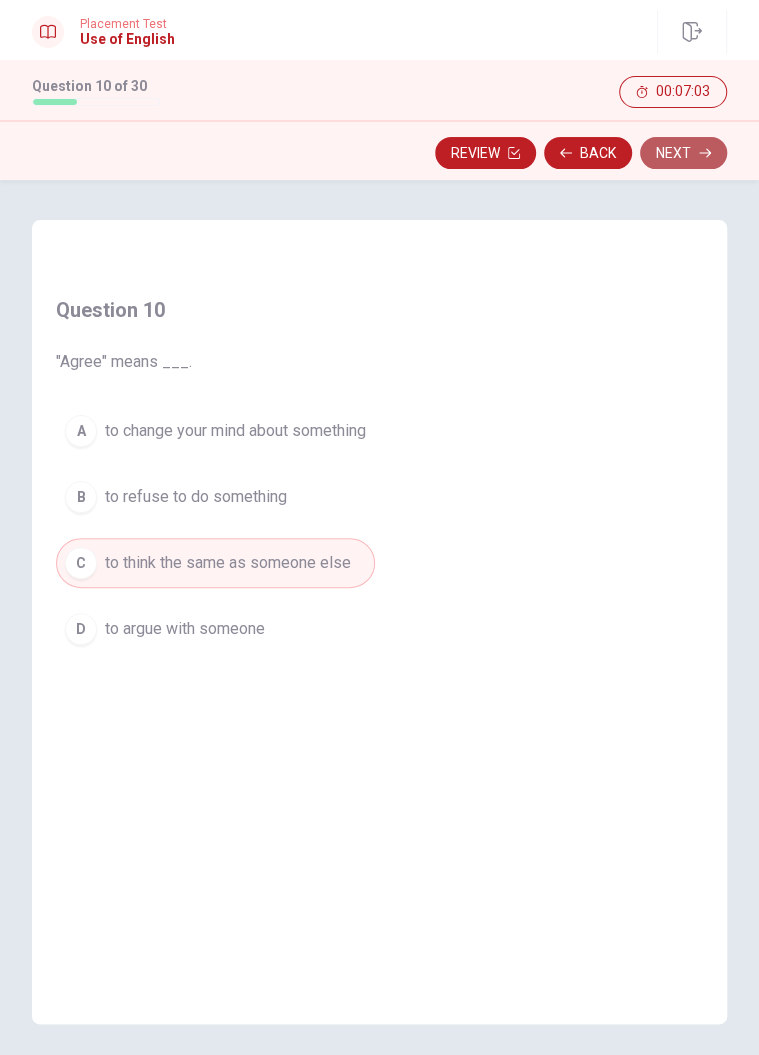 click 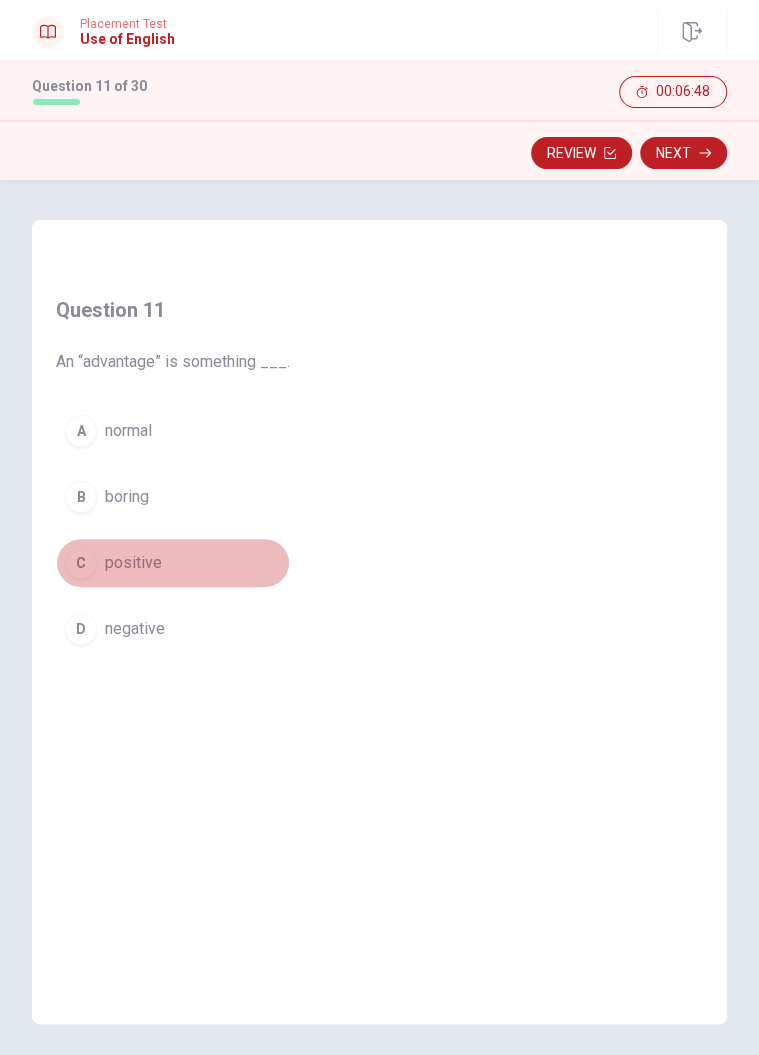 click on "positive" at bounding box center [133, 563] 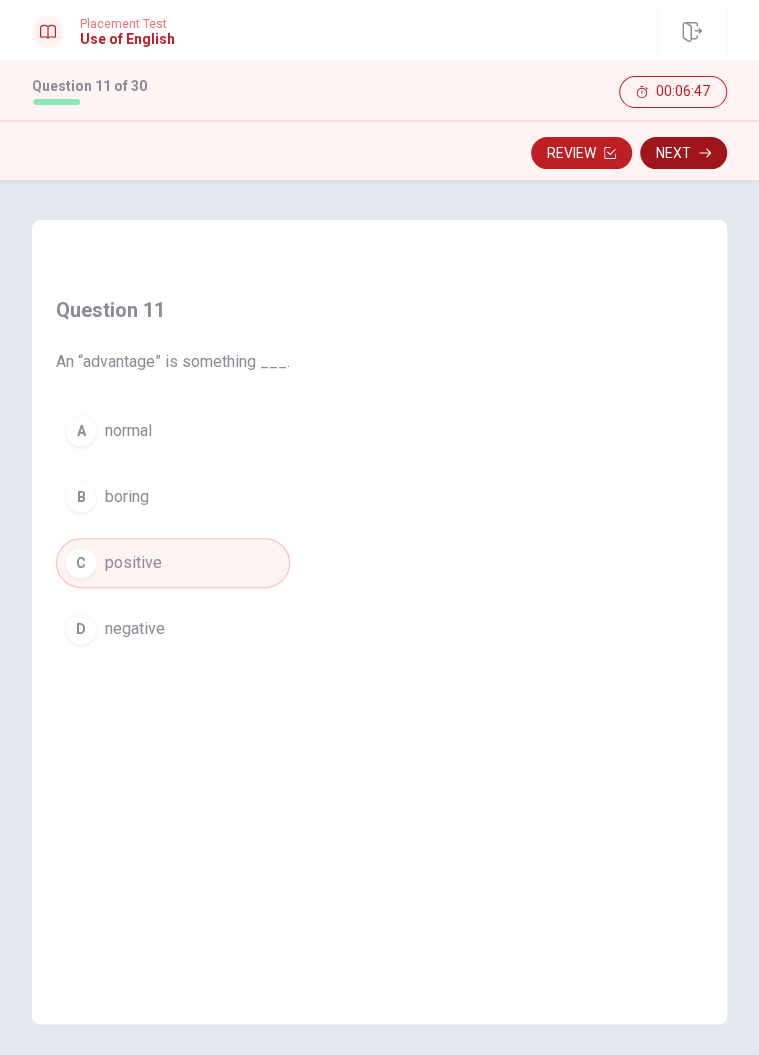 click 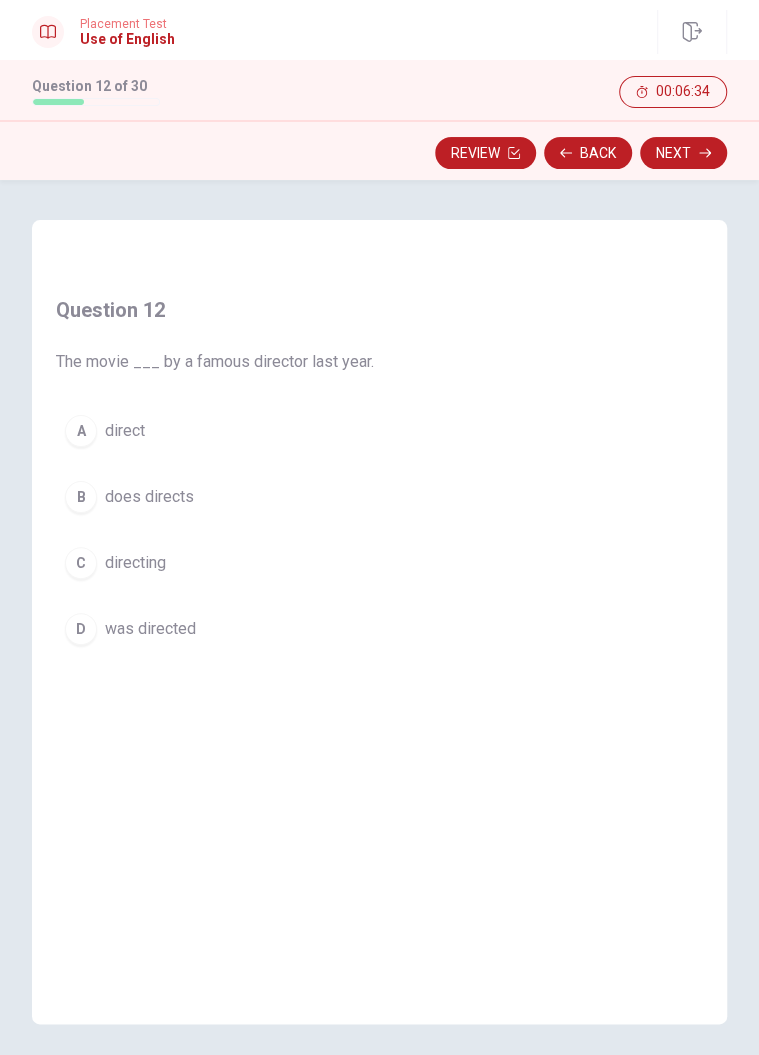 click on "was directed" at bounding box center (150, 629) 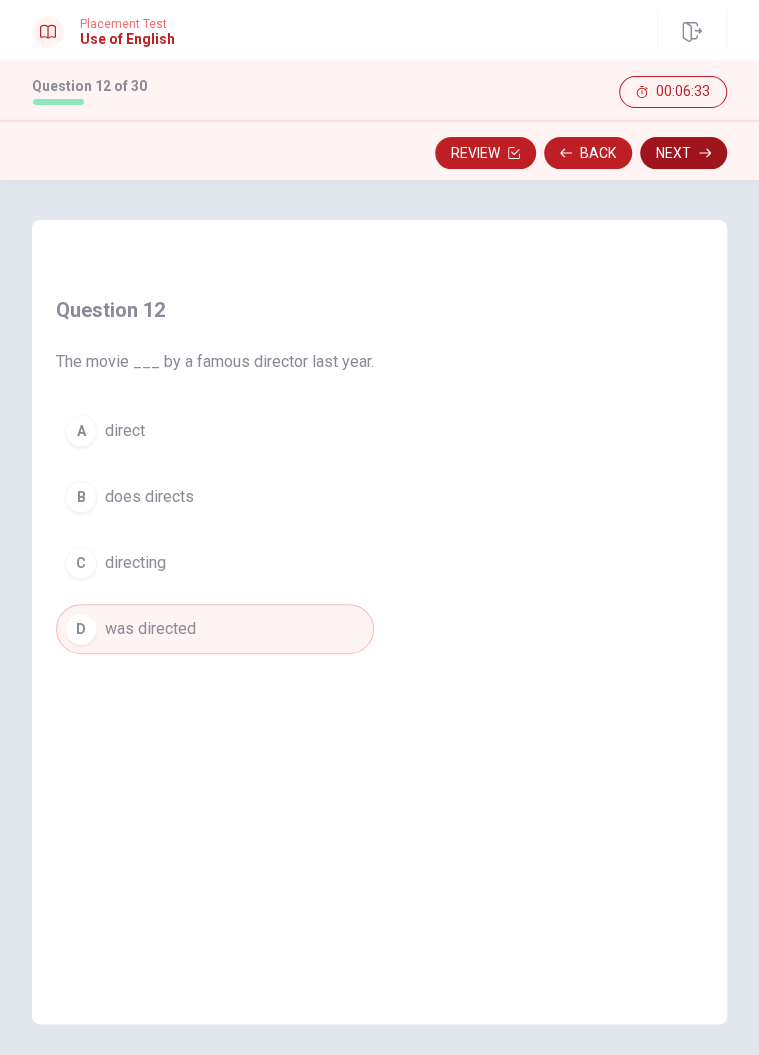 click on "Next" at bounding box center (683, 153) 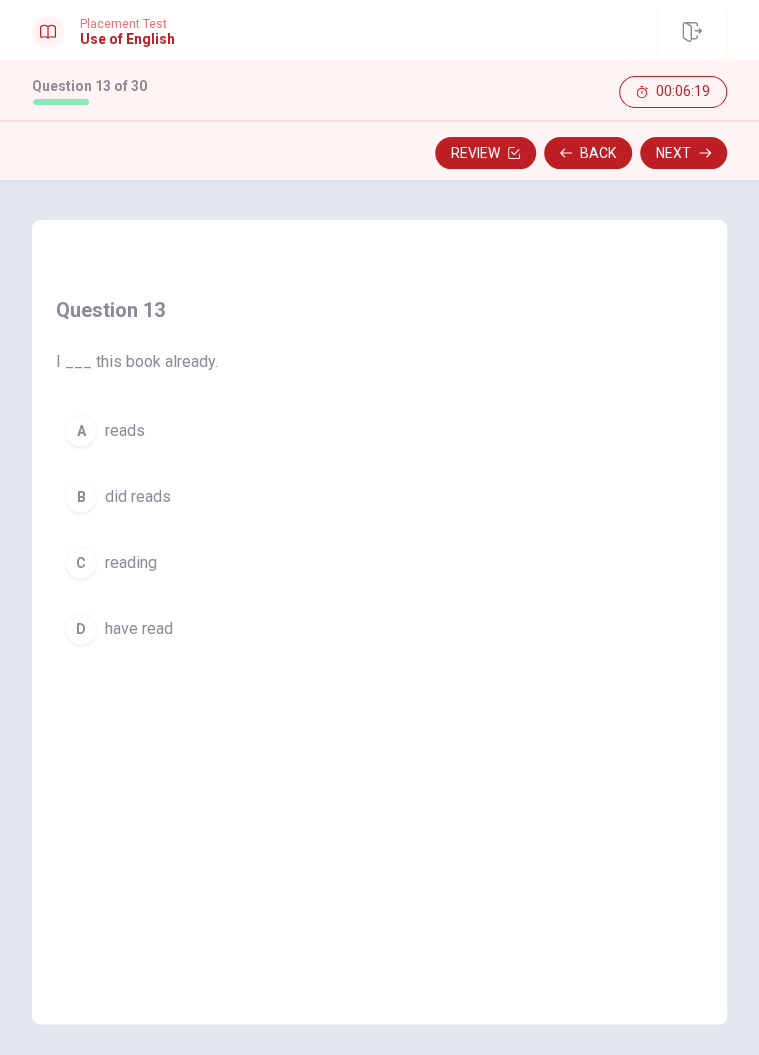 click on "have read" at bounding box center [139, 629] 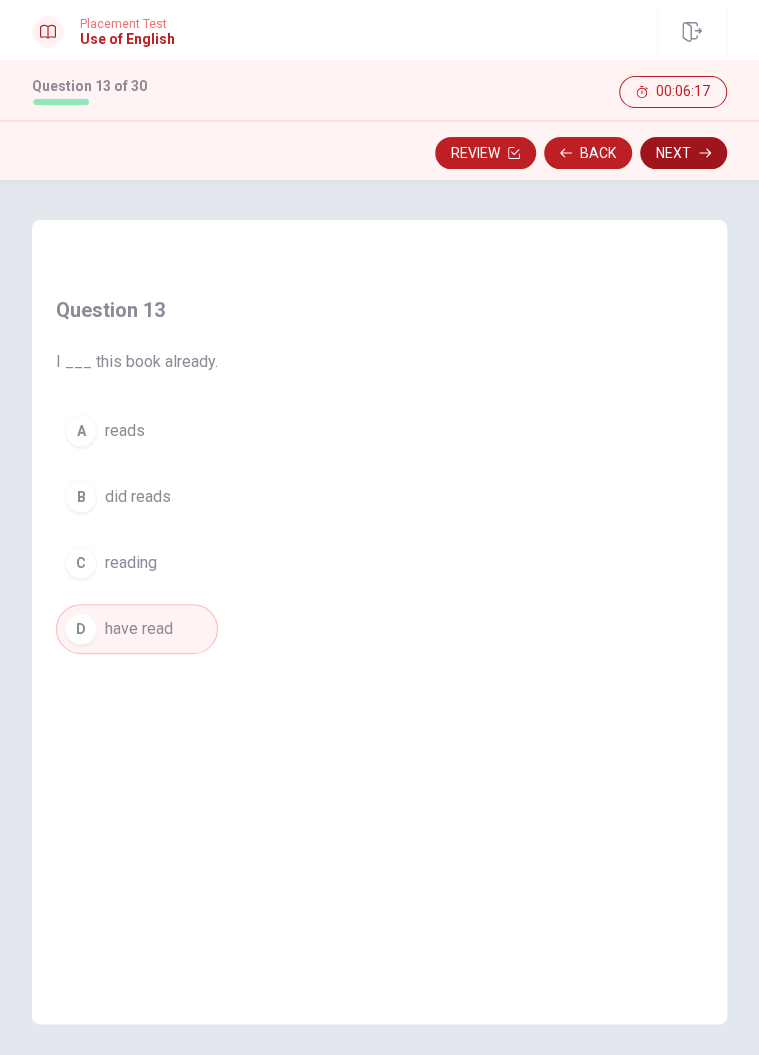 click 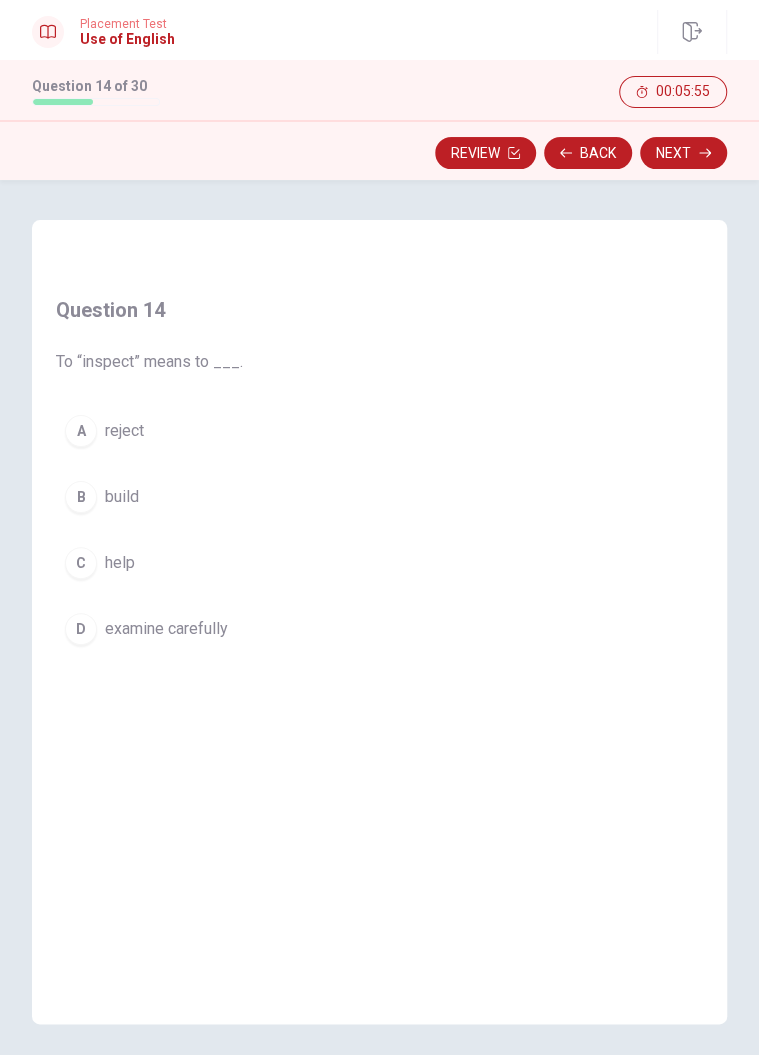 click on "examine carefully" at bounding box center [166, 629] 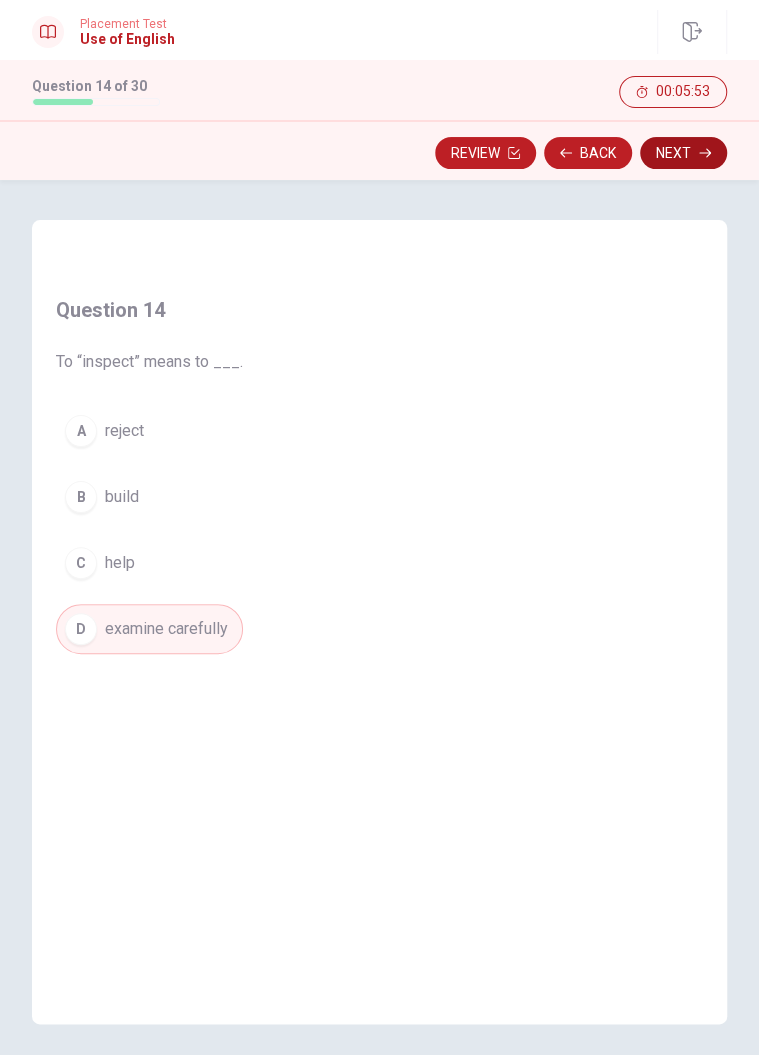 click on "Next" at bounding box center (683, 153) 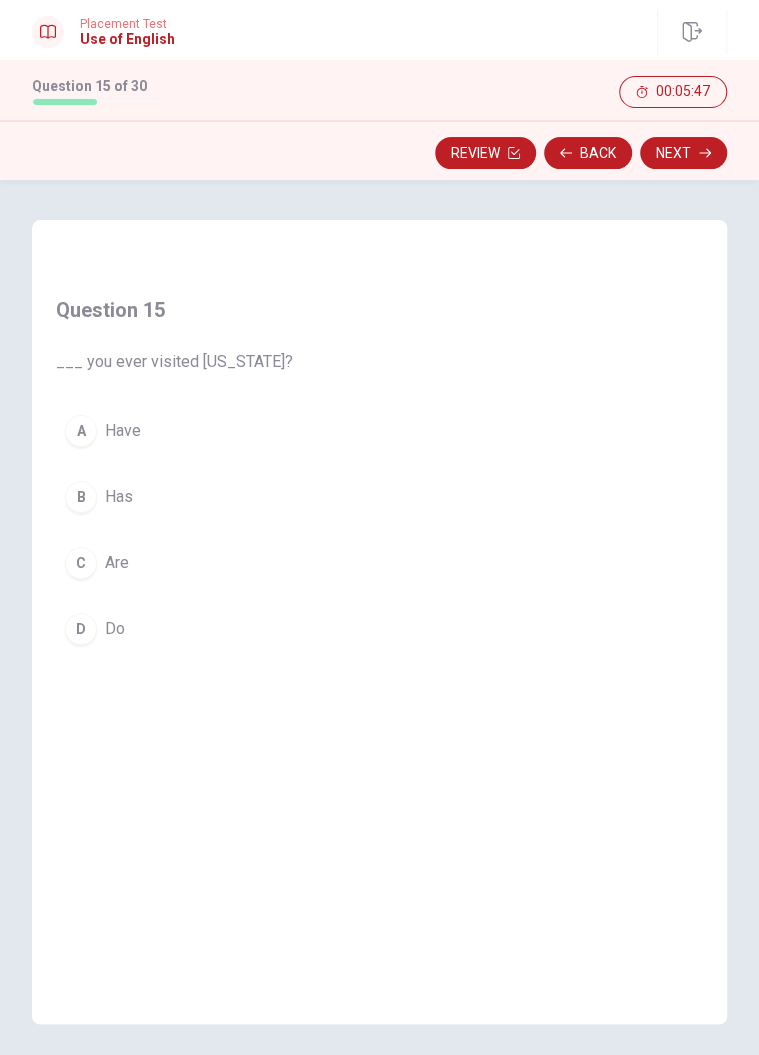 click on "Have" at bounding box center (123, 431) 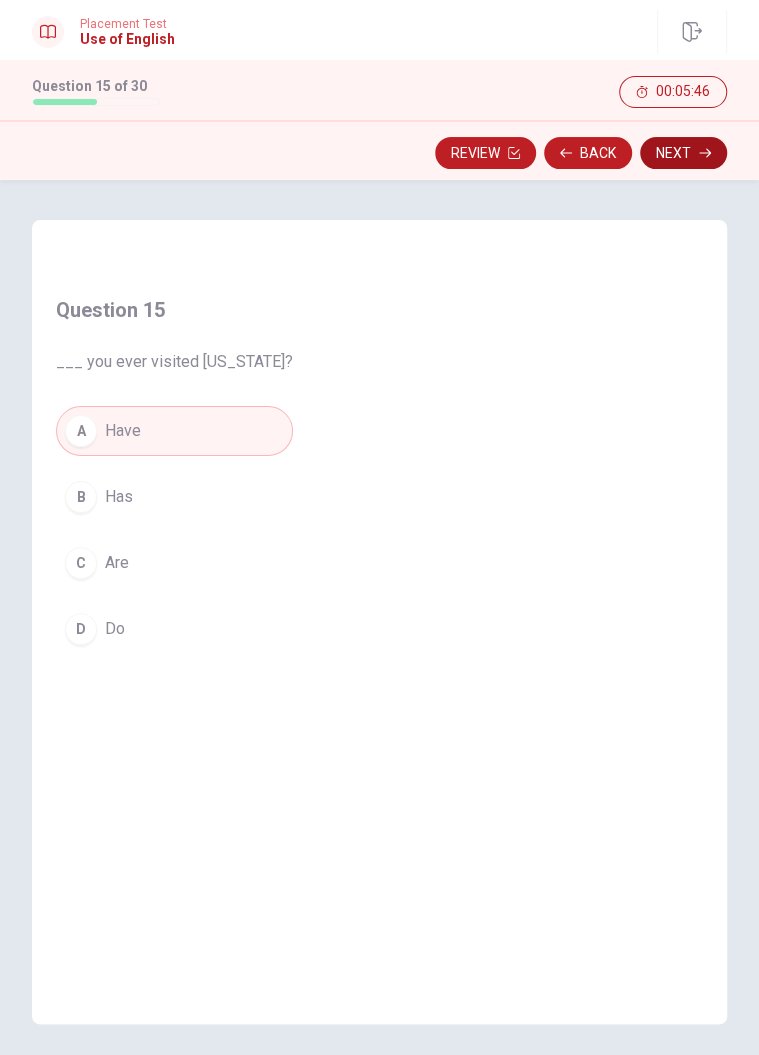 click on "Next" at bounding box center (683, 153) 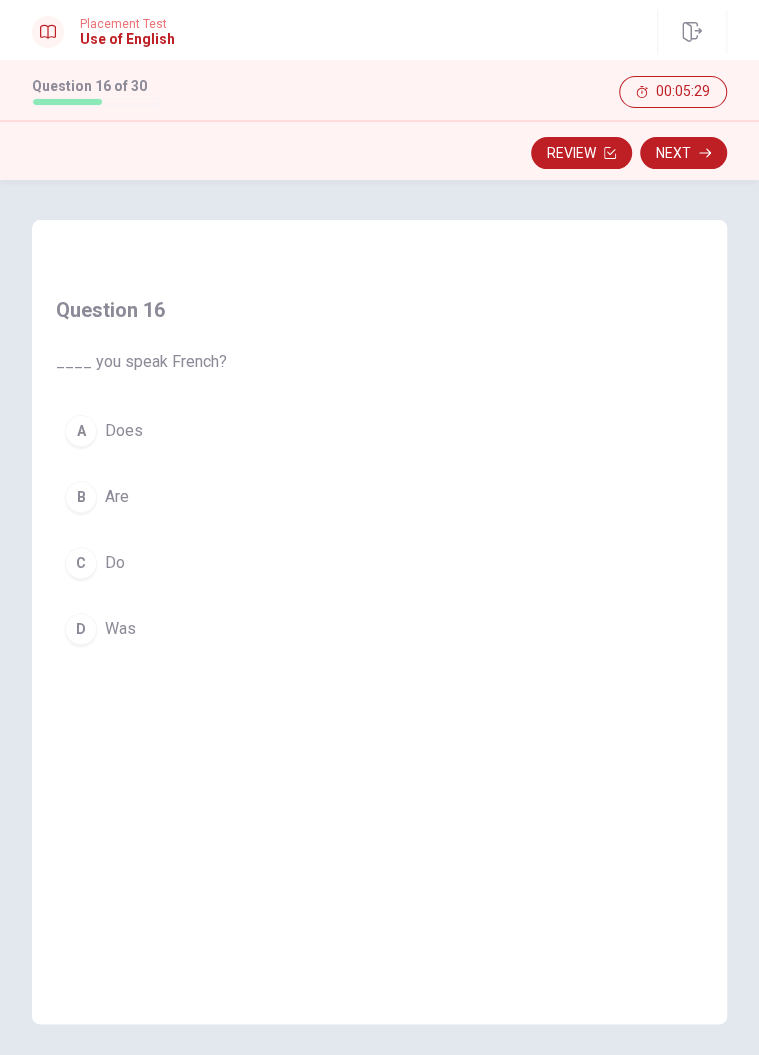 click on "Do" at bounding box center [115, 563] 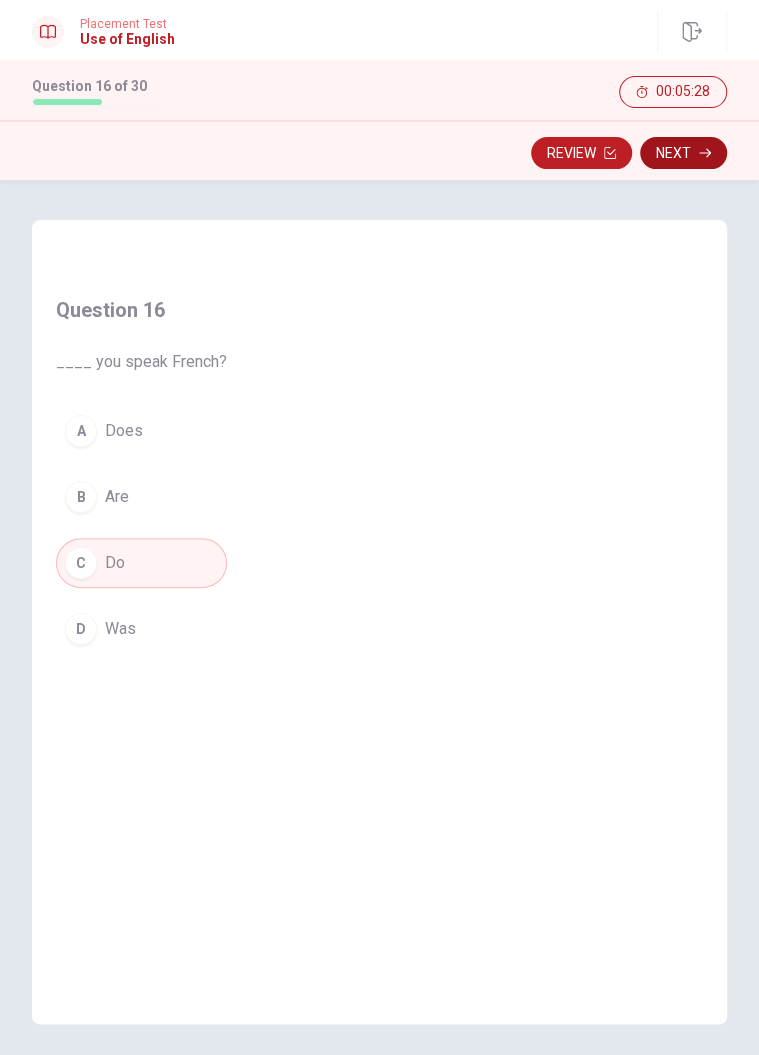 click on "Next" at bounding box center [683, 153] 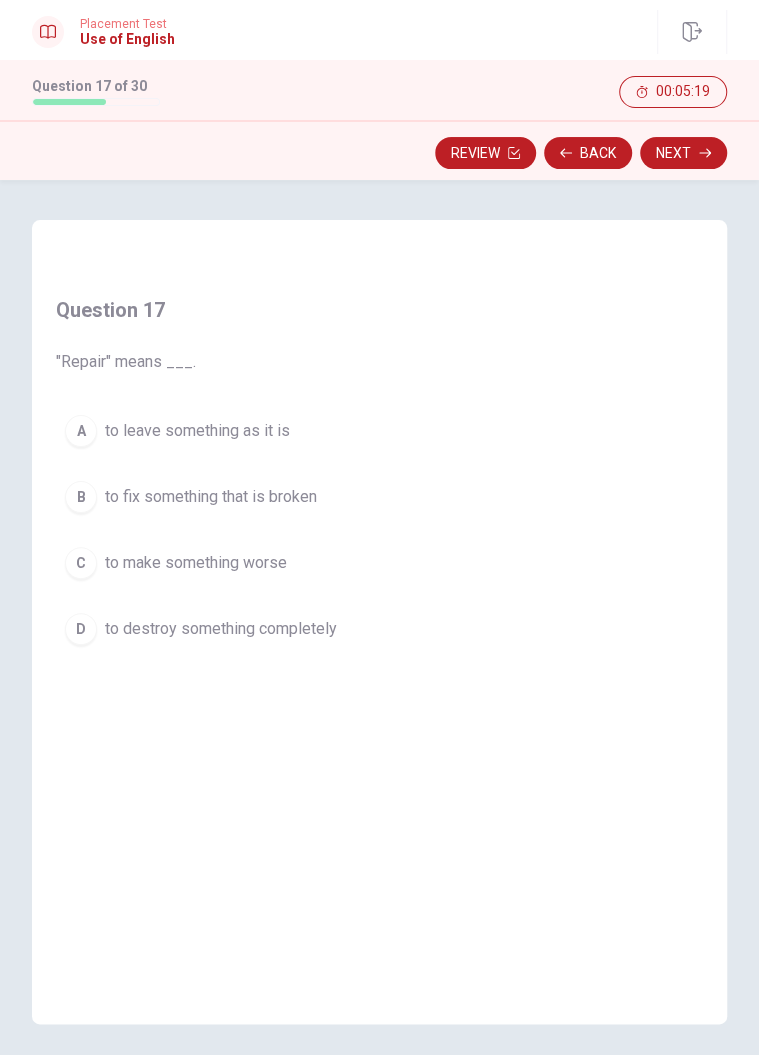 click on "to fix something that is broken" at bounding box center (211, 497) 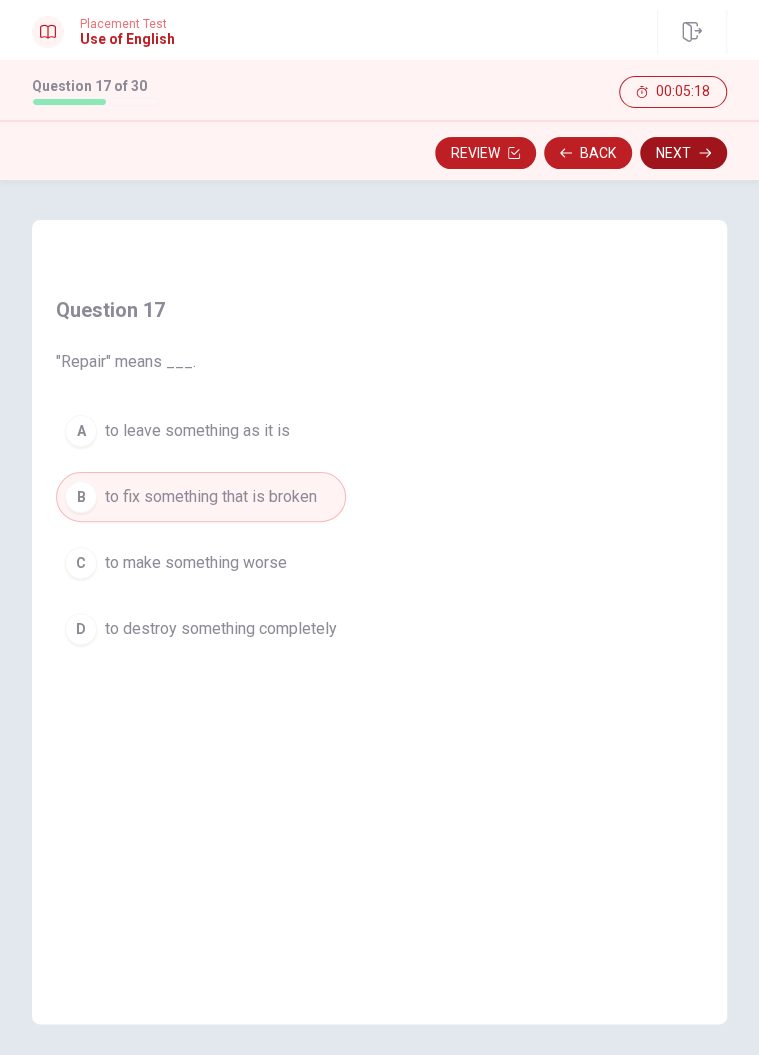 click on "Next" at bounding box center [683, 153] 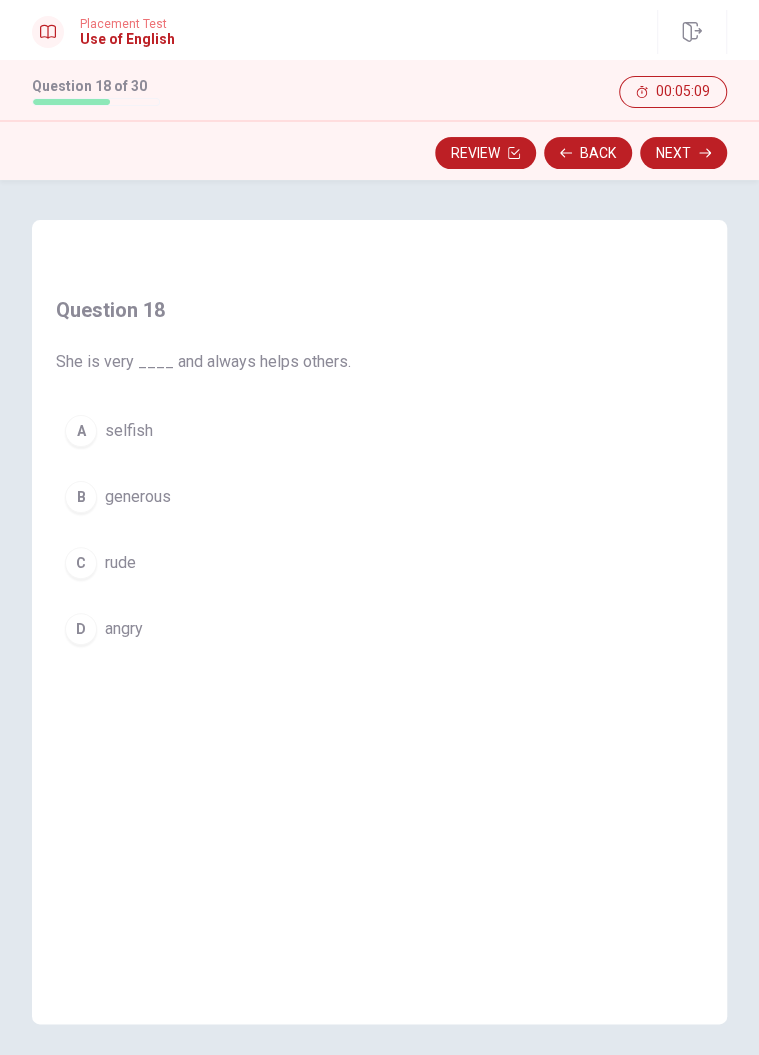 click on "generous" at bounding box center [138, 497] 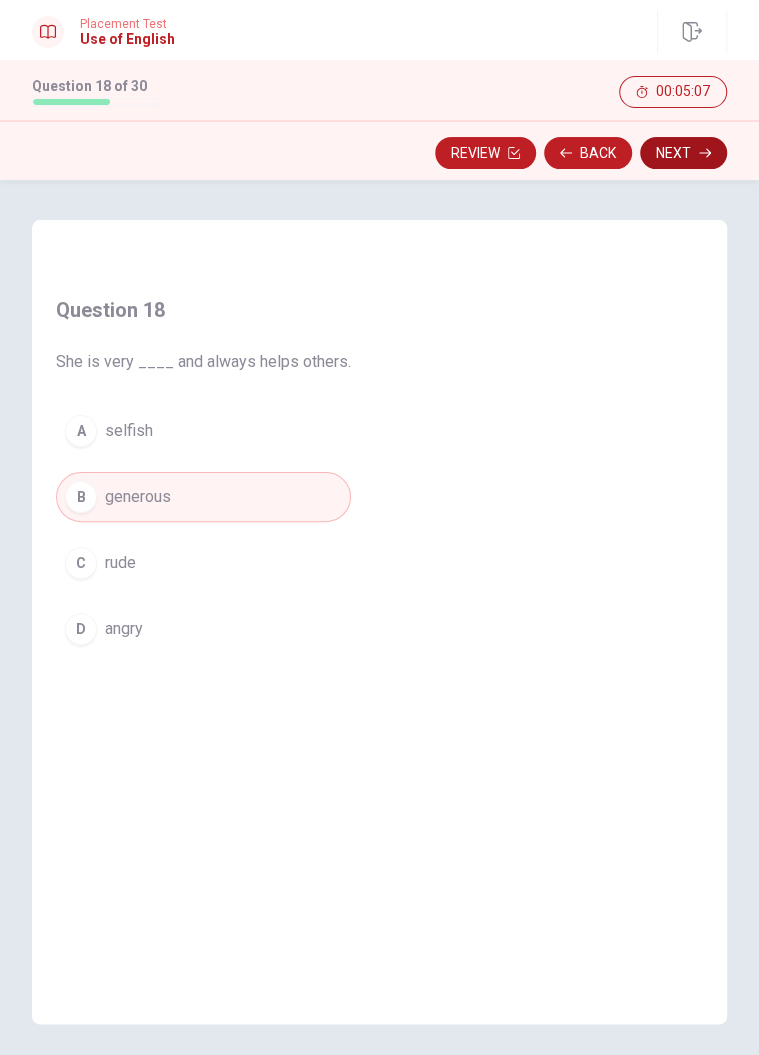 click 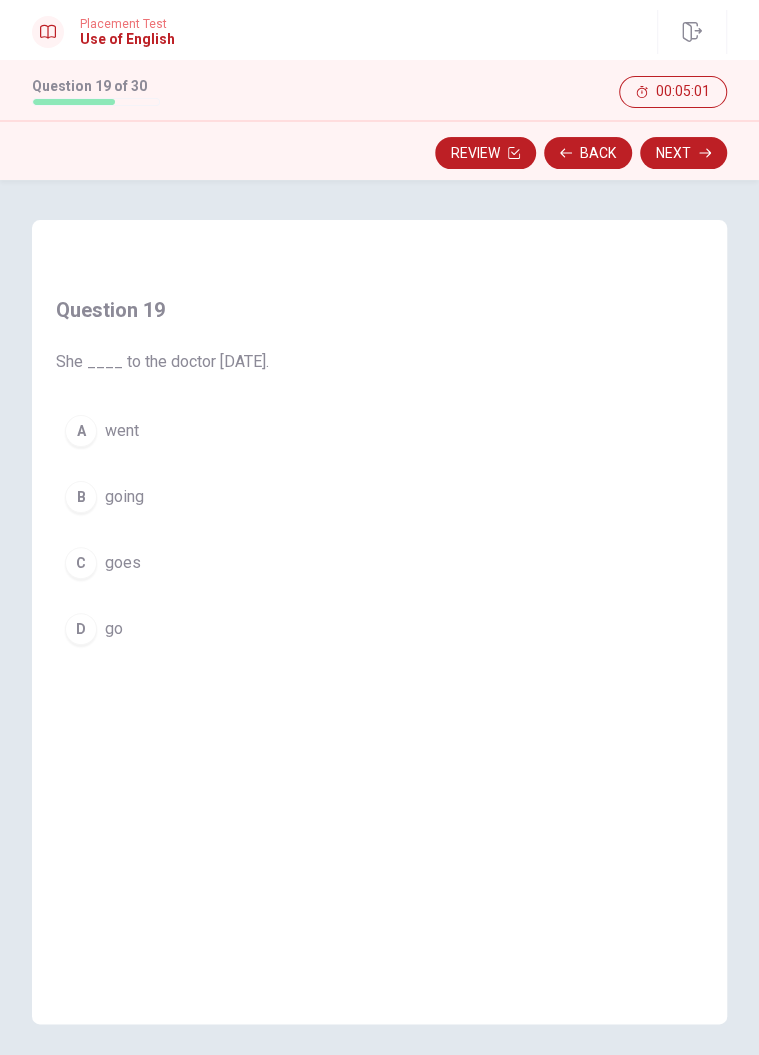 click on "went" at bounding box center [122, 431] 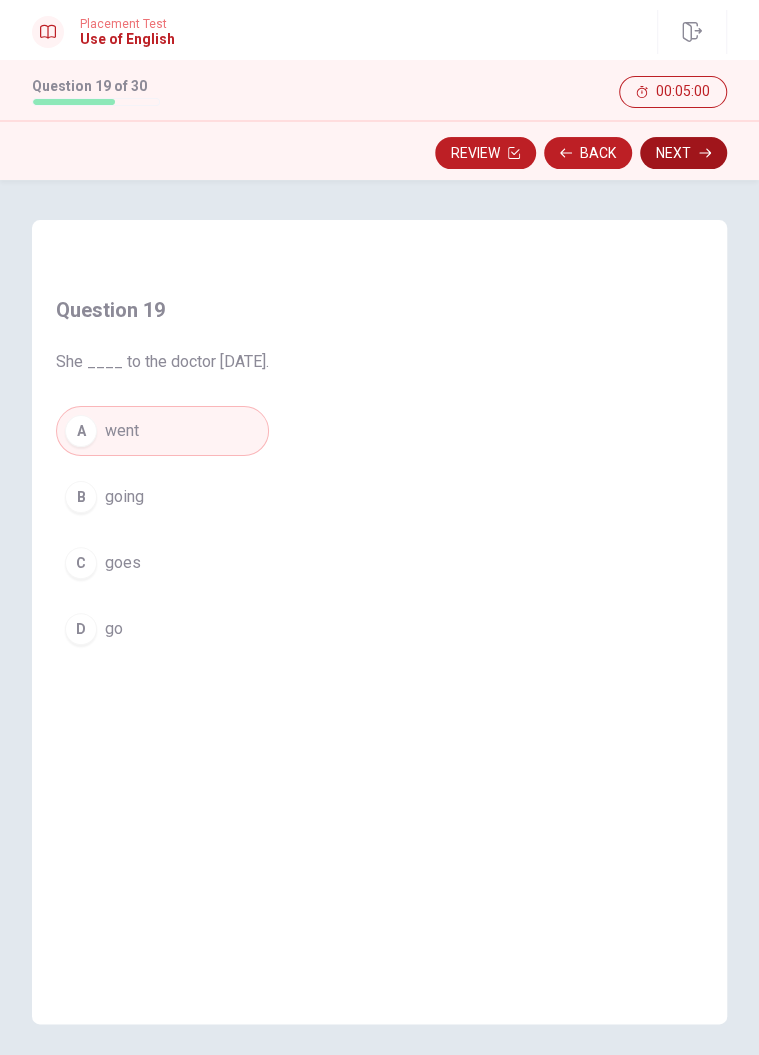 click 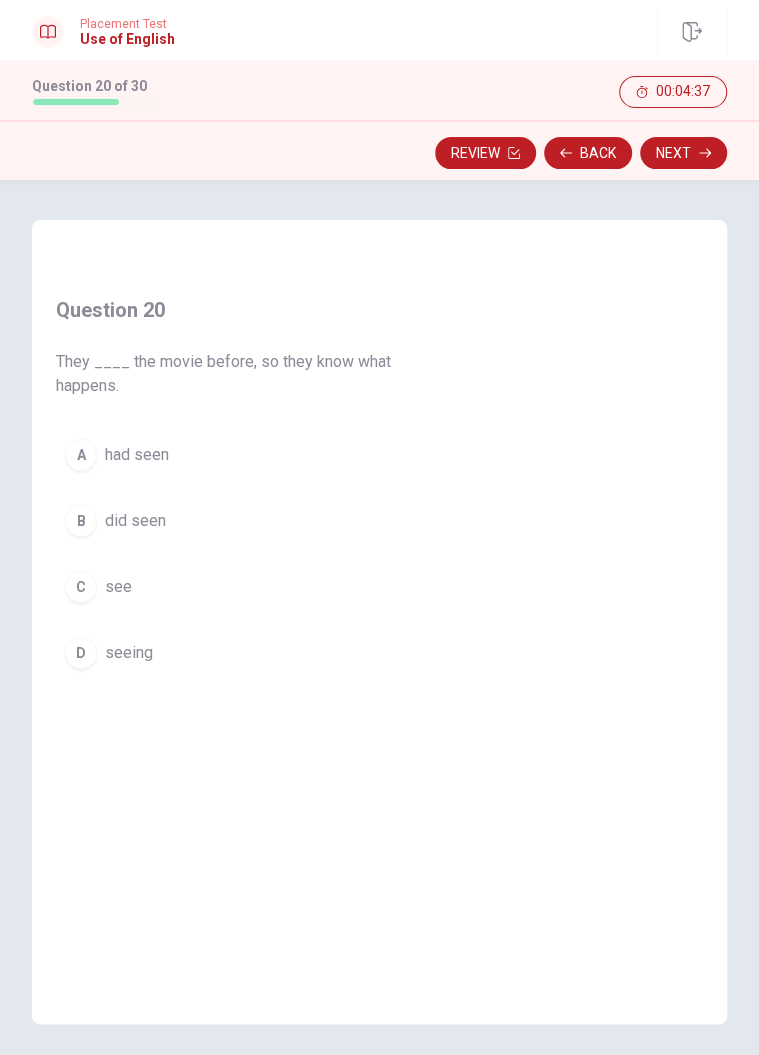 click on "had seen" at bounding box center [137, 455] 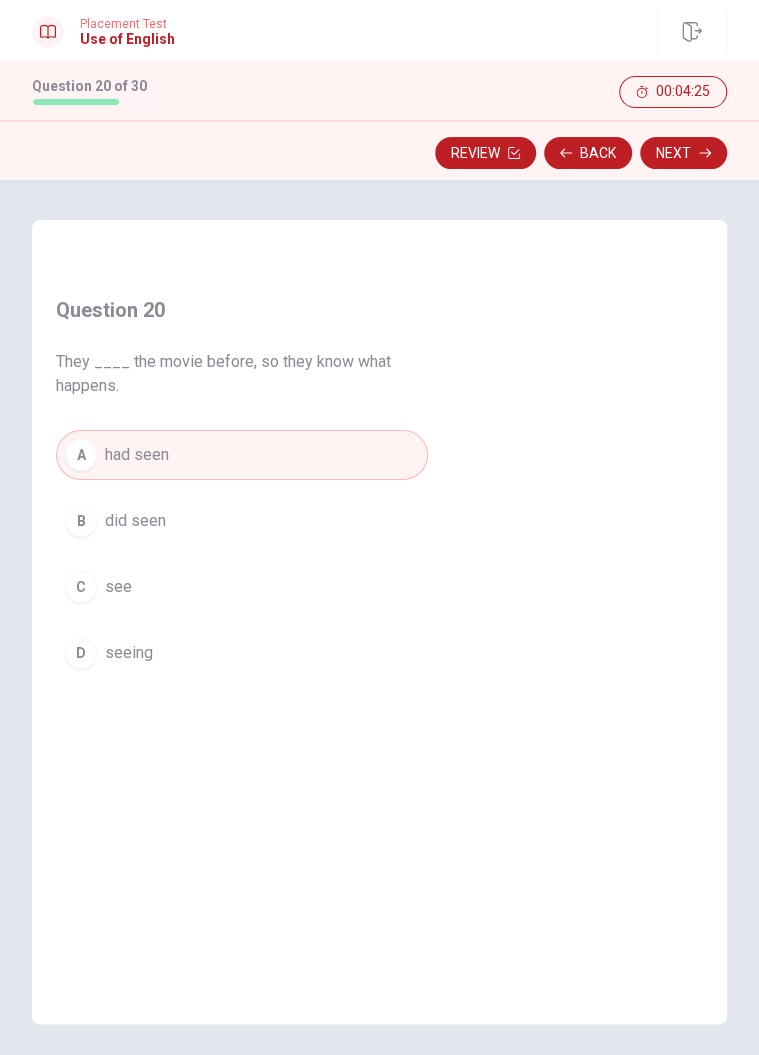click on "did seen" at bounding box center [135, 521] 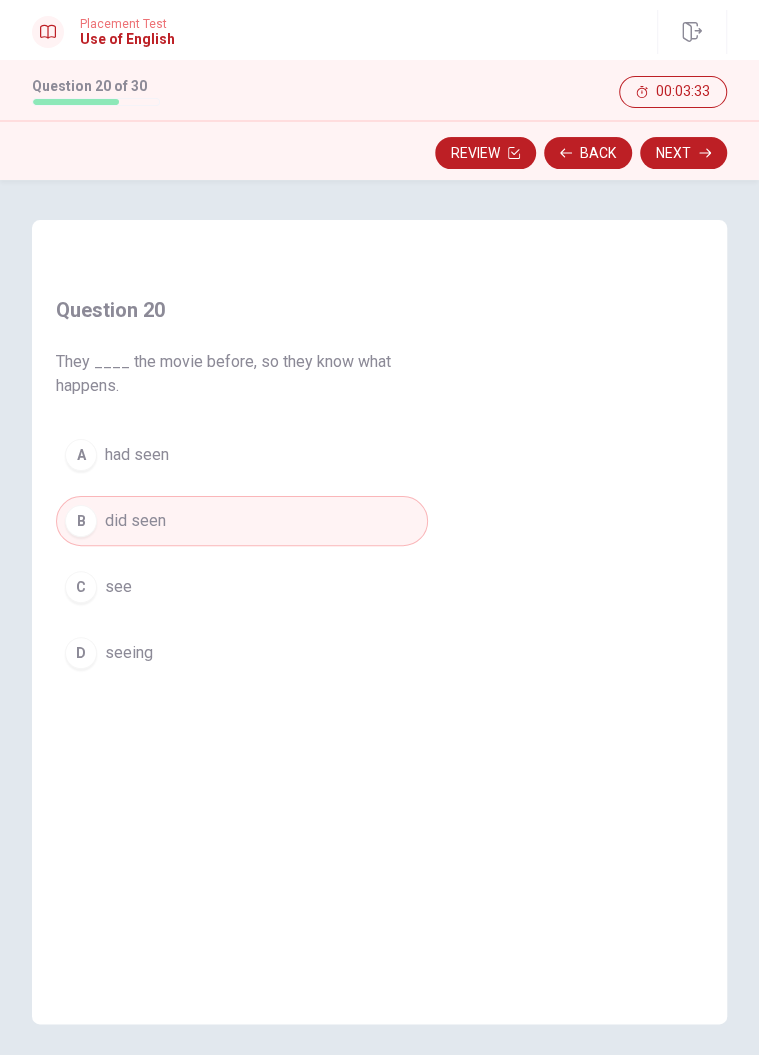 click on "had seen" at bounding box center (137, 455) 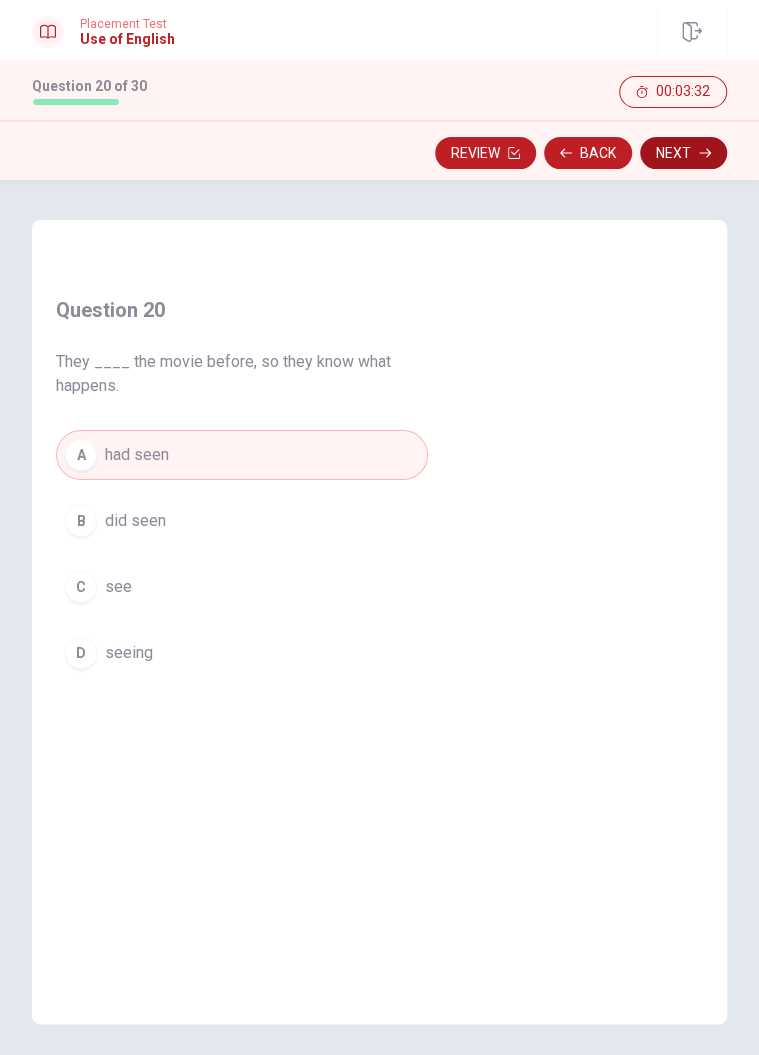 click 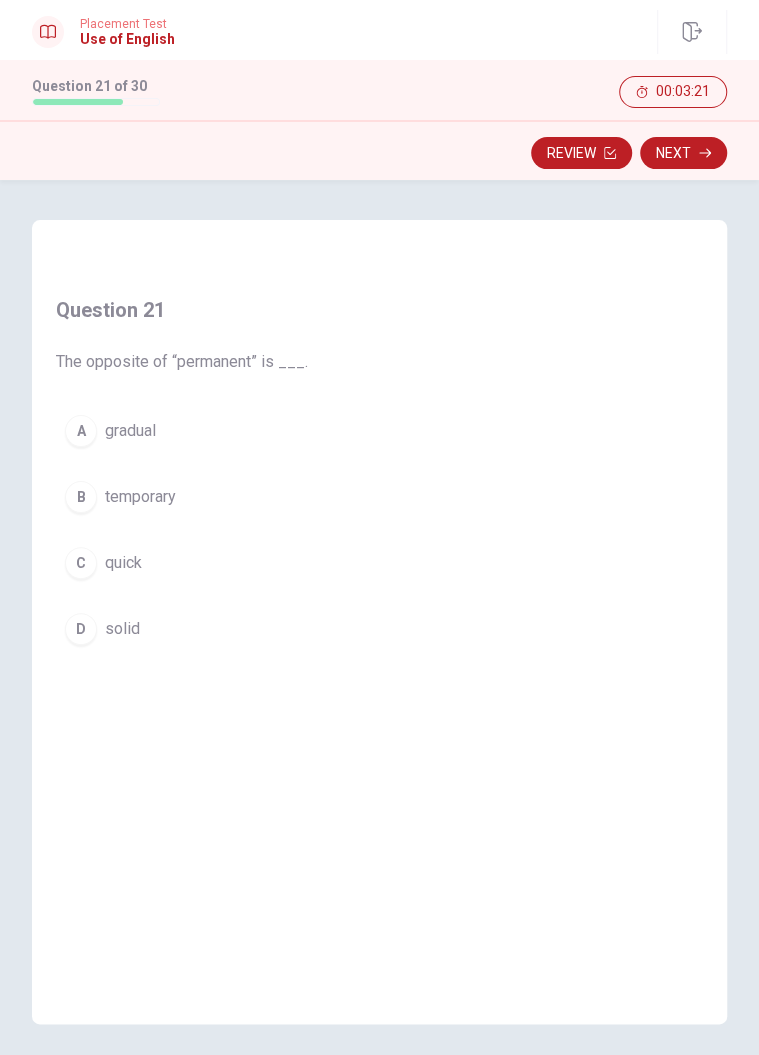 click on "temporary" at bounding box center [140, 497] 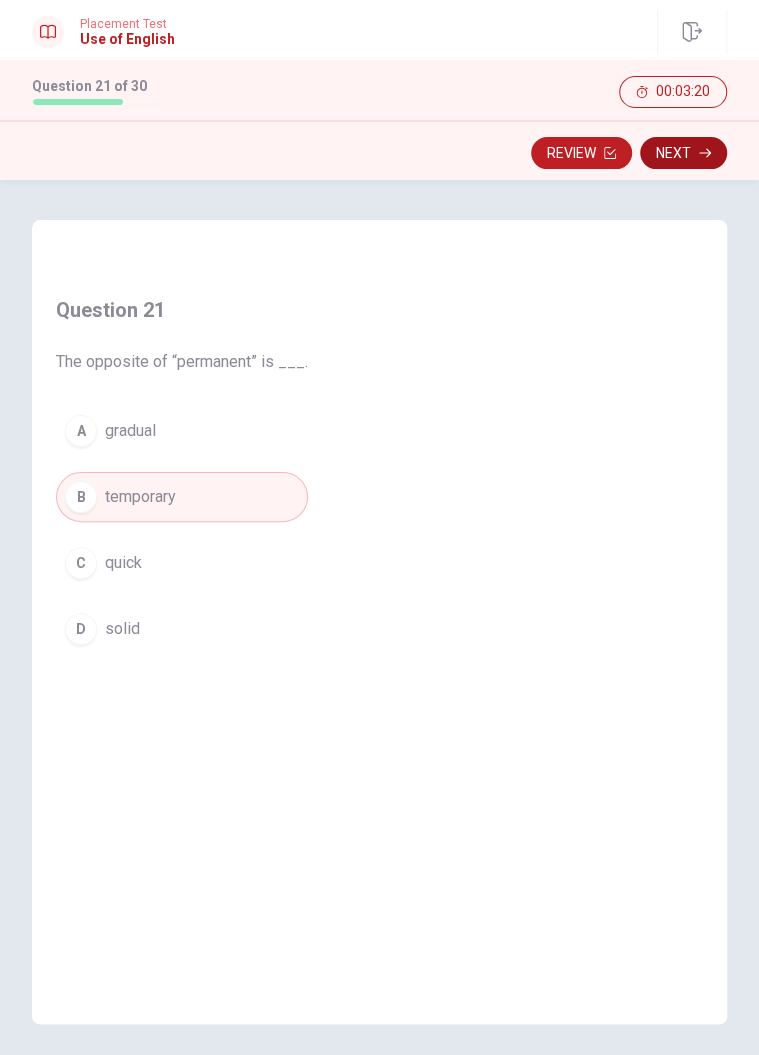 click 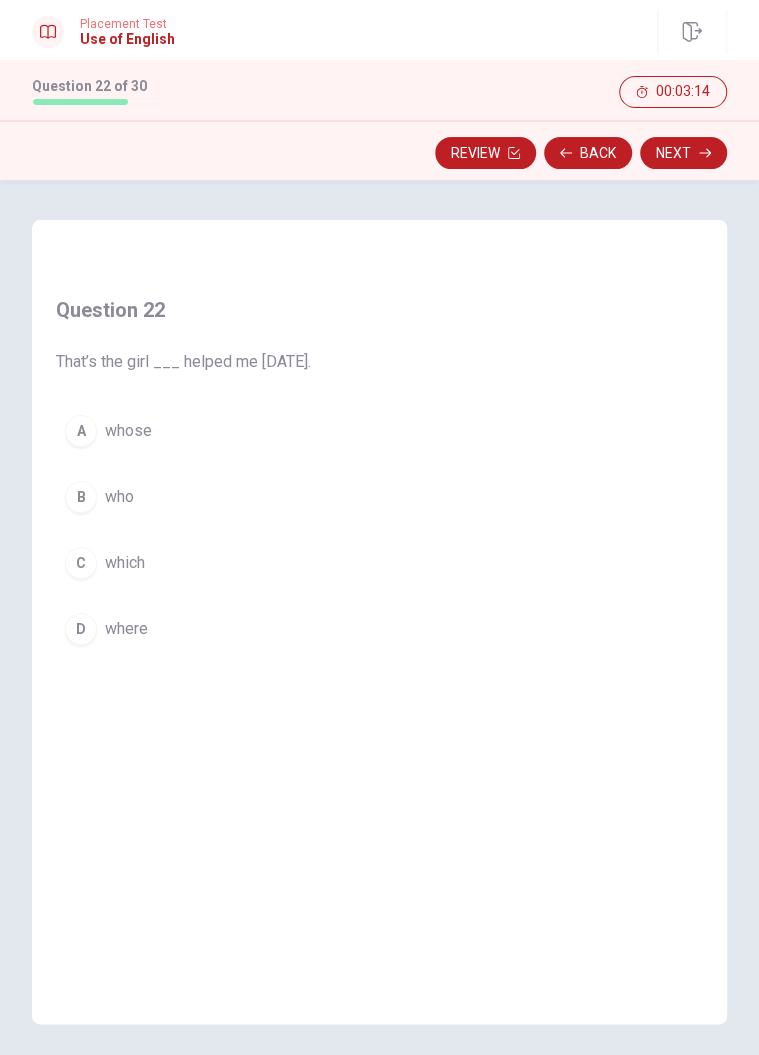 click on "who" at bounding box center [119, 497] 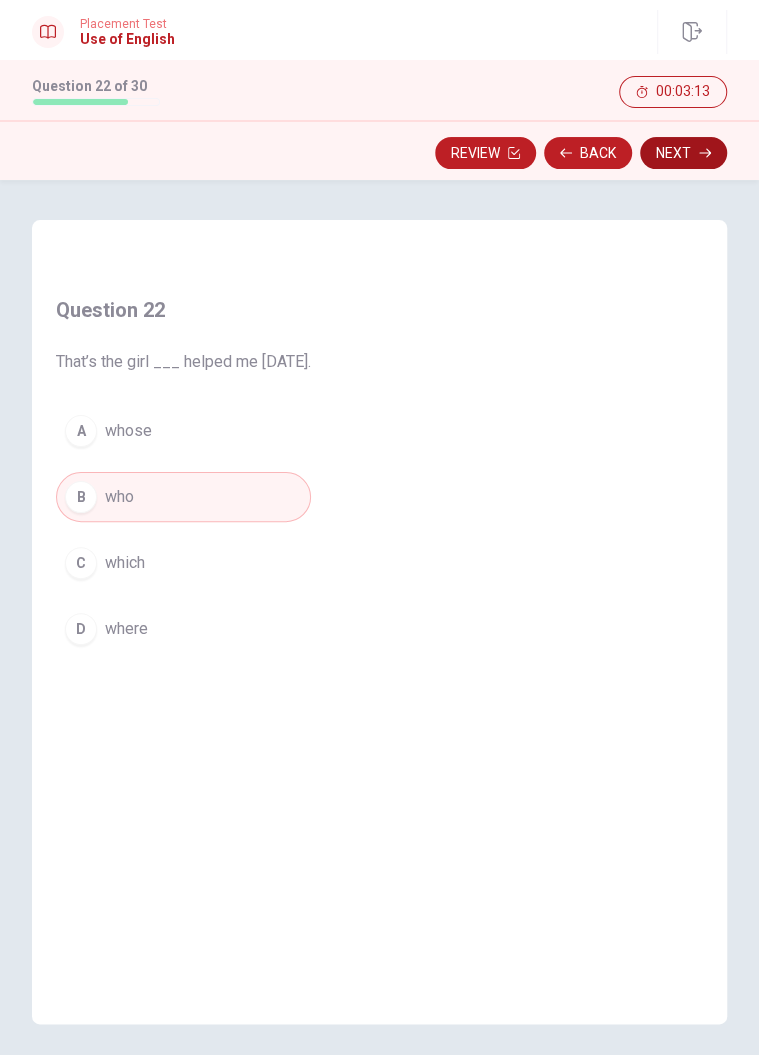 click 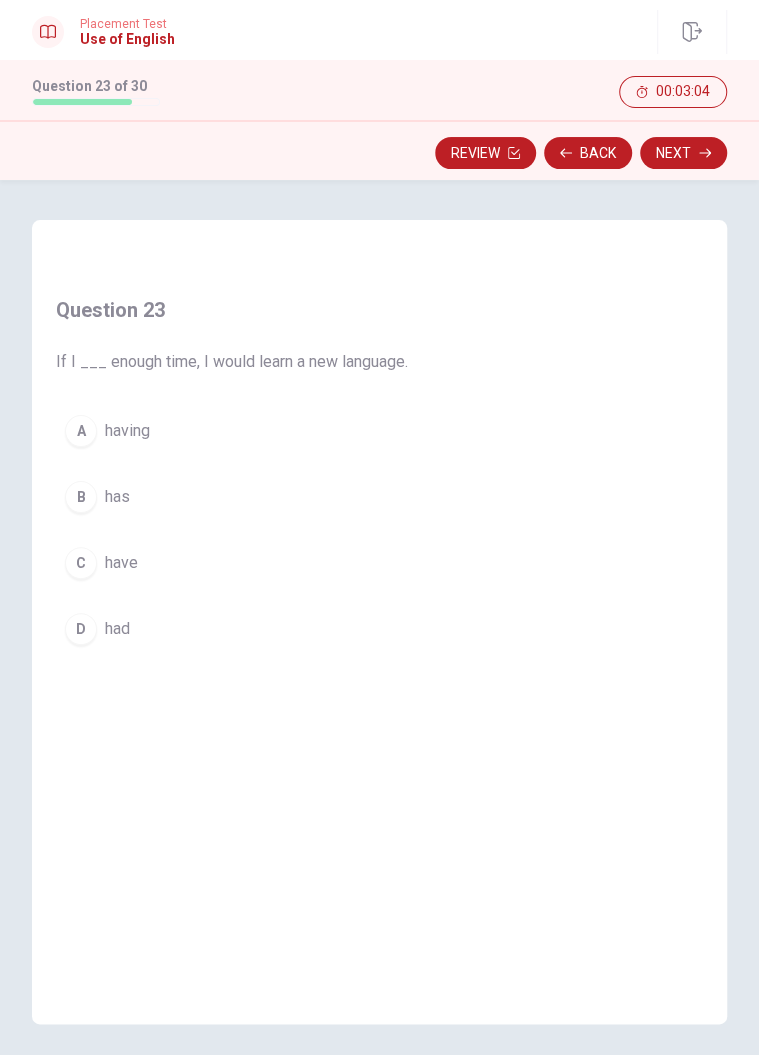 click on "have" at bounding box center (121, 563) 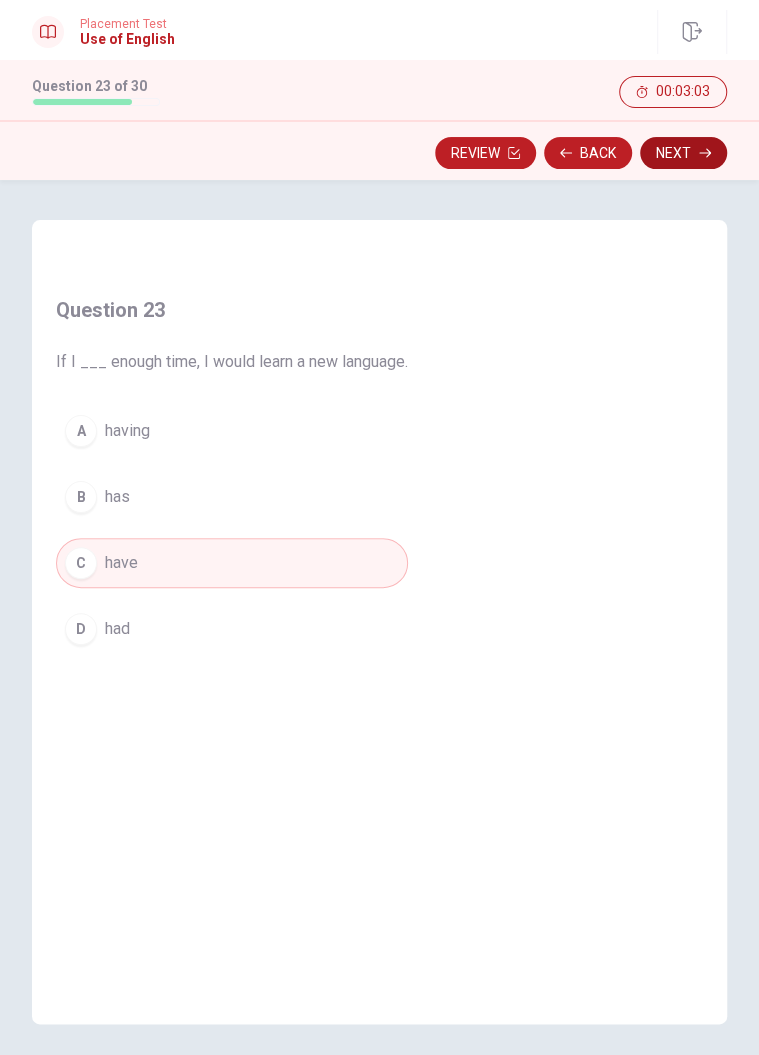 click 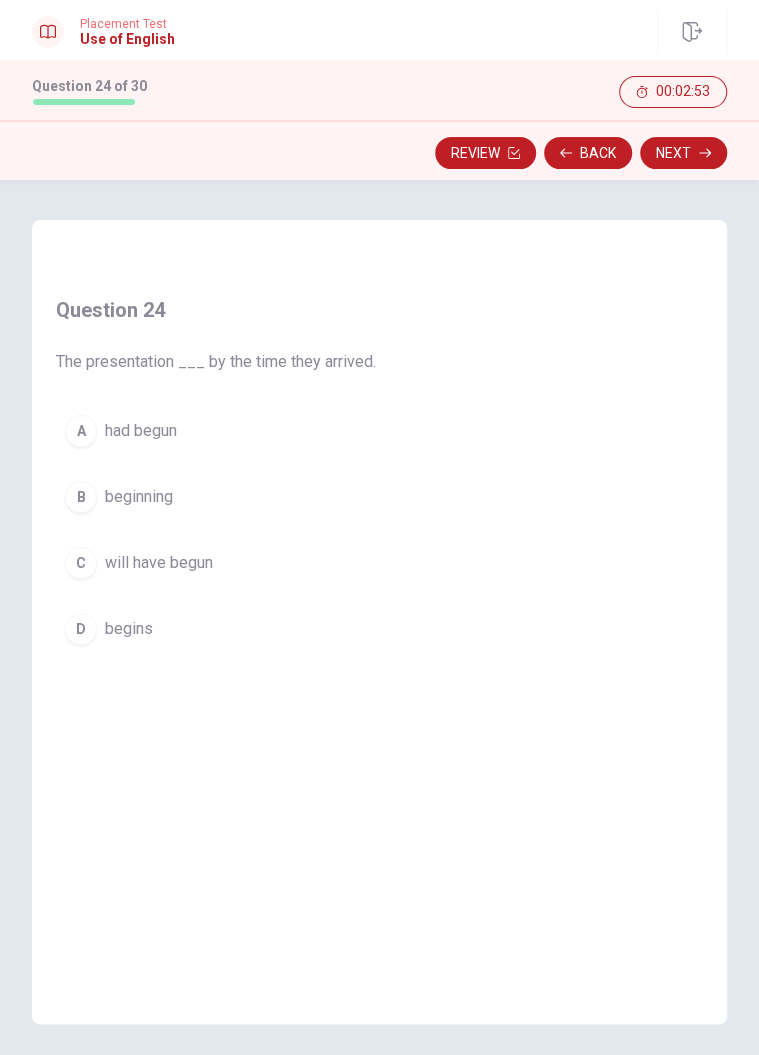 click on "A had begun" at bounding box center [216, 431] 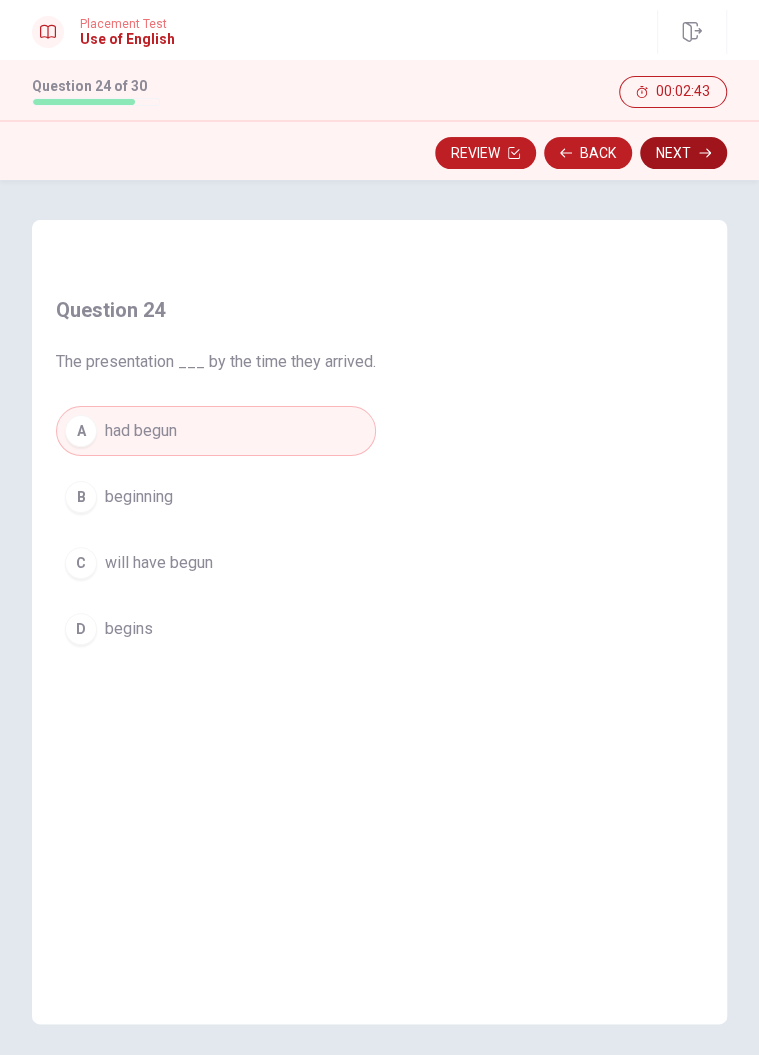 click on "Next" at bounding box center [683, 153] 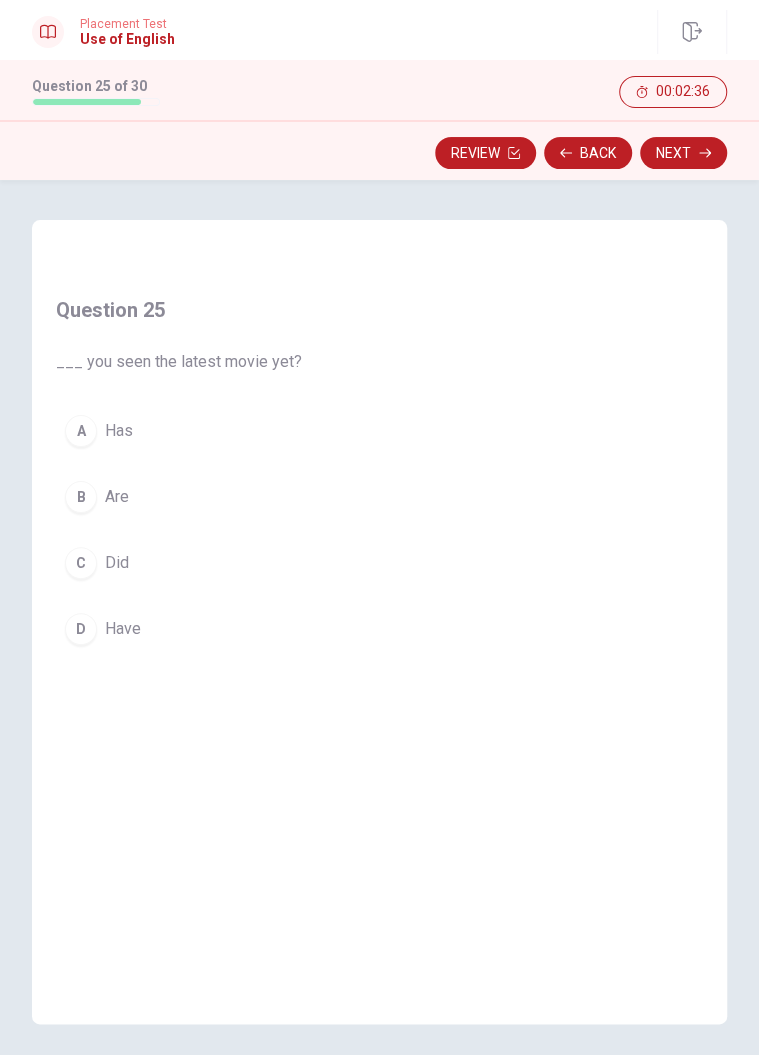 click on "Has" at bounding box center (119, 431) 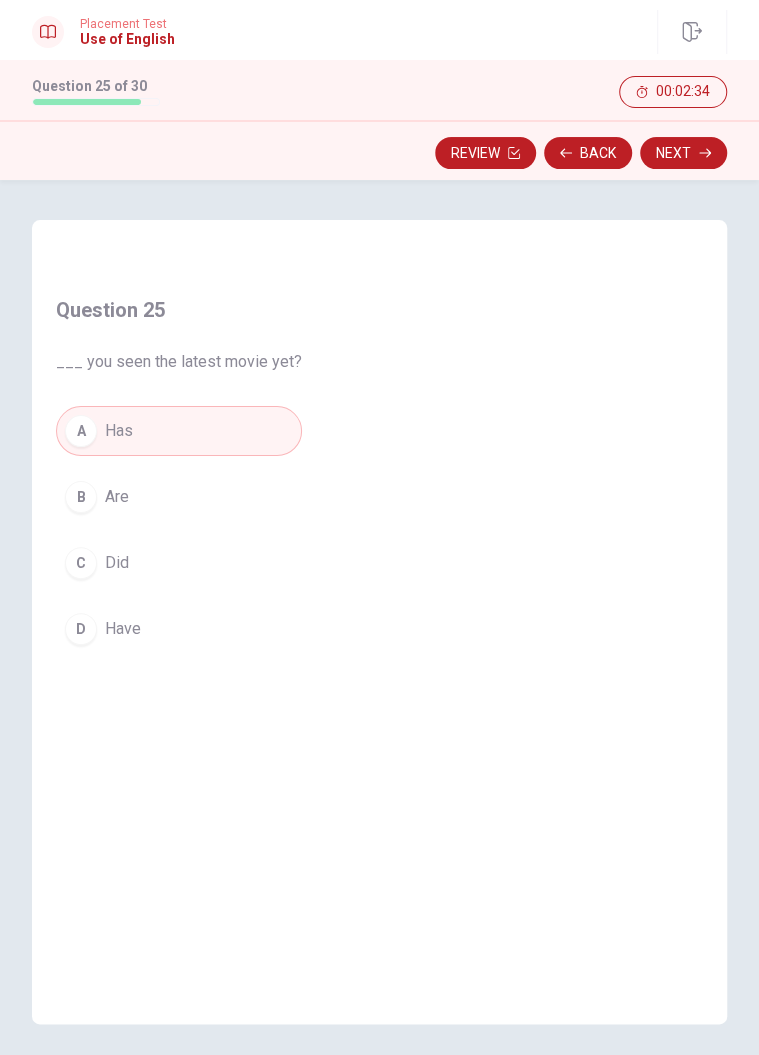 click on "Have" at bounding box center (123, 629) 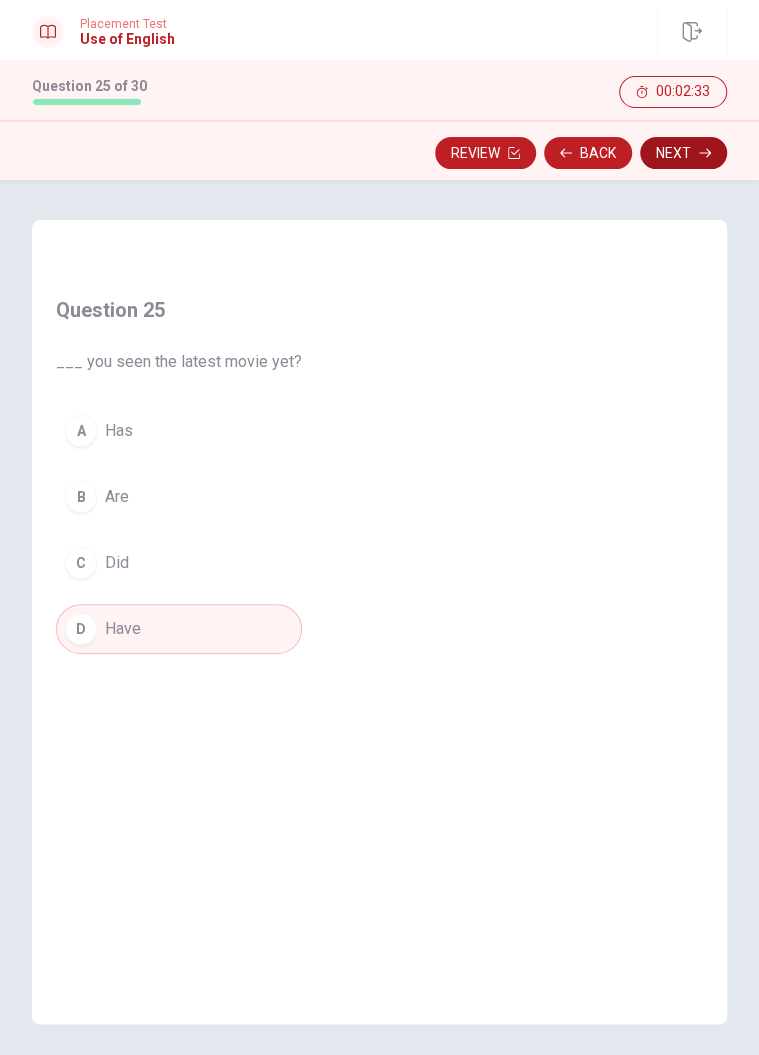 click on "Next" at bounding box center [683, 153] 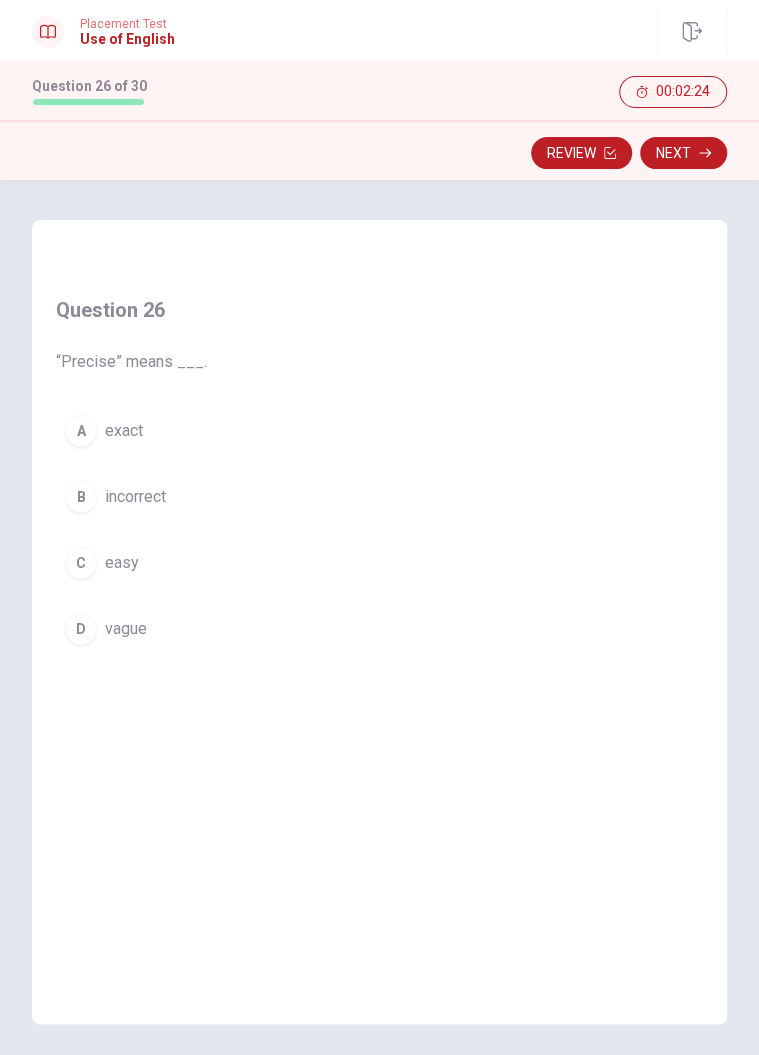 click on "exact" at bounding box center [124, 431] 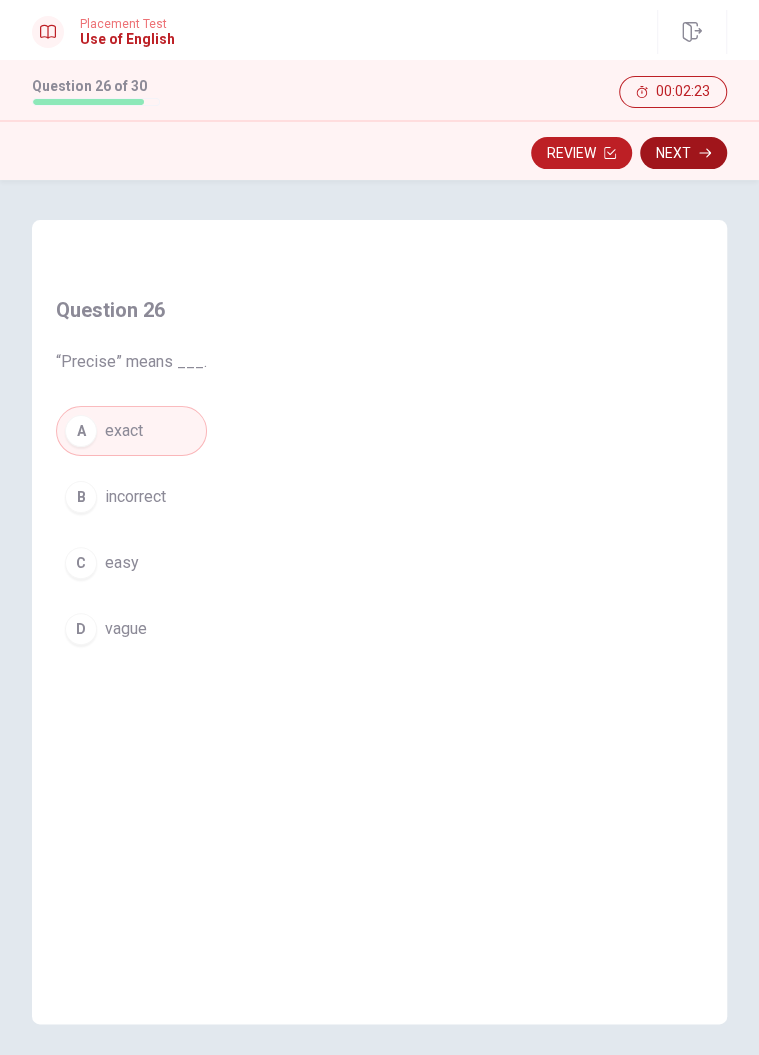 click 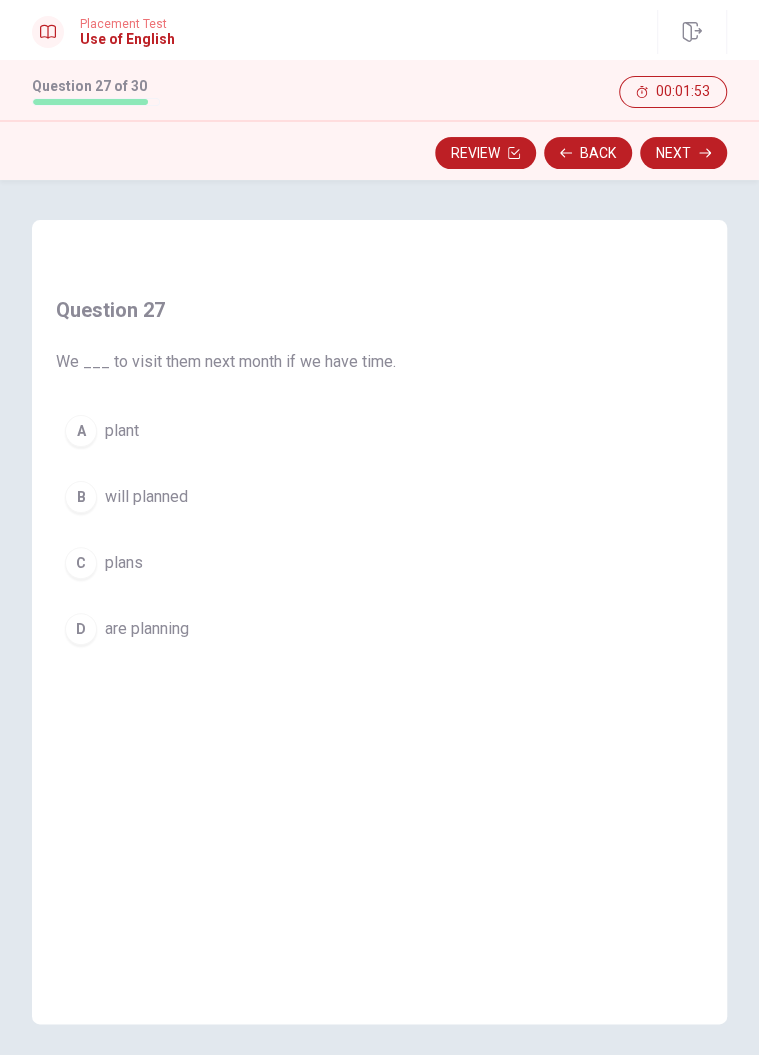 click on "C plans" at bounding box center [226, 563] 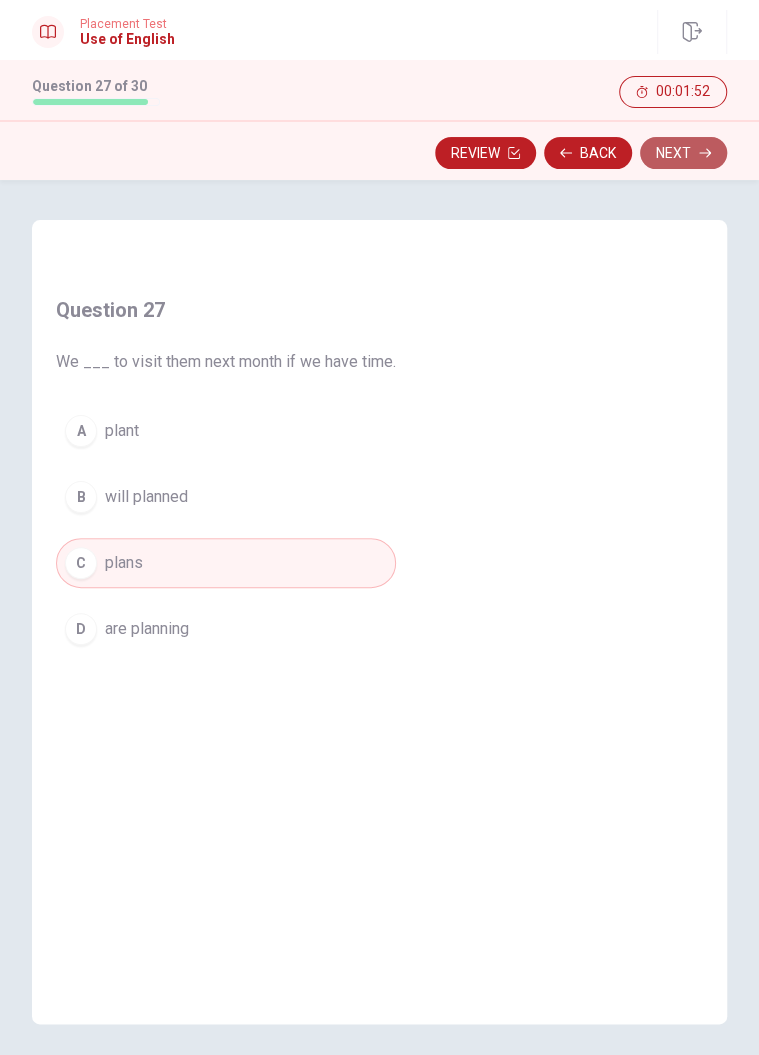 click on "Next" at bounding box center (683, 153) 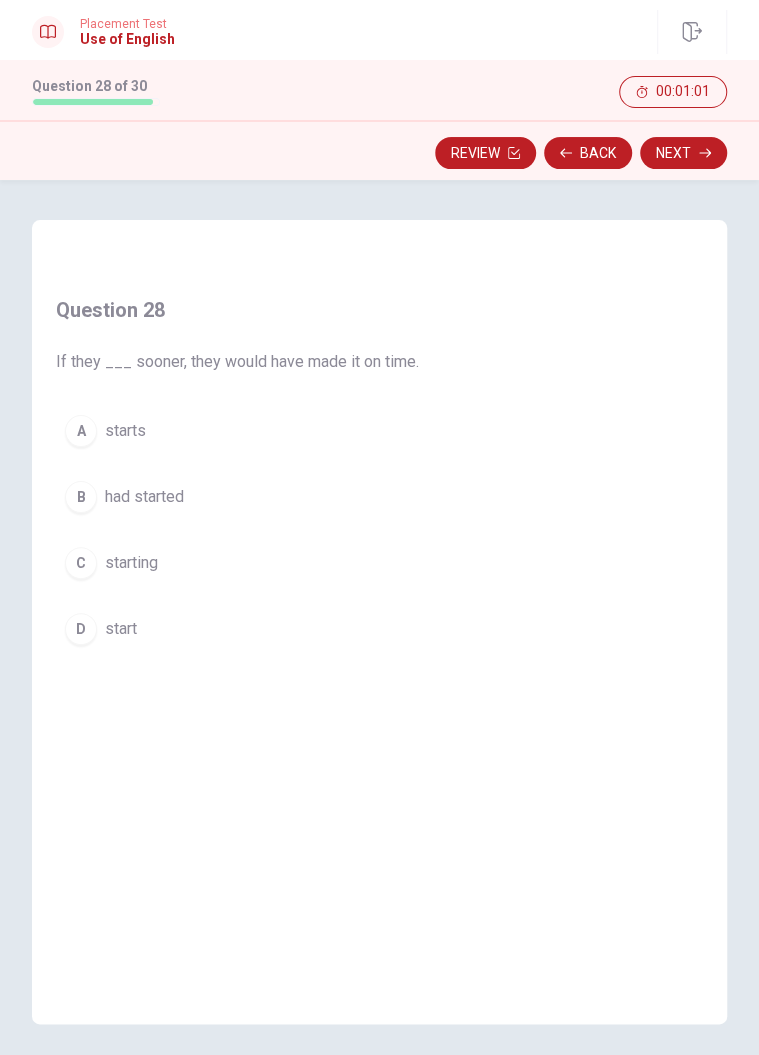 click on "D start" at bounding box center [237, 629] 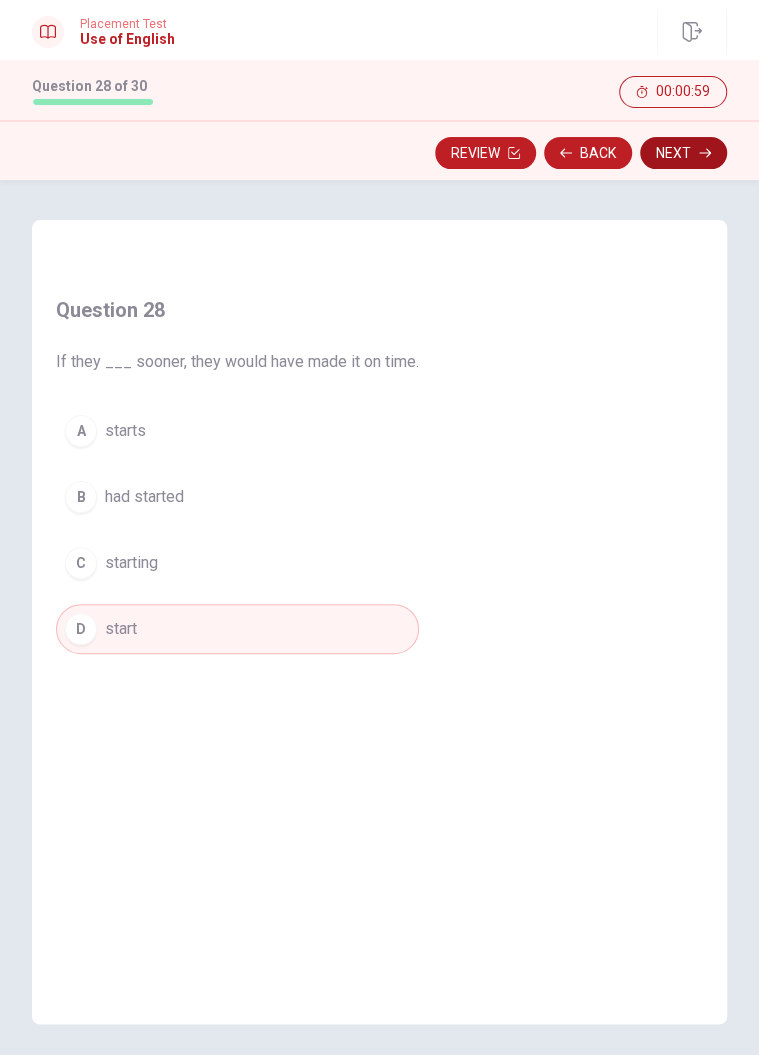 click 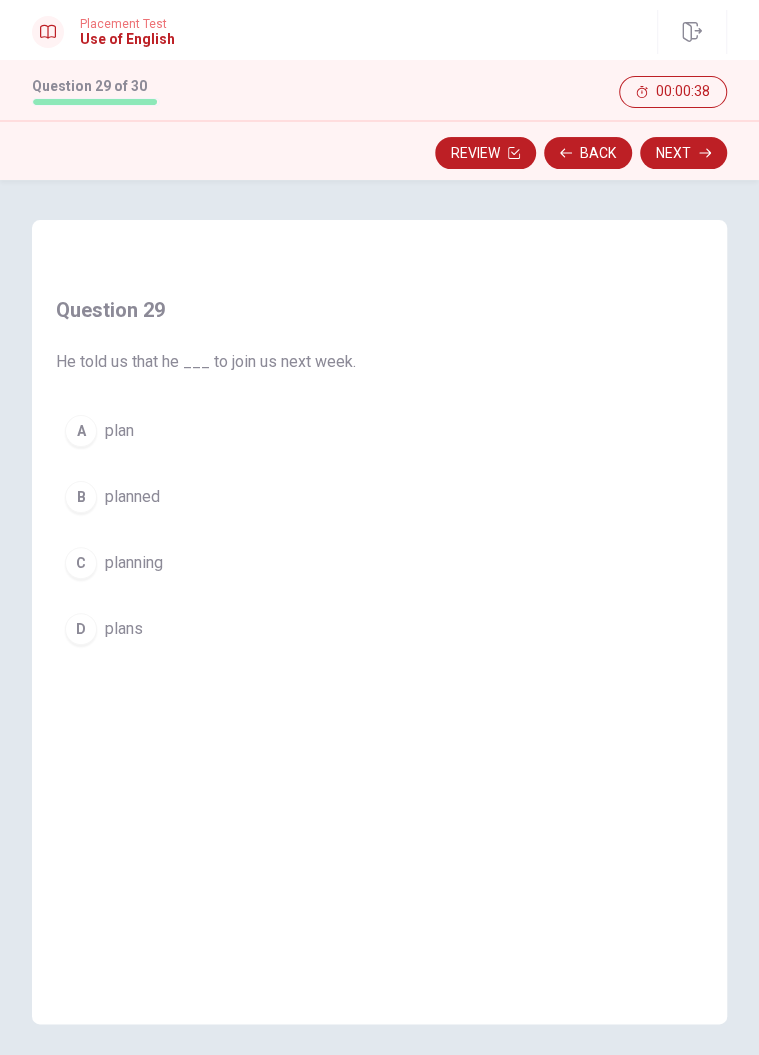 click on "D plans" at bounding box center [206, 629] 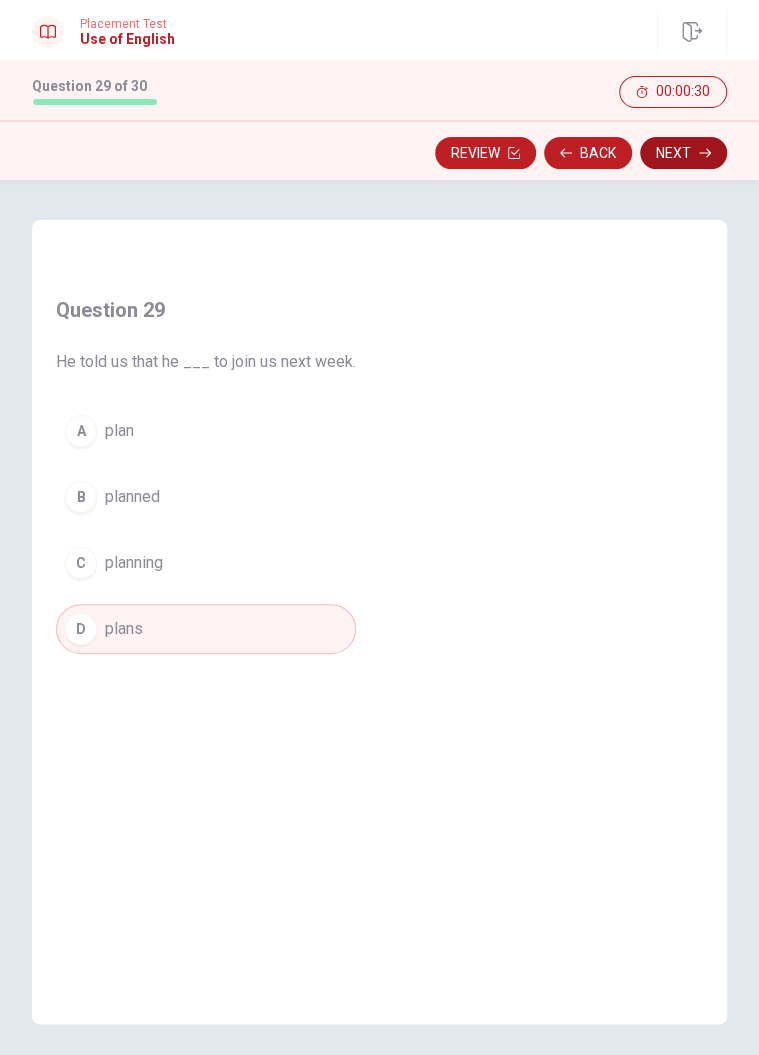 click 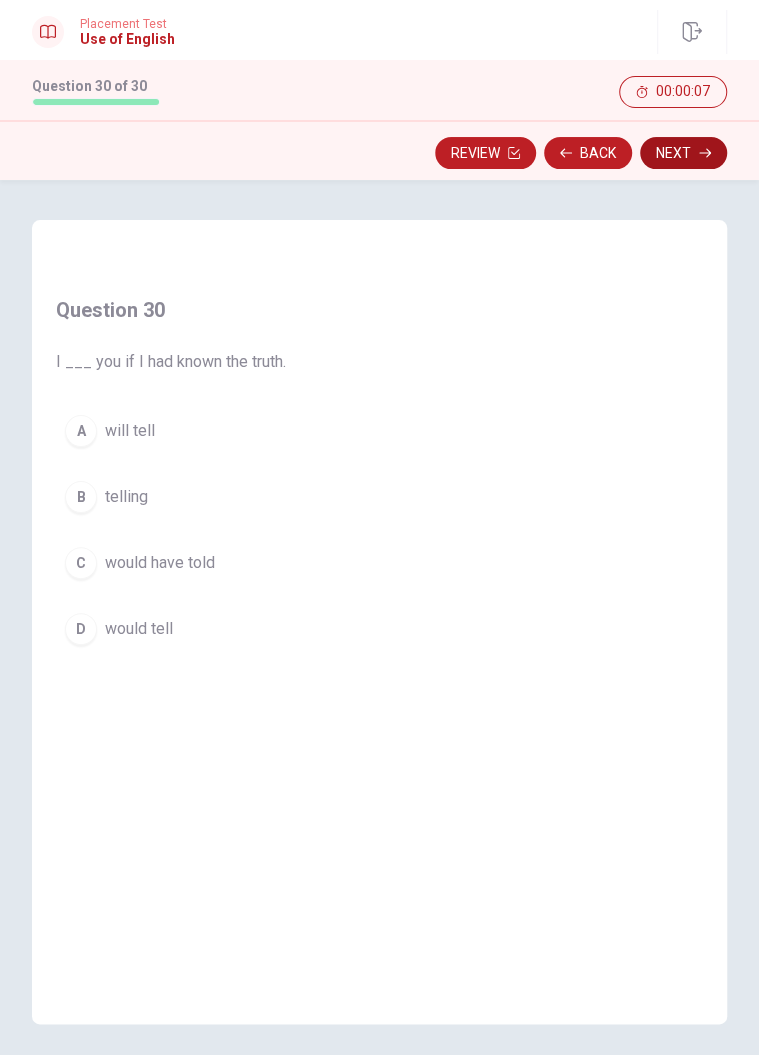click on "would tell" at bounding box center (139, 629) 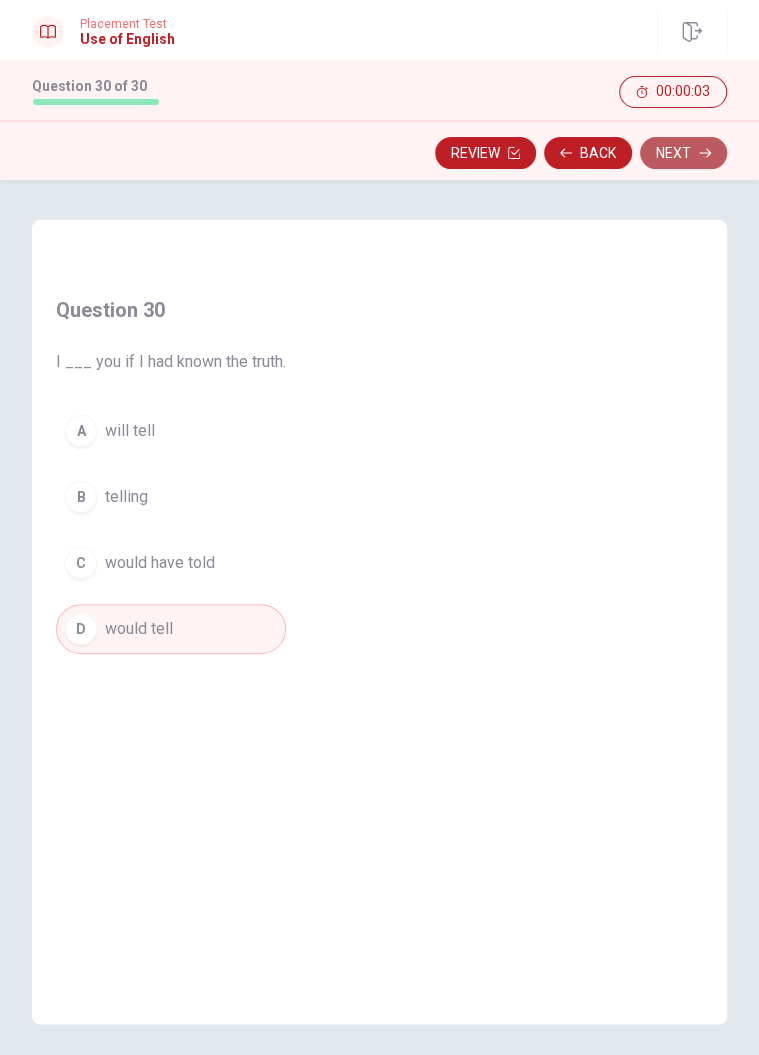 click on "Next" at bounding box center [683, 153] 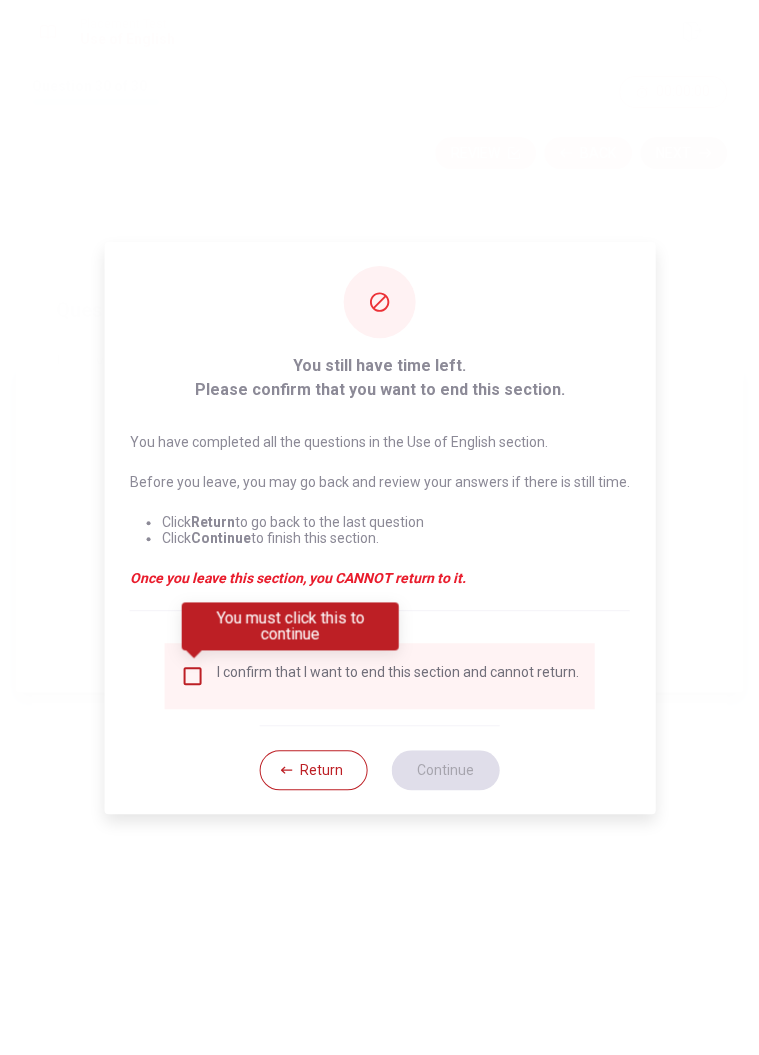 click on "I confirm that I want to end this section and cannot return." at bounding box center (398, 676) 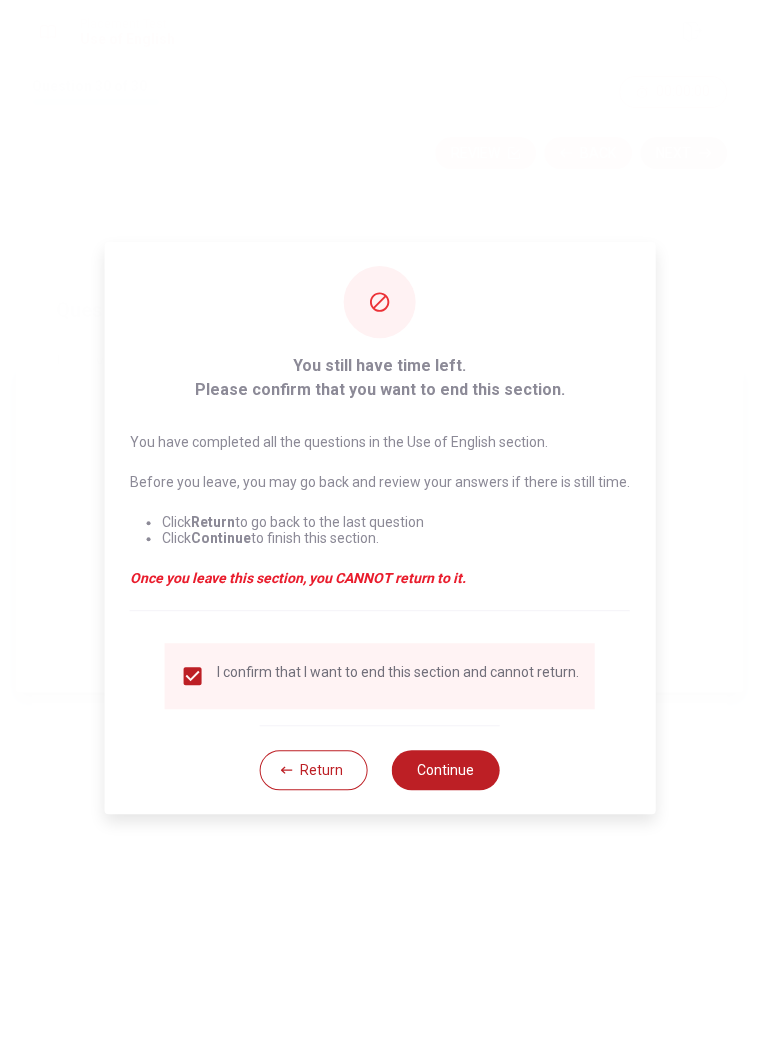 click on "Continue" at bounding box center (446, 770) 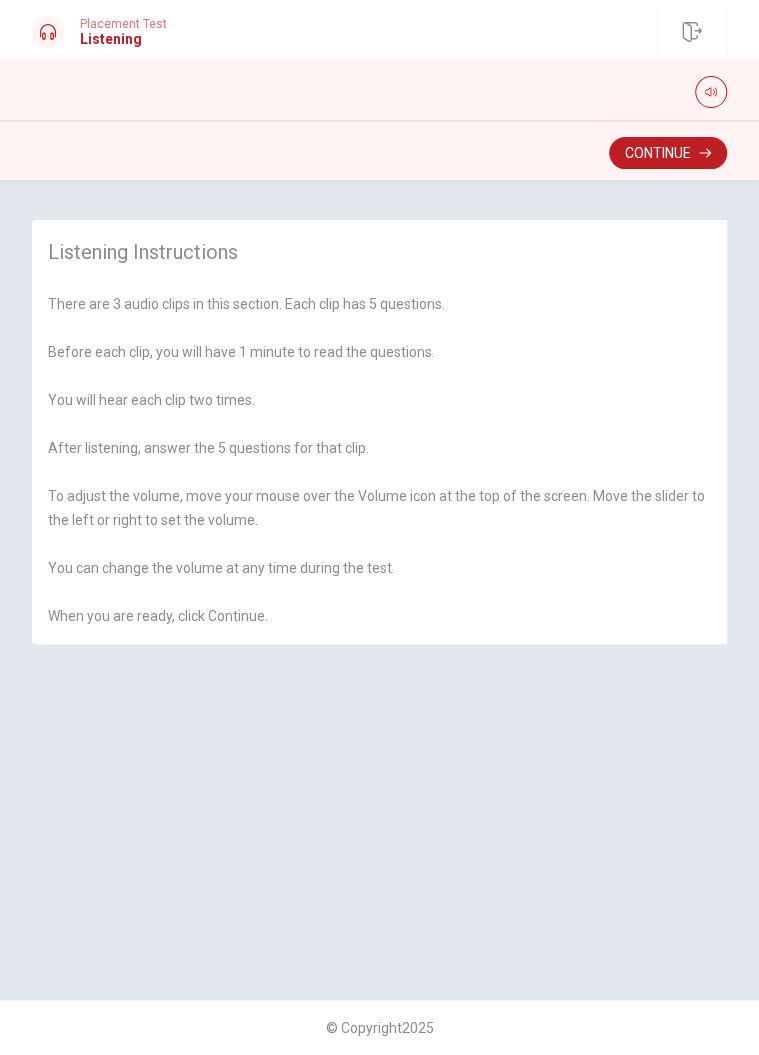 click on "Continue" at bounding box center [668, 153] 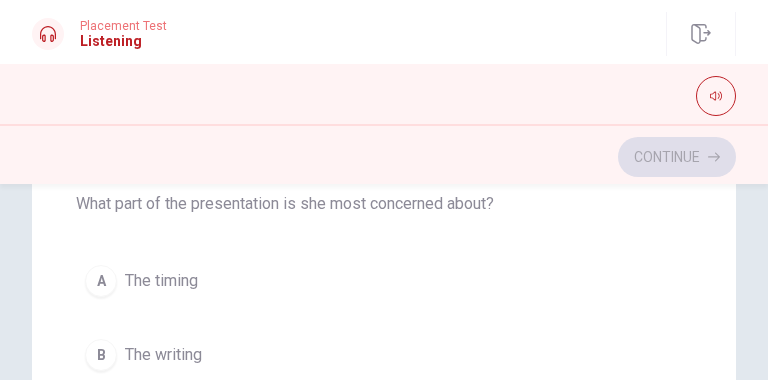 scroll, scrollTop: 232, scrollLeft: 0, axis: vertical 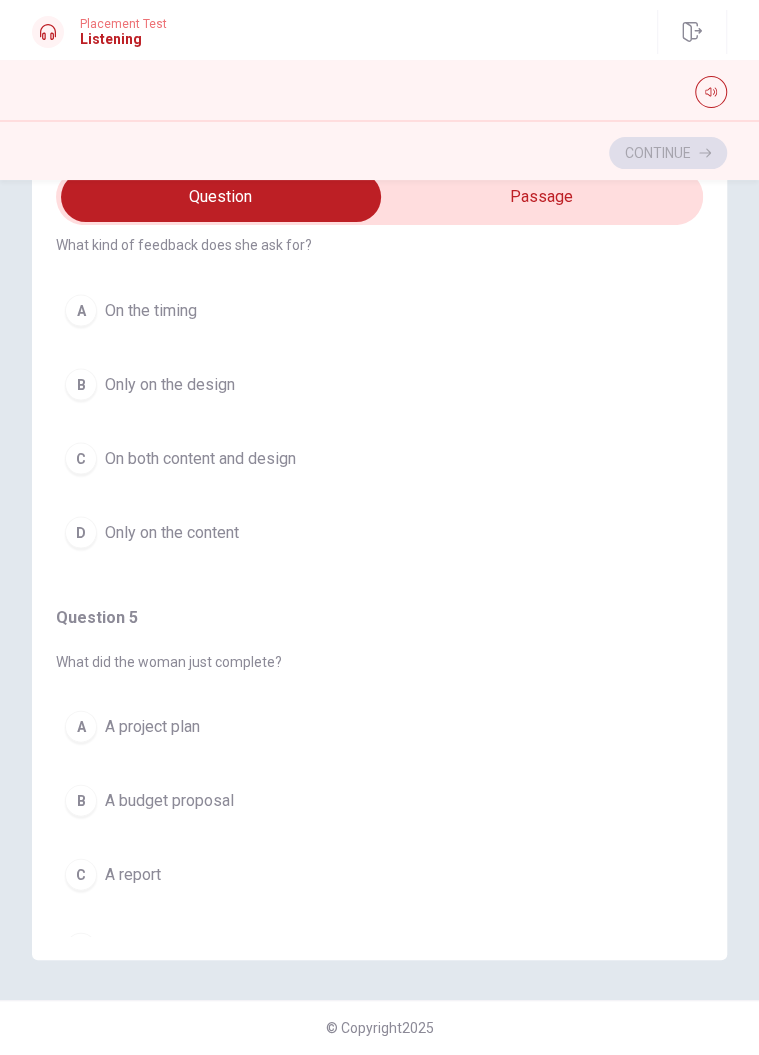 click on "A presentation" at bounding box center (156, 948) 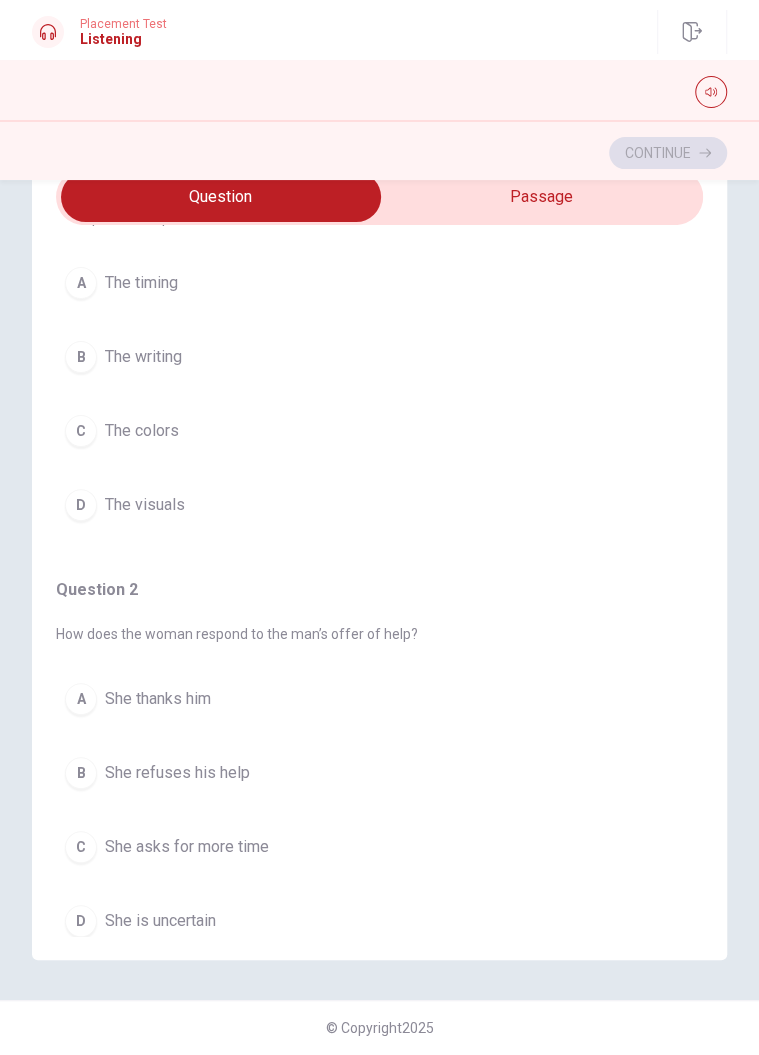 scroll, scrollTop: 0, scrollLeft: 0, axis: both 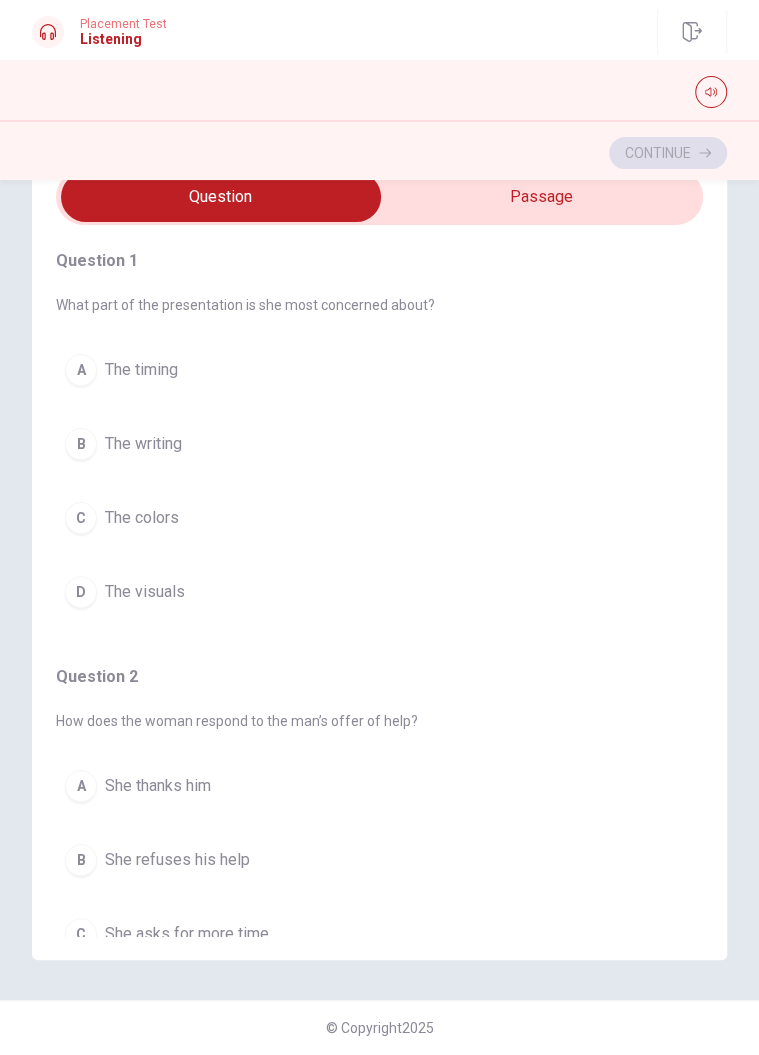 click on "D" at bounding box center (81, 592) 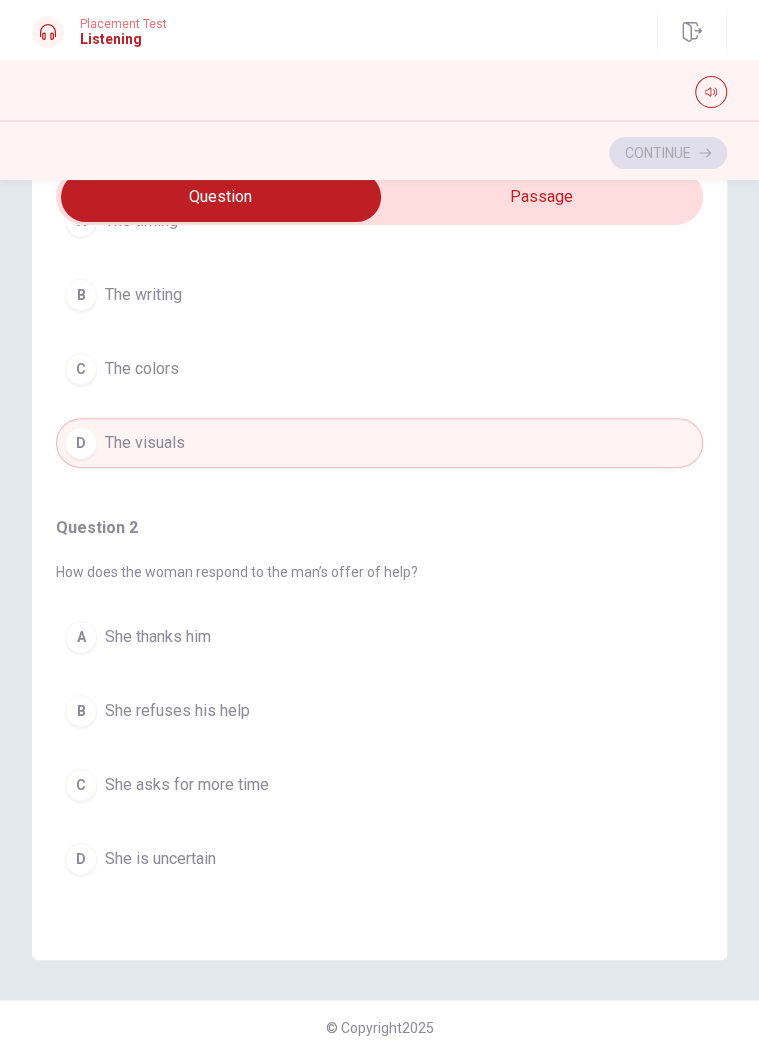 scroll, scrollTop: 151, scrollLeft: 0, axis: vertical 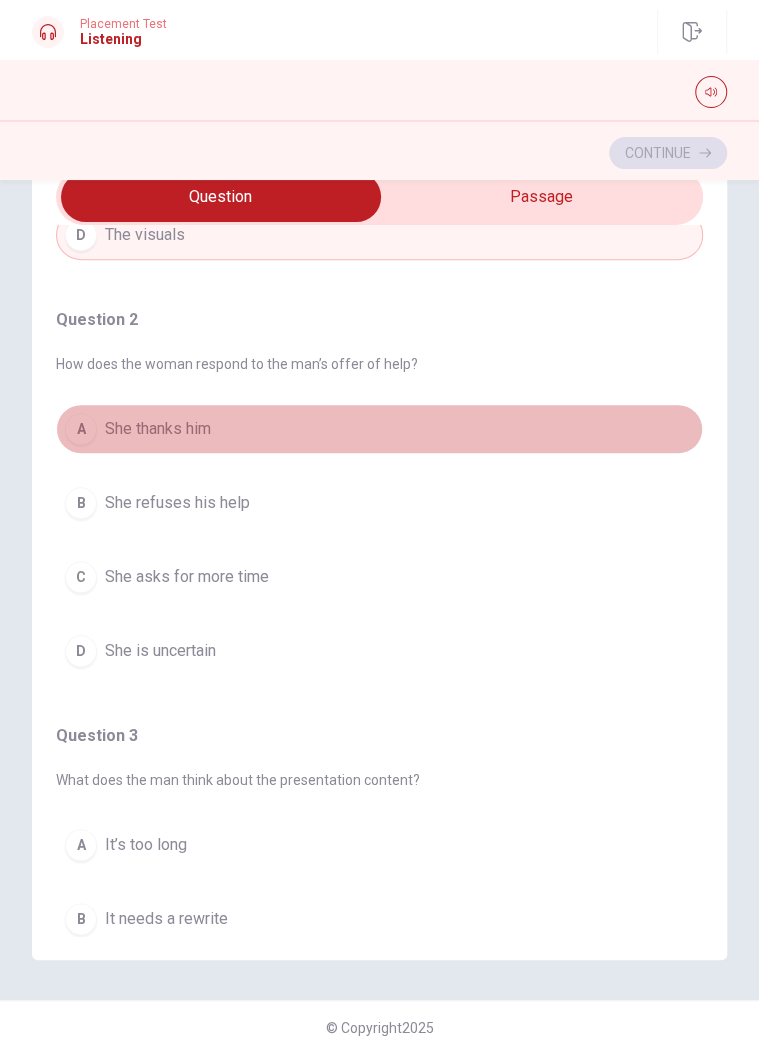 click on "She thanks him" at bounding box center (158, 429) 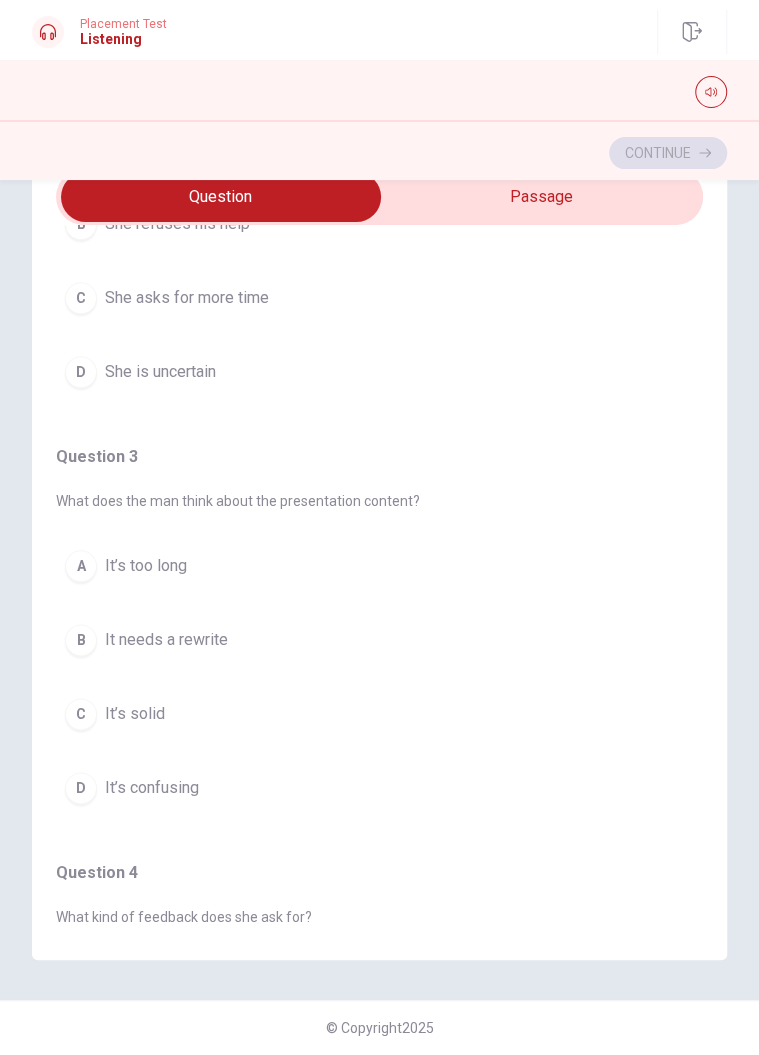 scroll, scrollTop: 643, scrollLeft: 0, axis: vertical 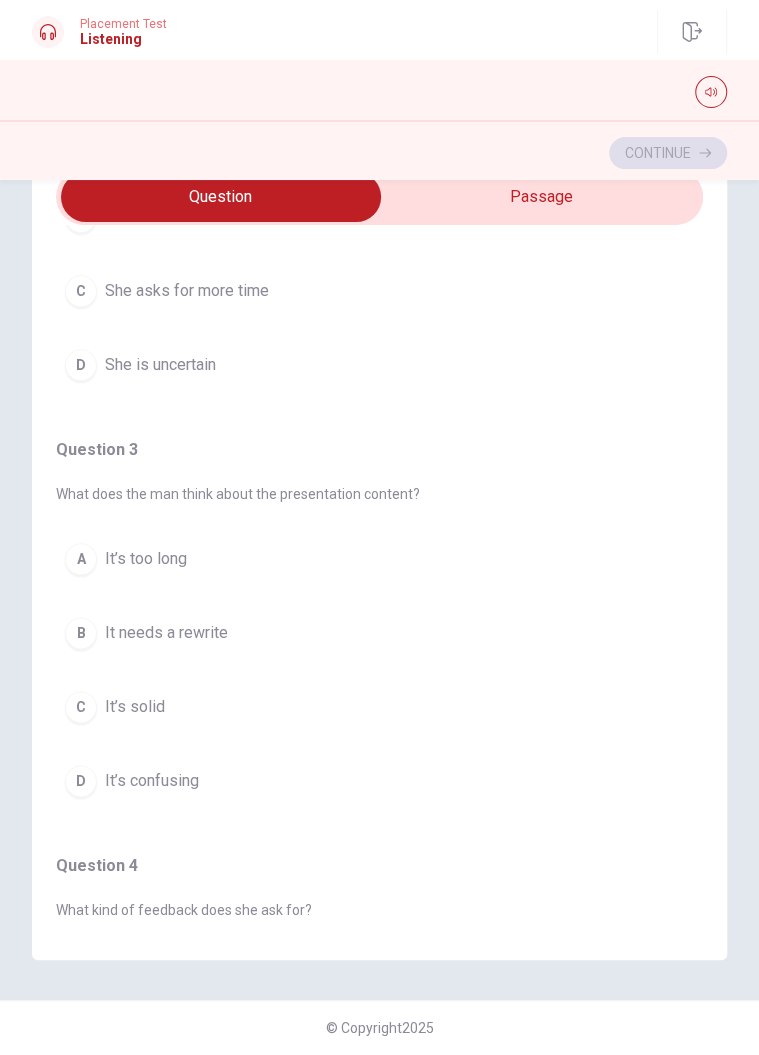click on "It’s solid" at bounding box center (135, 707) 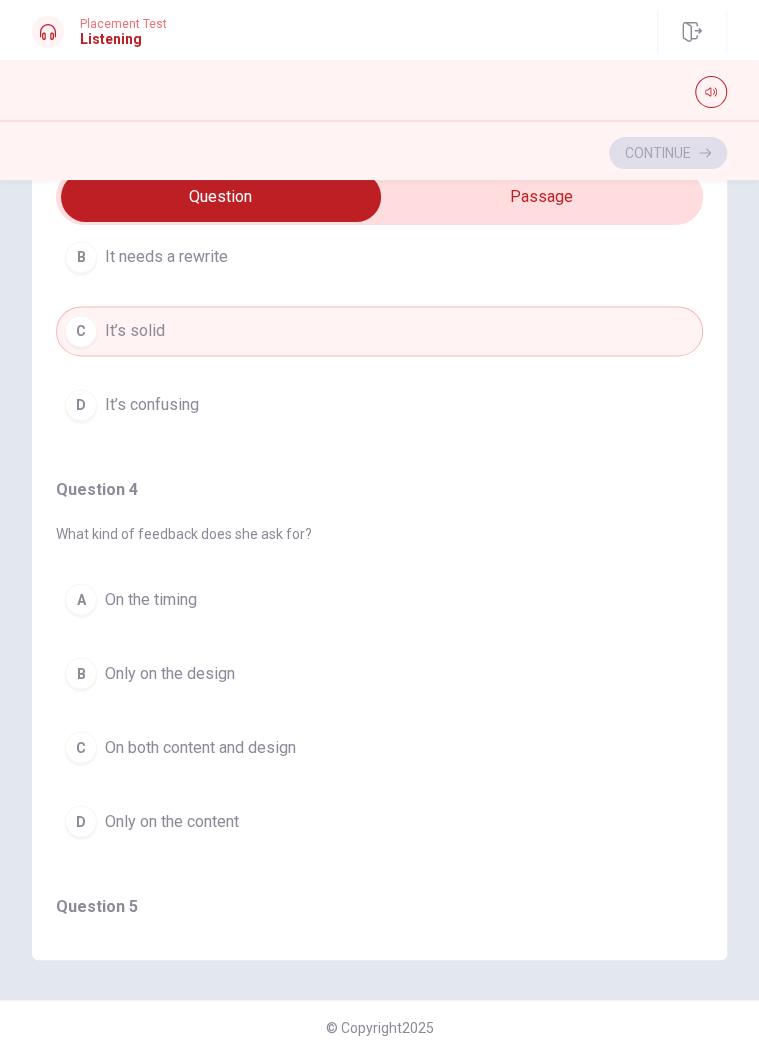 scroll, scrollTop: 1025, scrollLeft: 0, axis: vertical 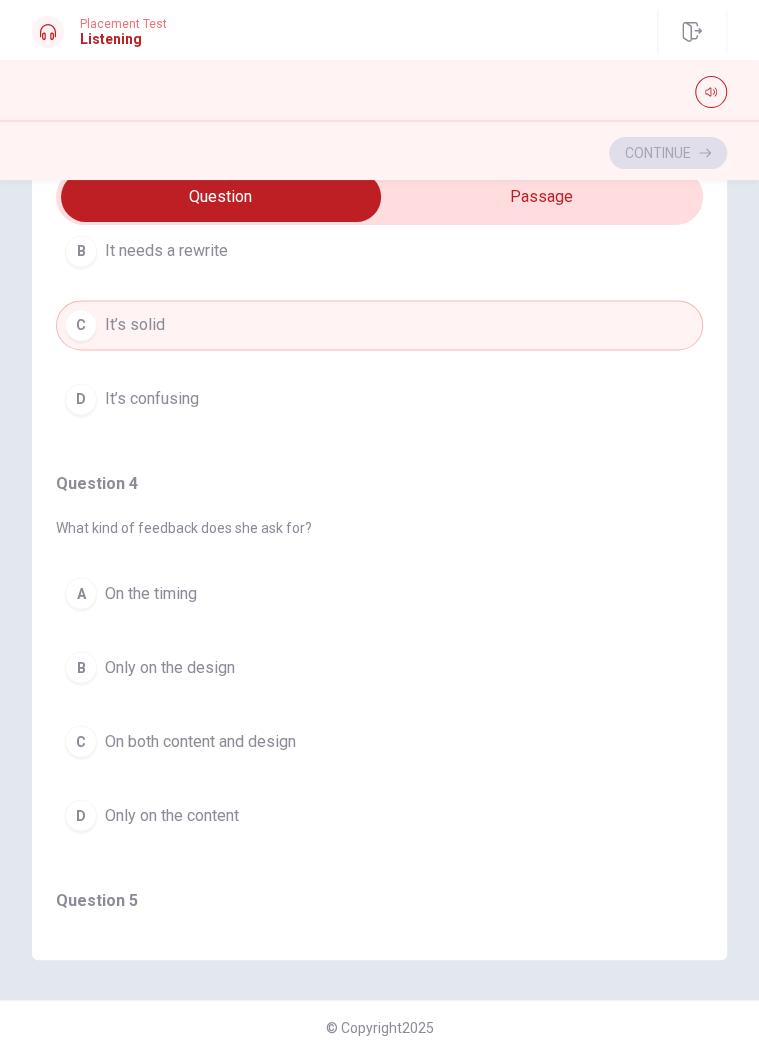 click on "On both content and design" at bounding box center (200, 741) 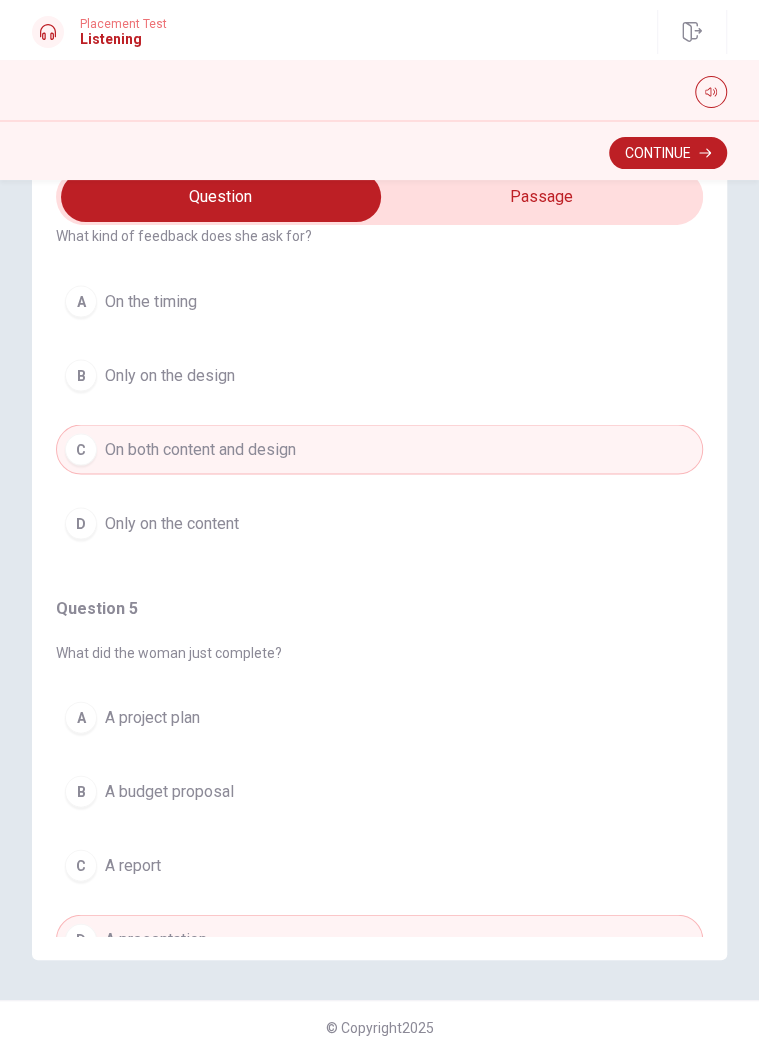 scroll, scrollTop: 1317, scrollLeft: 0, axis: vertical 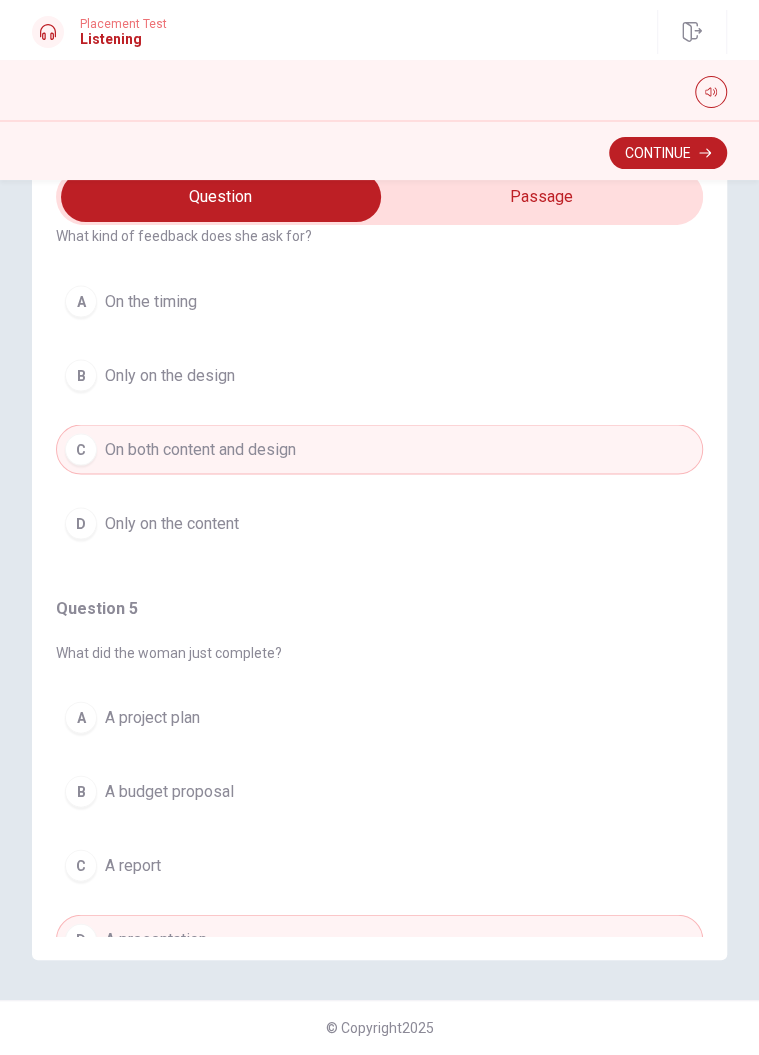 click on "Continue" at bounding box center [668, 153] 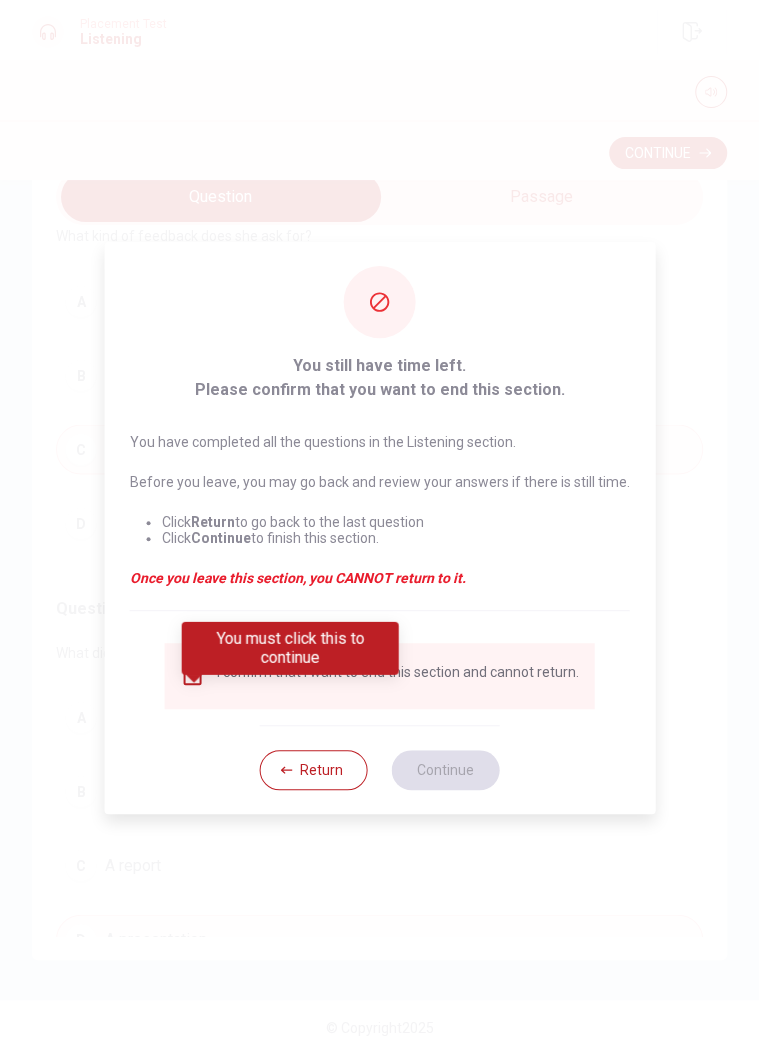 click at bounding box center [193, 676] 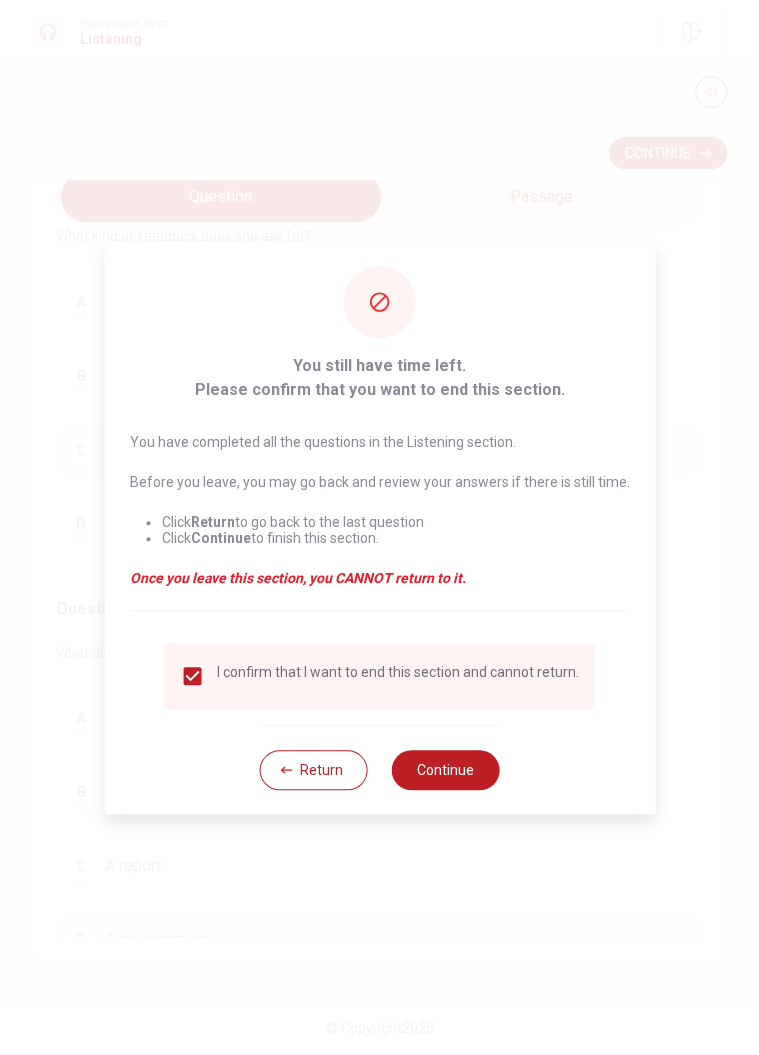 click on "Continue" at bounding box center (446, 770) 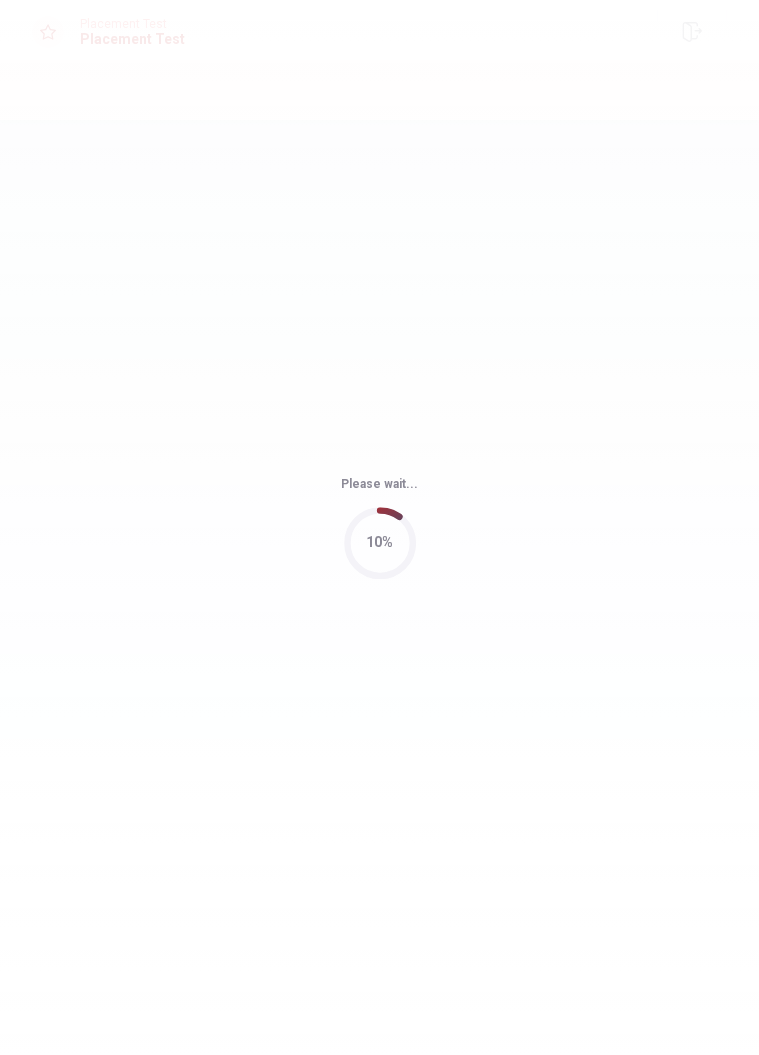 scroll, scrollTop: 0, scrollLeft: 0, axis: both 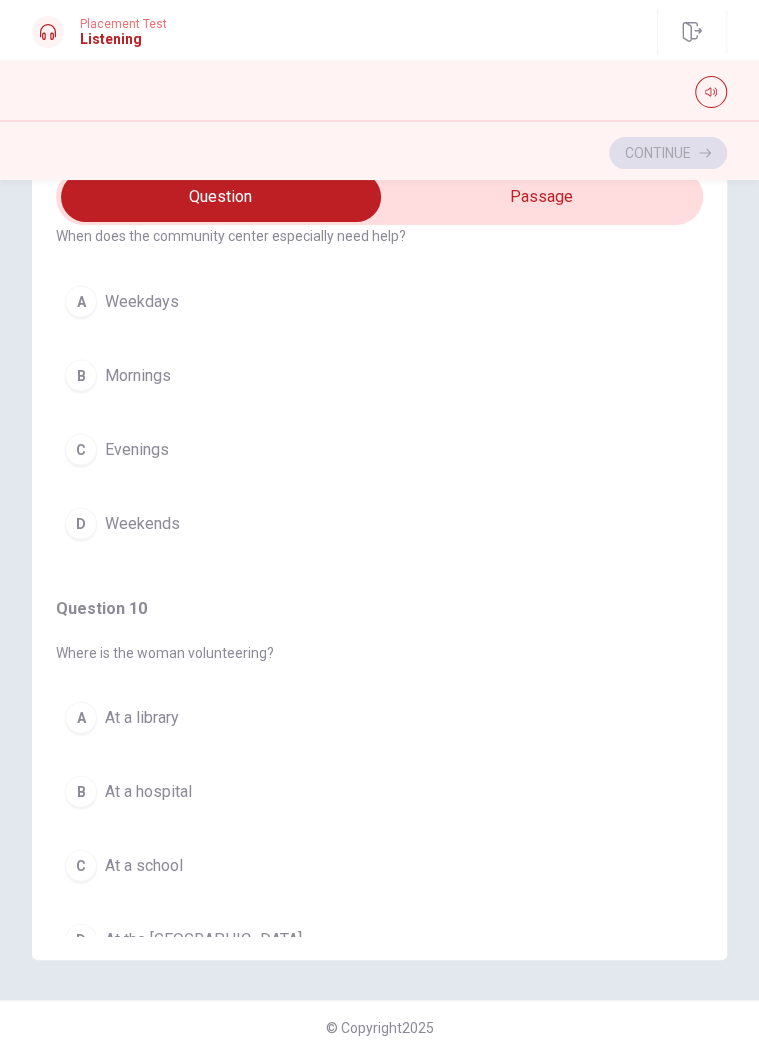 click on "At the [GEOGRAPHIC_DATA]" at bounding box center (203, 939) 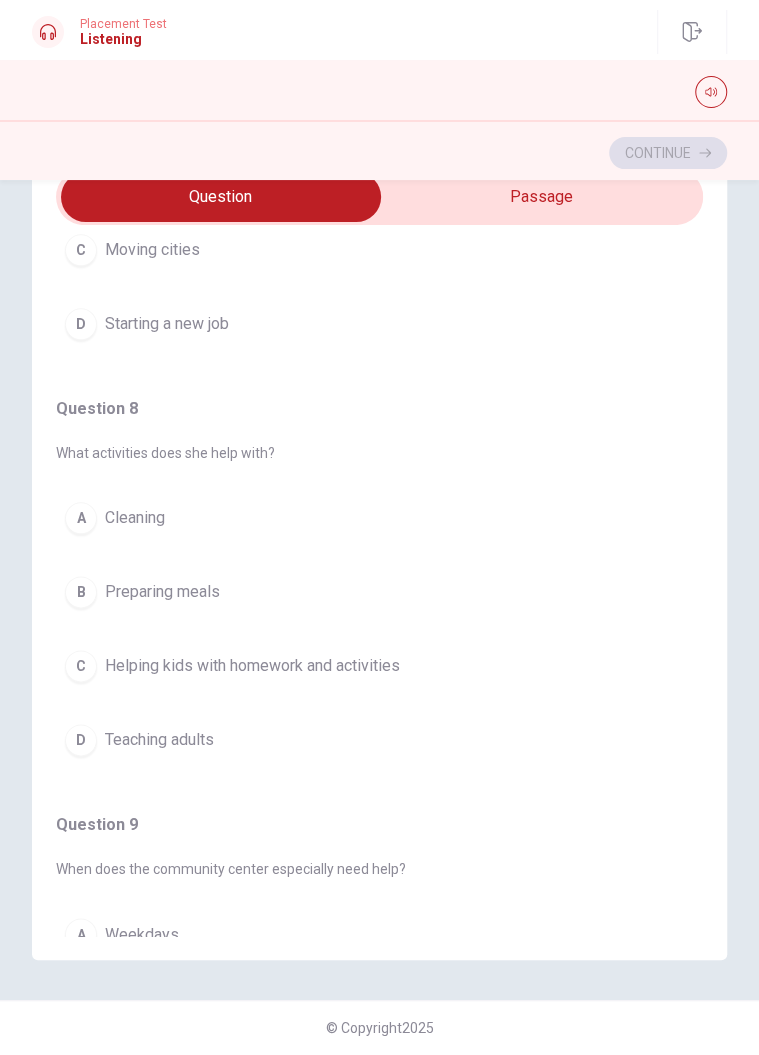 scroll, scrollTop: 678, scrollLeft: 0, axis: vertical 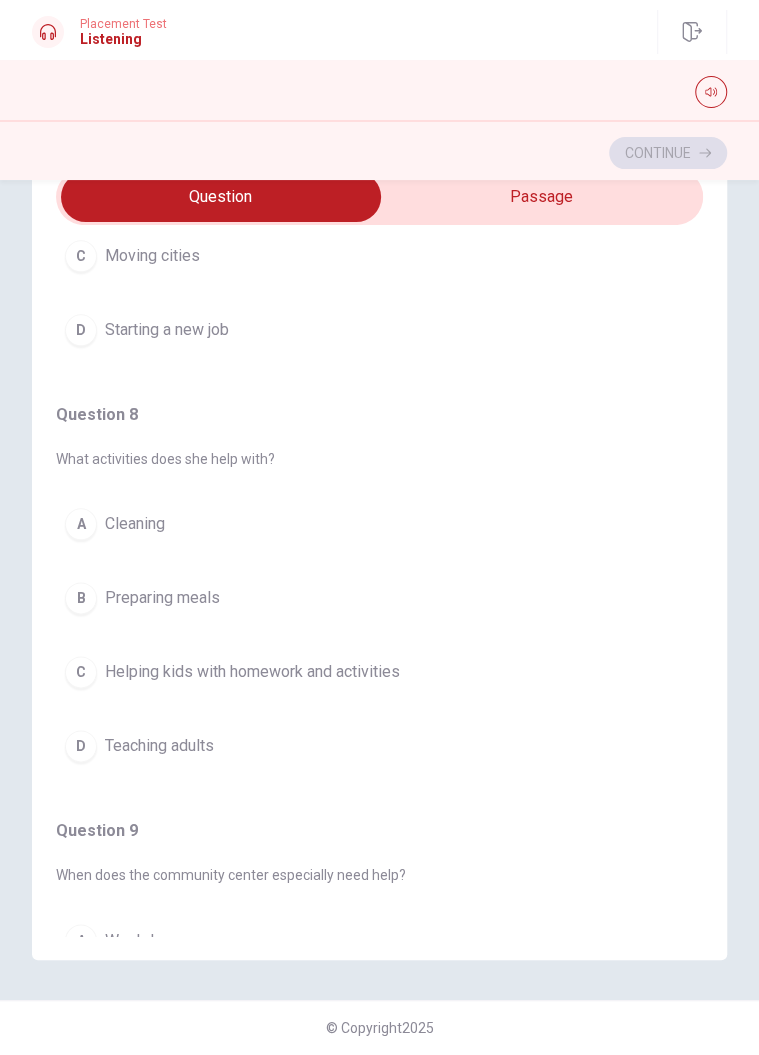 click on "Helping kids with homework and activities" at bounding box center (252, 672) 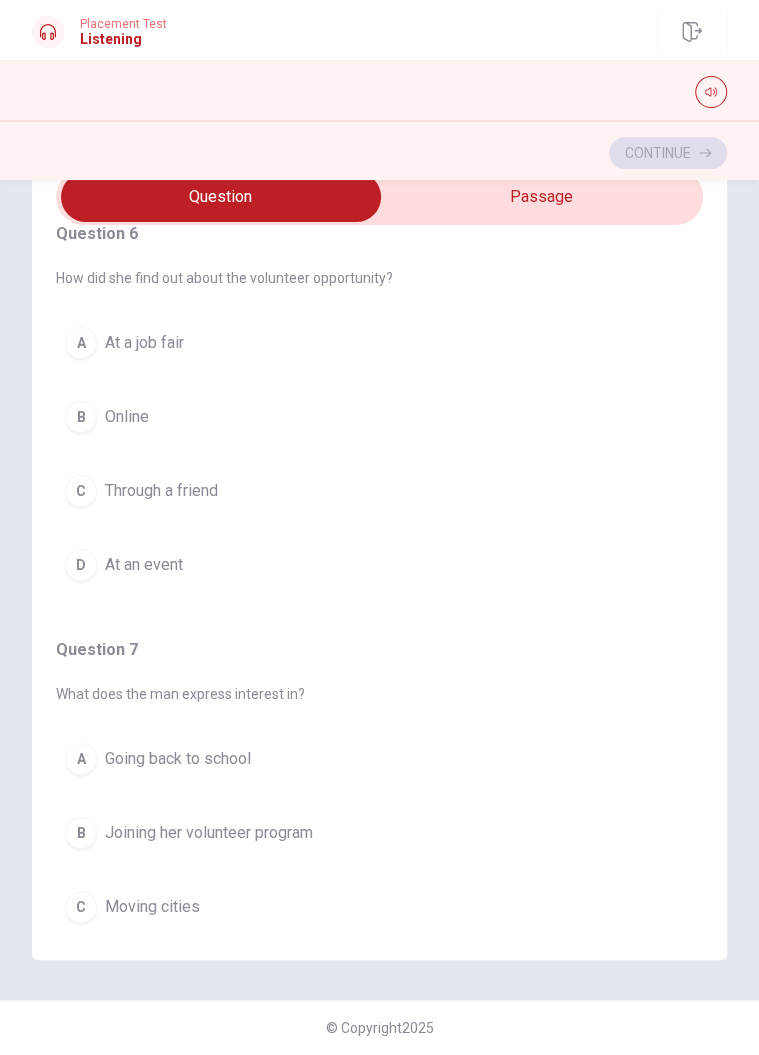 scroll, scrollTop: 18, scrollLeft: 0, axis: vertical 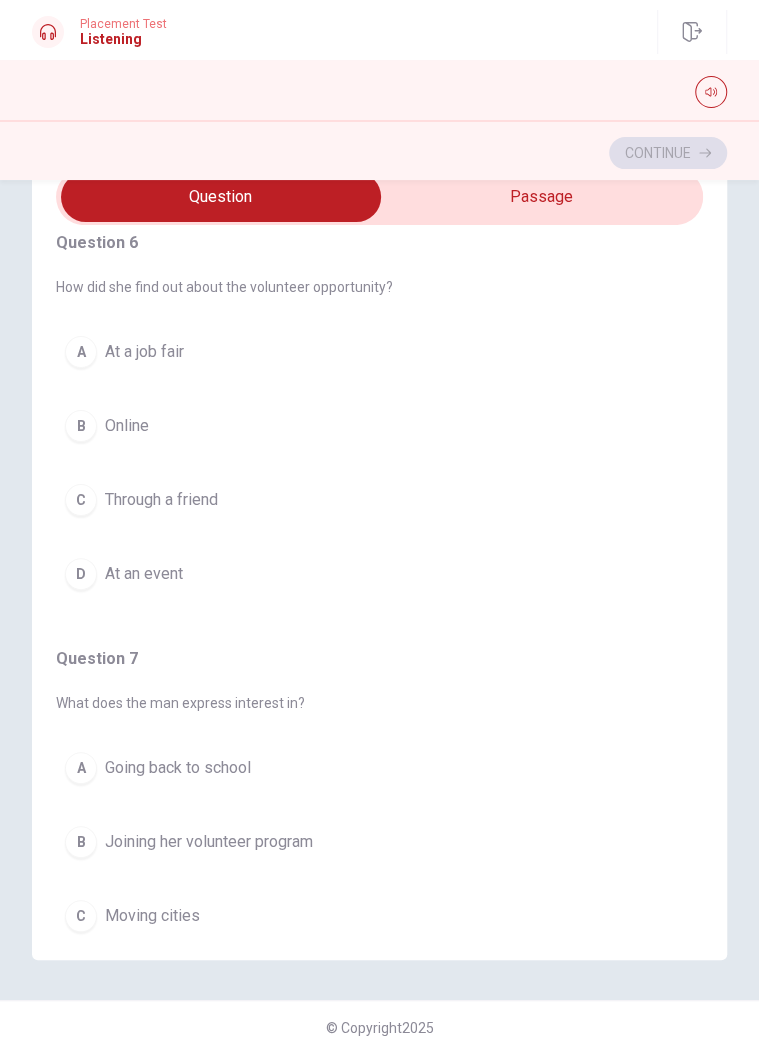 click on "B" at bounding box center [81, 426] 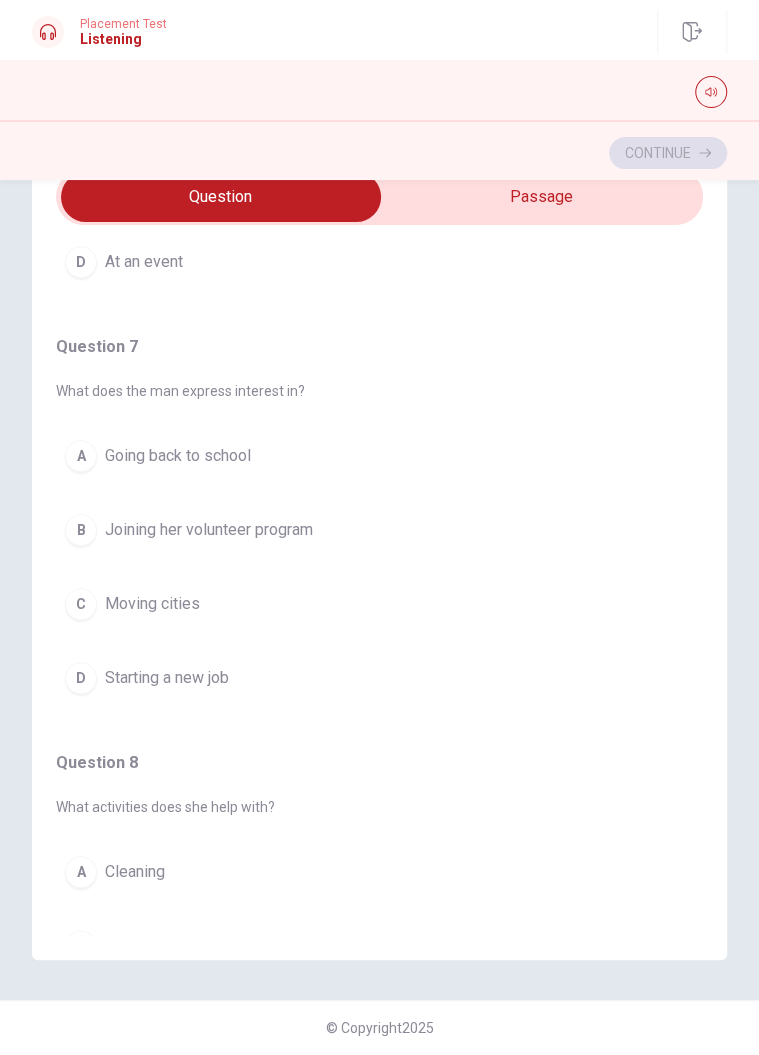 scroll, scrollTop: 332, scrollLeft: 0, axis: vertical 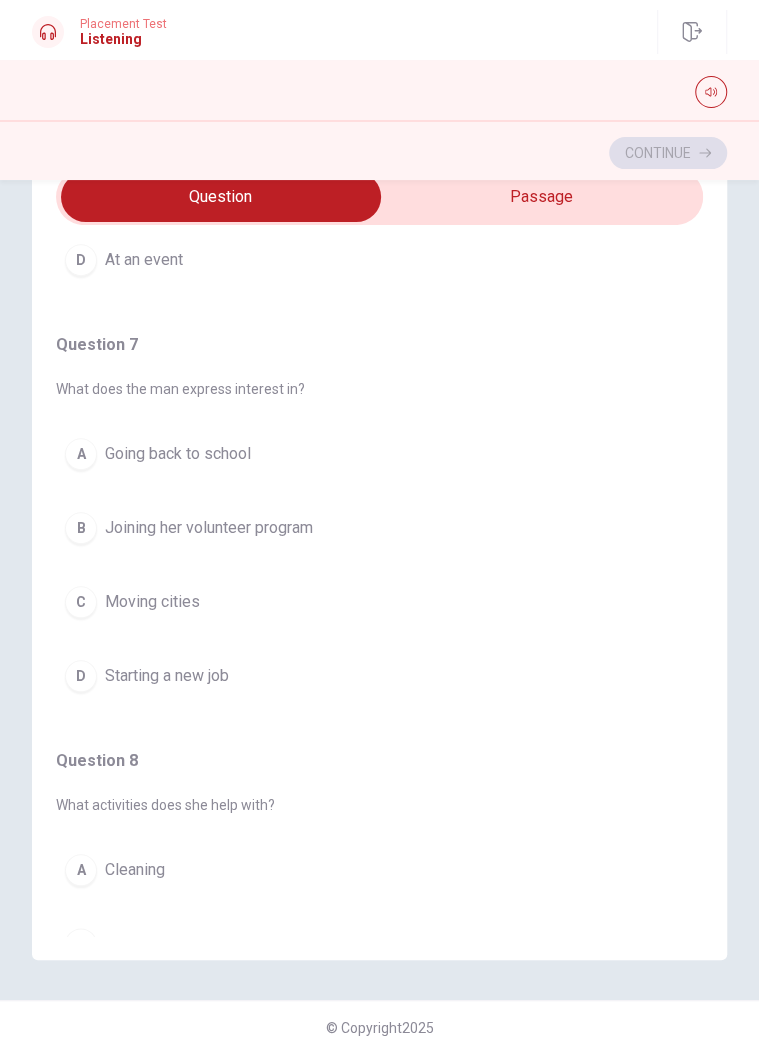 click on "B" at bounding box center [81, 528] 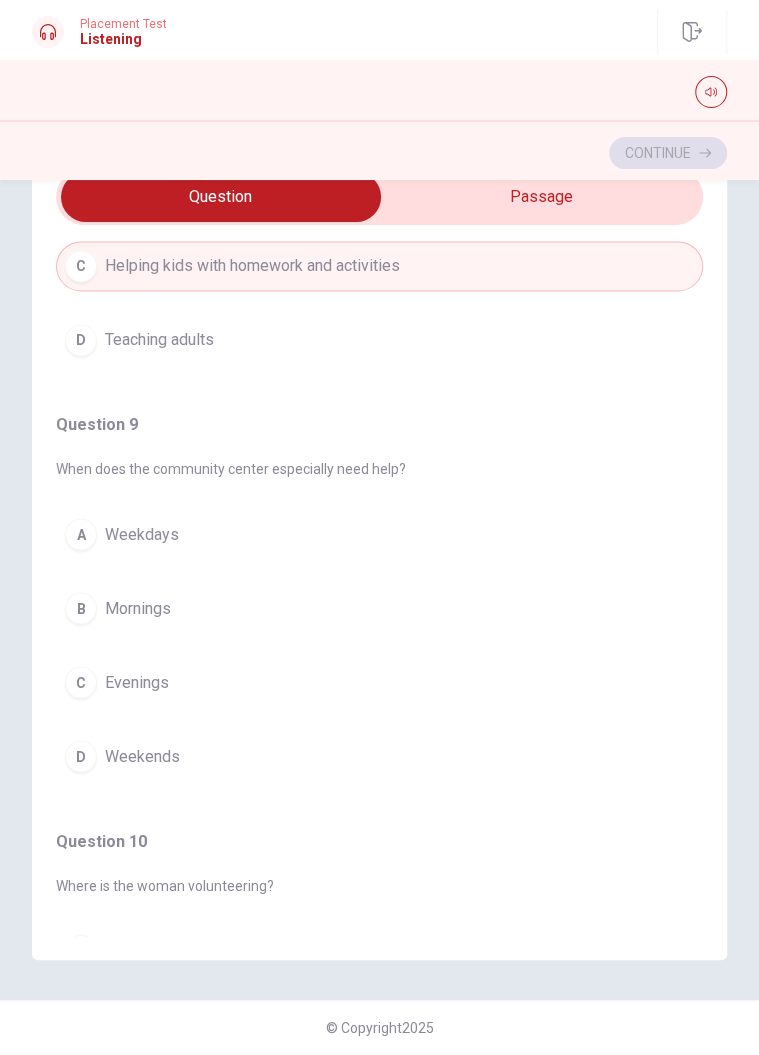 scroll, scrollTop: 1064, scrollLeft: 0, axis: vertical 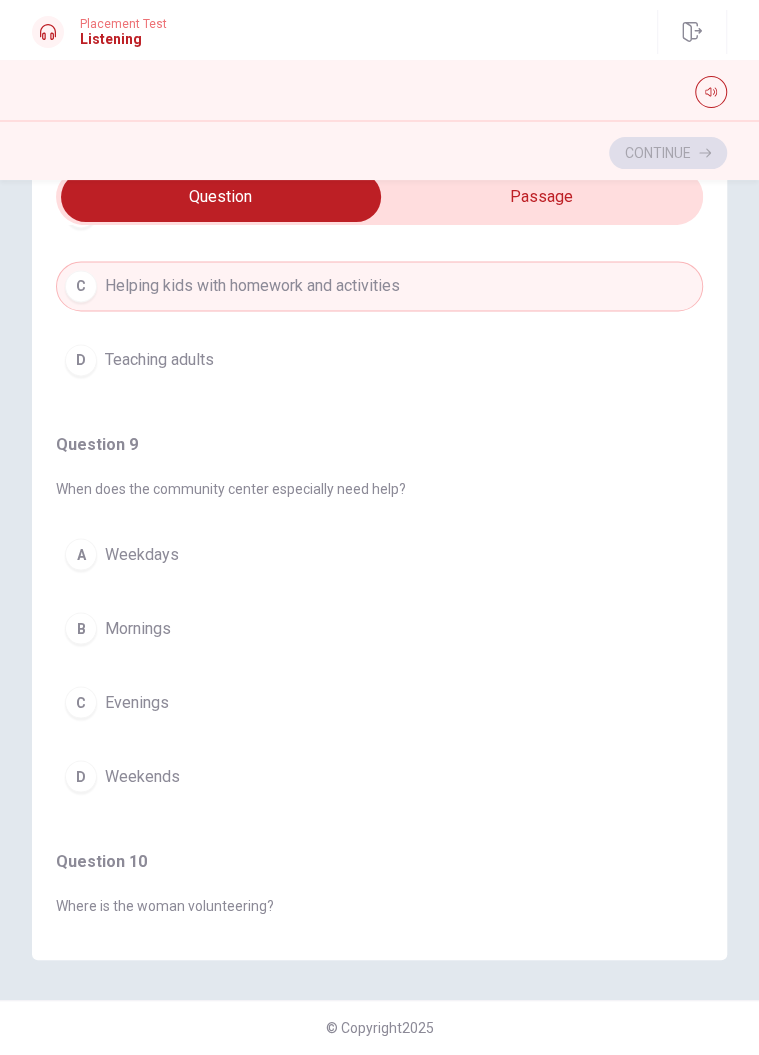 click on "Weekends" at bounding box center [142, 776] 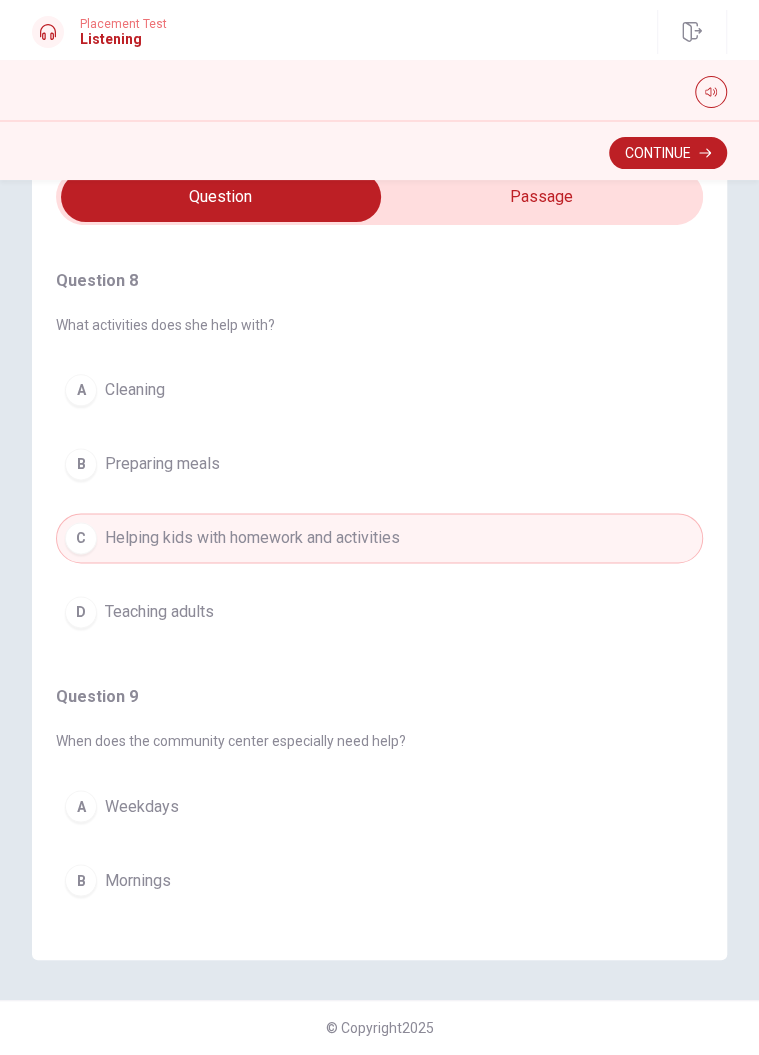 scroll, scrollTop: 788, scrollLeft: 0, axis: vertical 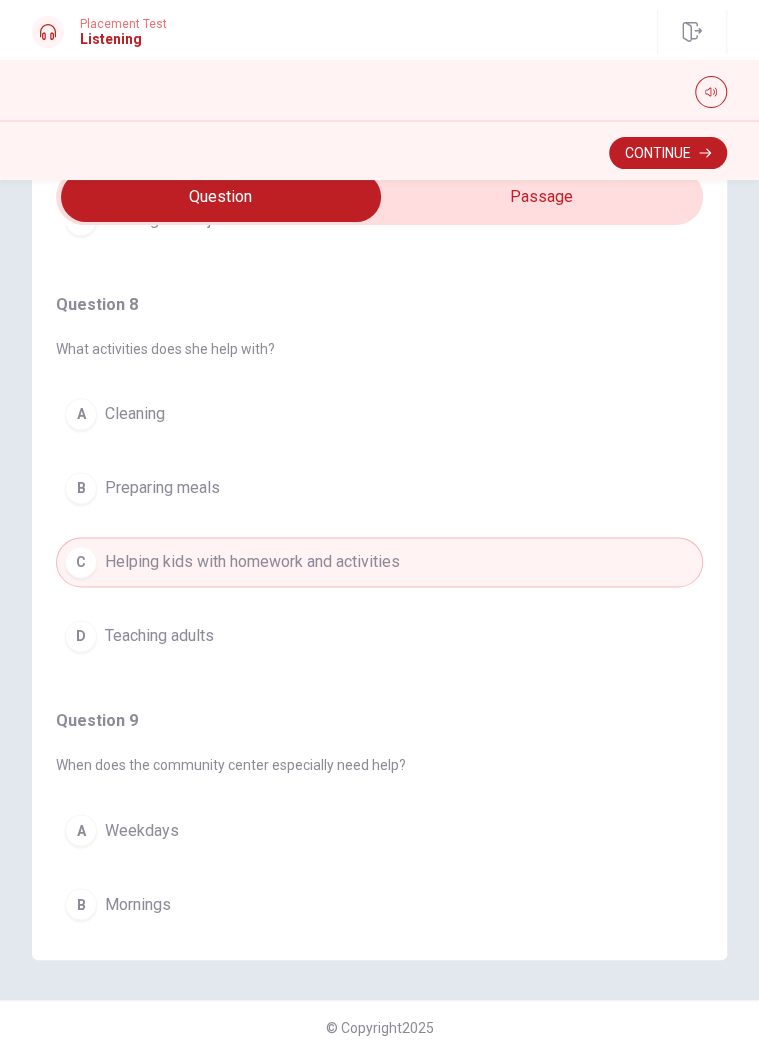 click on "Continue" at bounding box center [668, 153] 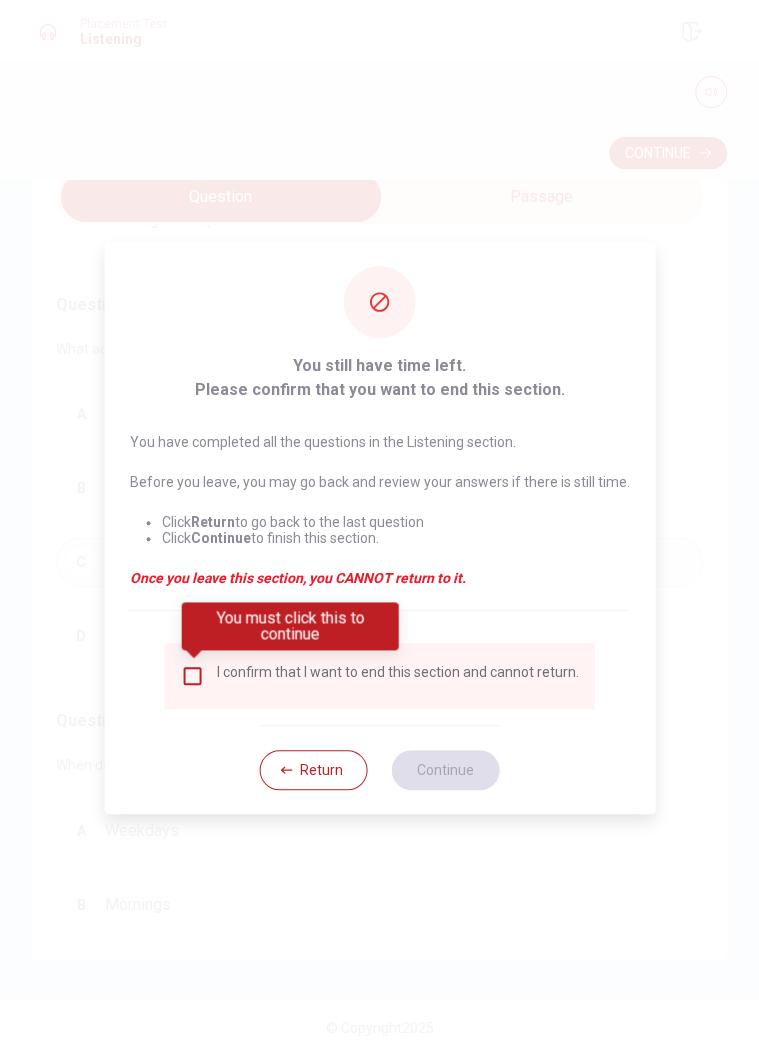 click at bounding box center [193, 676] 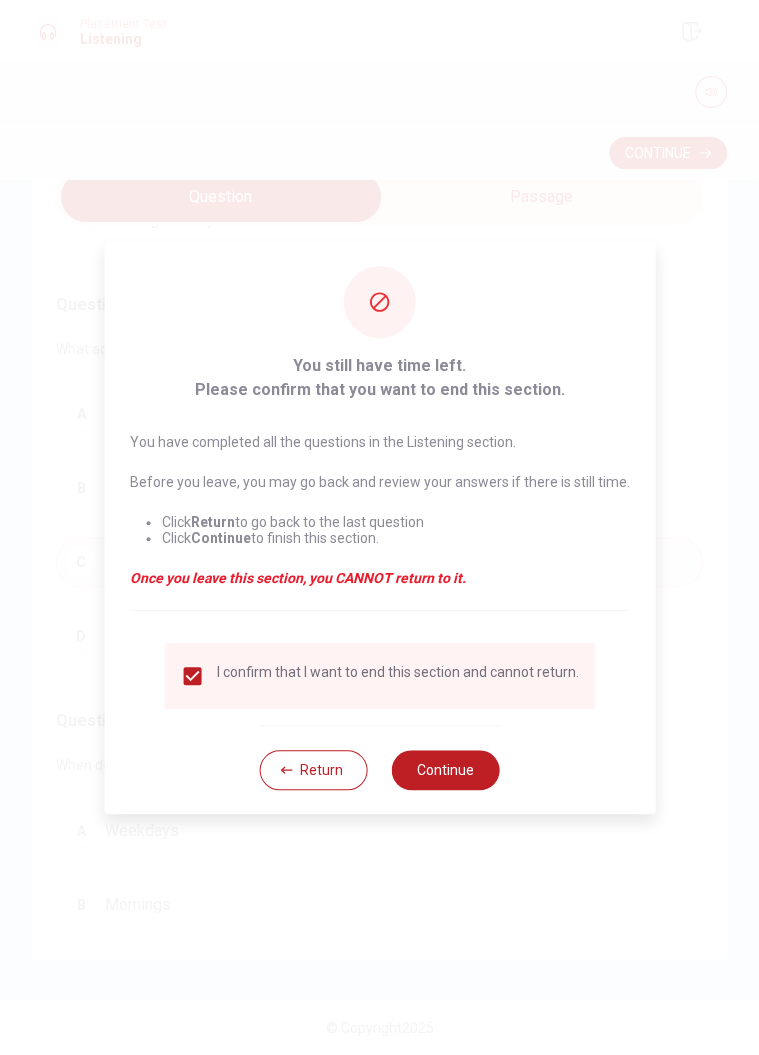 click on "Continue" at bounding box center (446, 770) 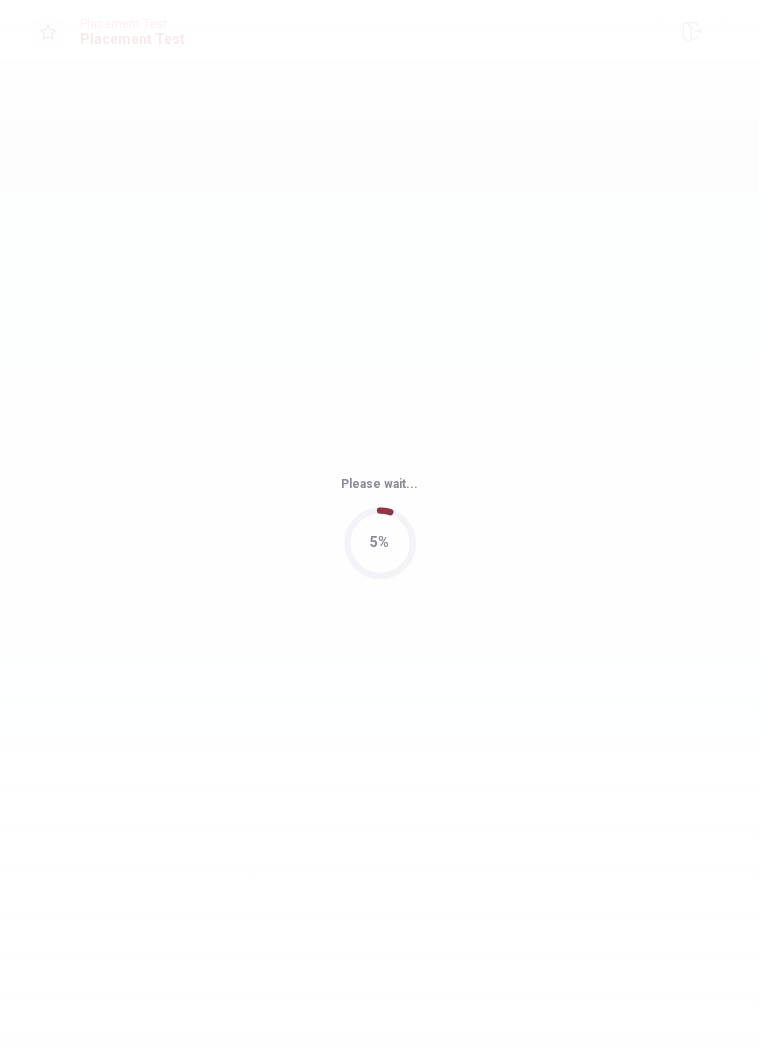 scroll, scrollTop: 0, scrollLeft: 0, axis: both 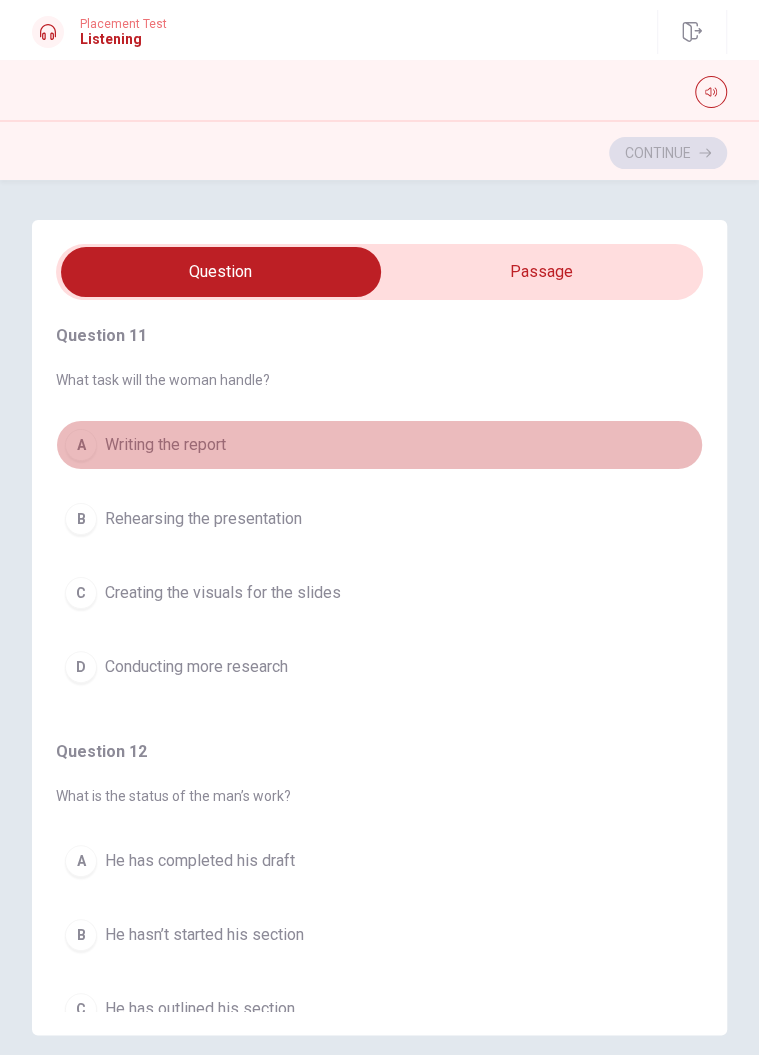 click on "Writing the report" at bounding box center (165, 445) 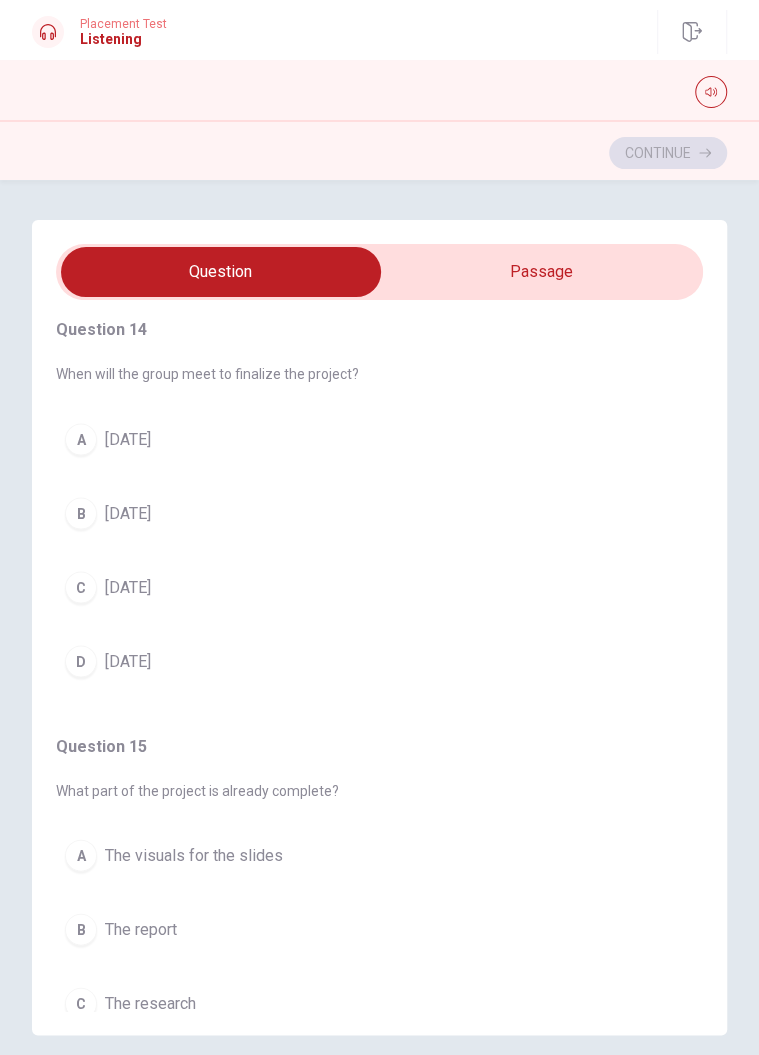 scroll, scrollTop: 1317, scrollLeft: 0, axis: vertical 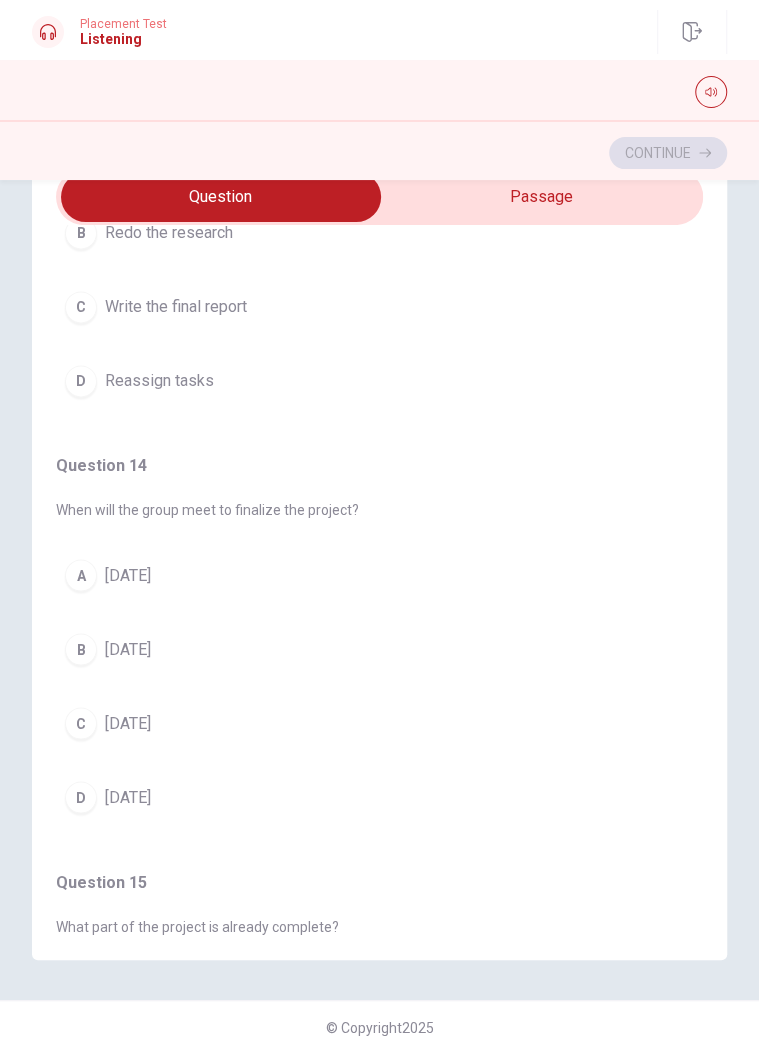 click on "[DATE]" at bounding box center (128, 575) 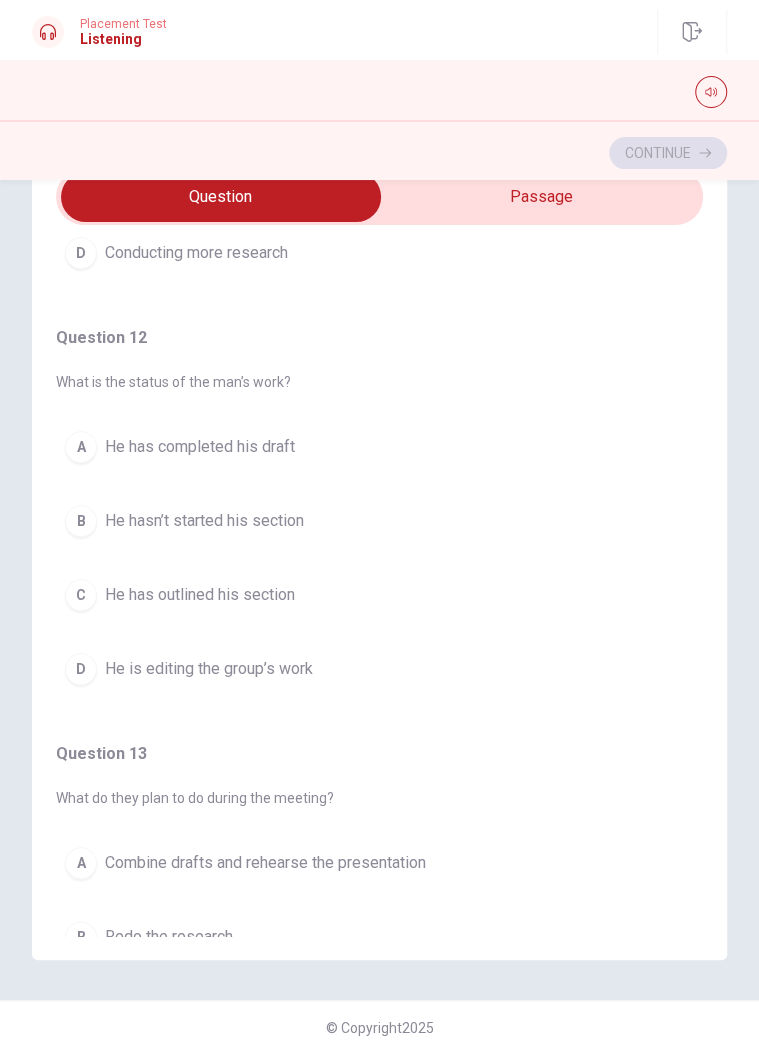 scroll, scrollTop: 314, scrollLeft: 0, axis: vertical 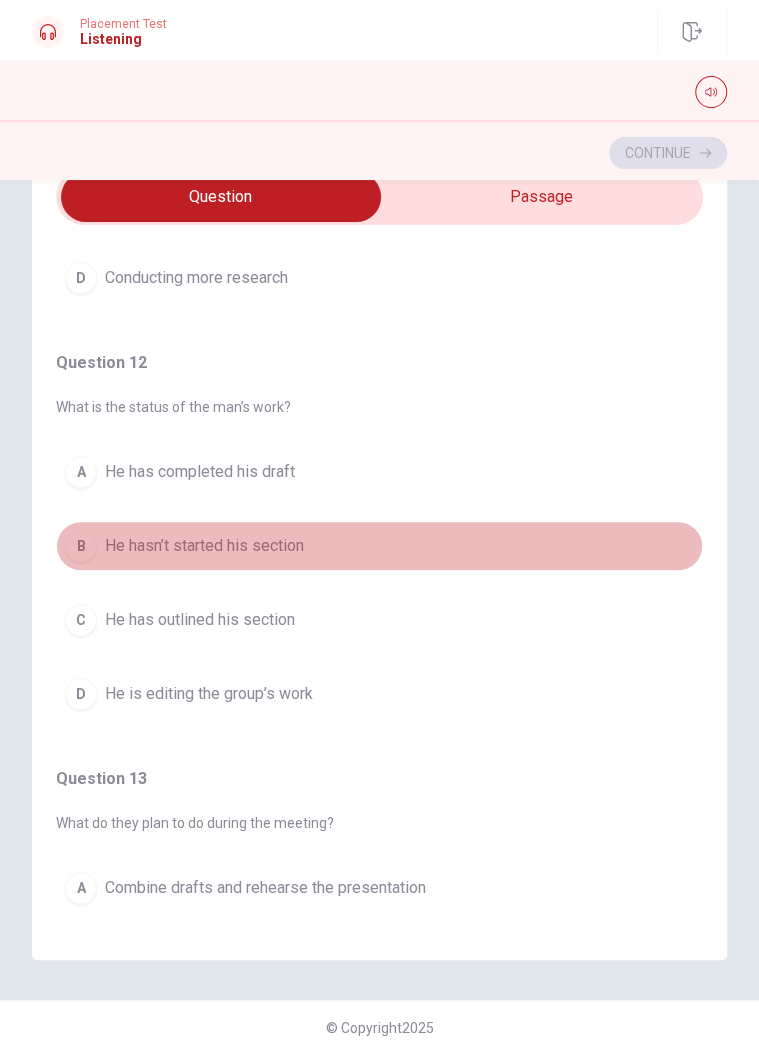 click on "B" at bounding box center (81, 546) 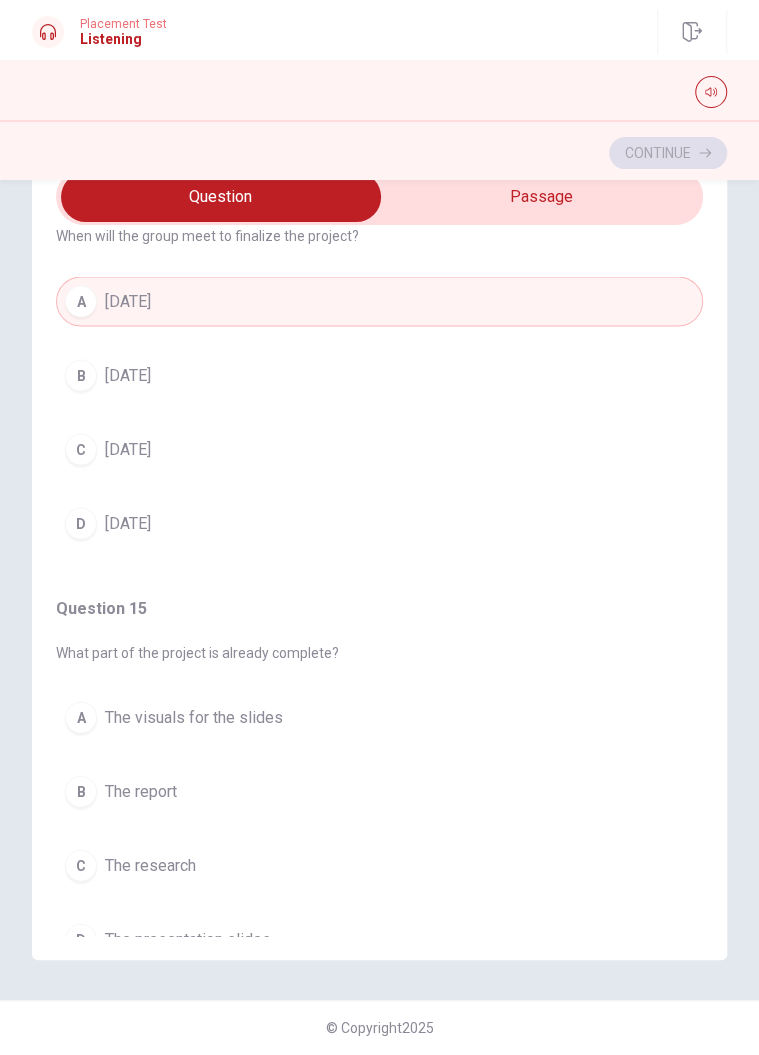 scroll, scrollTop: 1317, scrollLeft: 0, axis: vertical 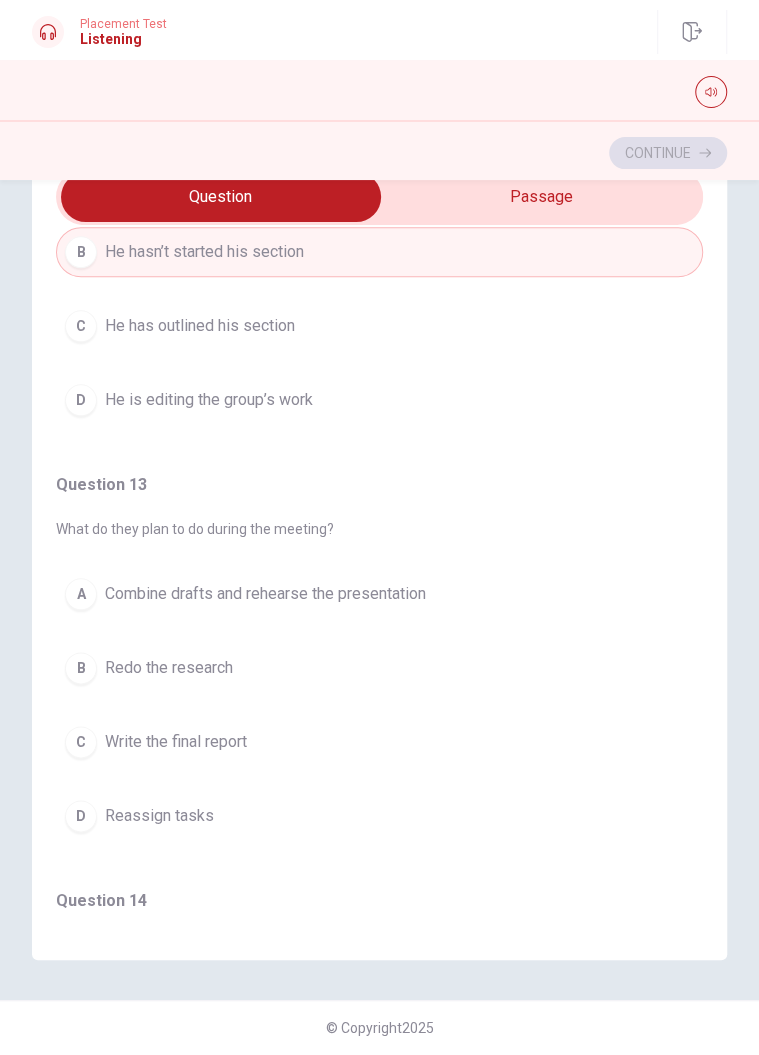 click on "Write the final report" at bounding box center (176, 742) 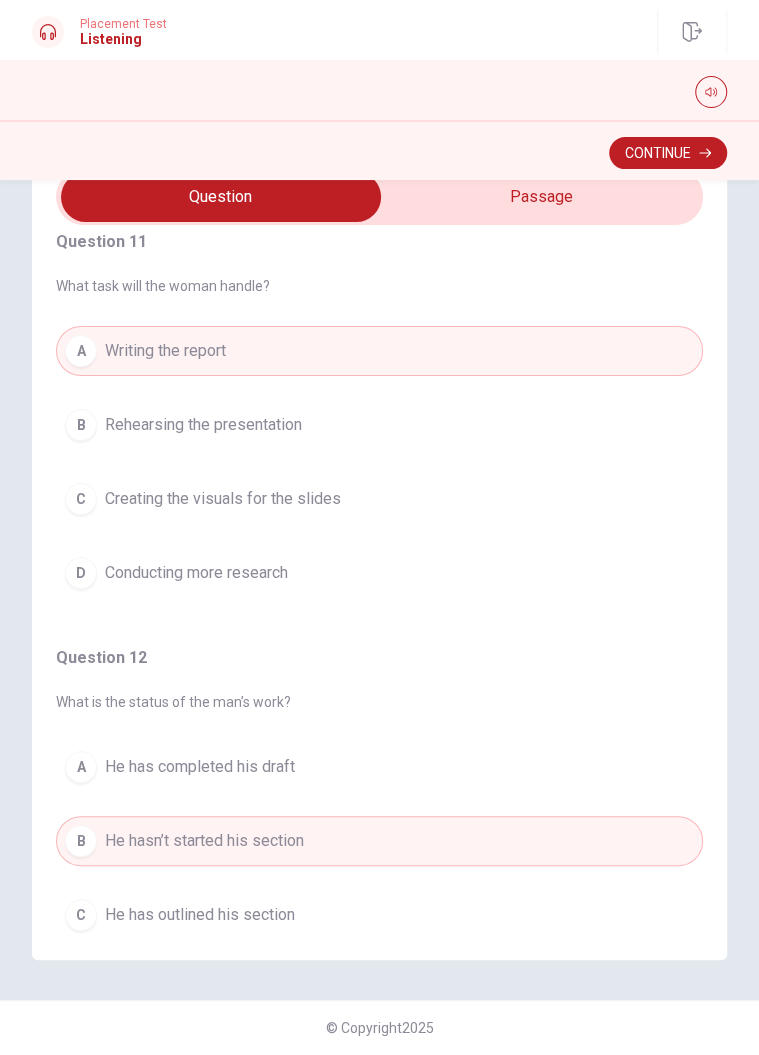 scroll, scrollTop: 0, scrollLeft: 0, axis: both 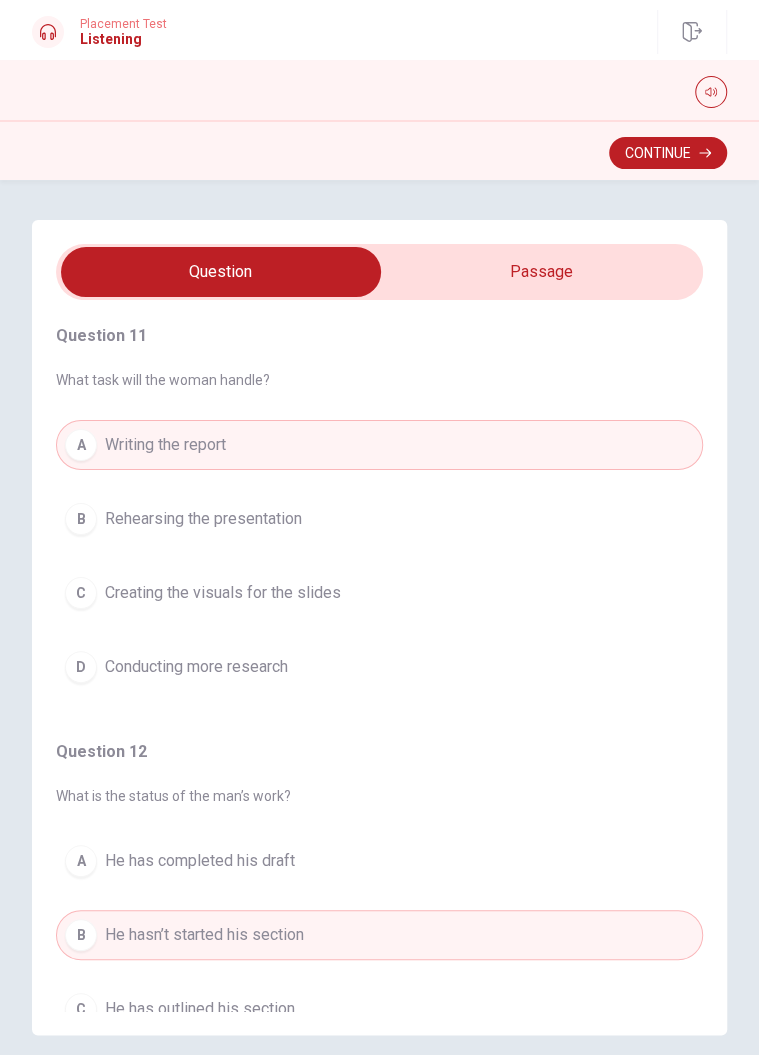 click 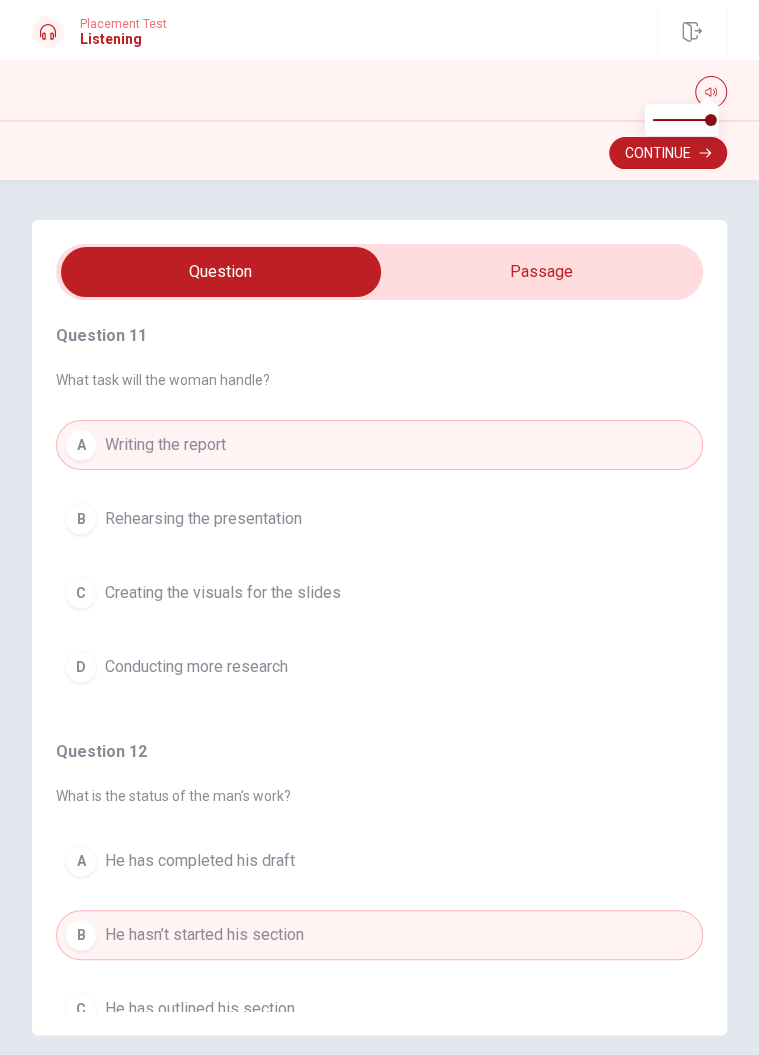 click at bounding box center [221, 272] 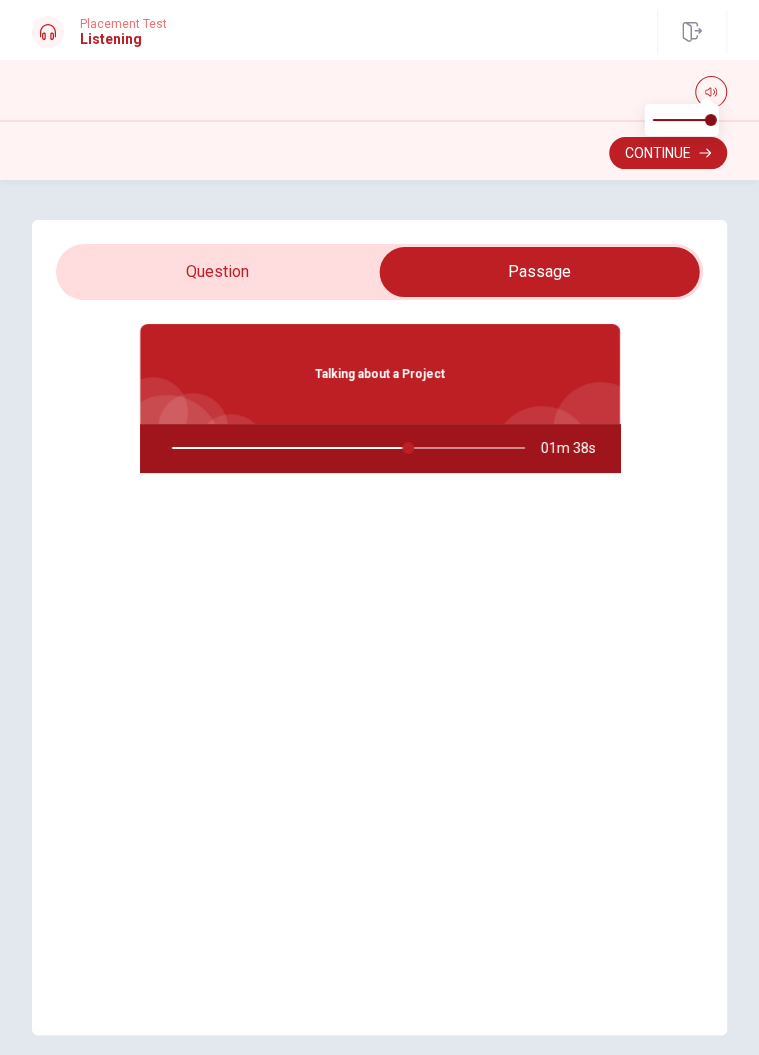 type on "67" 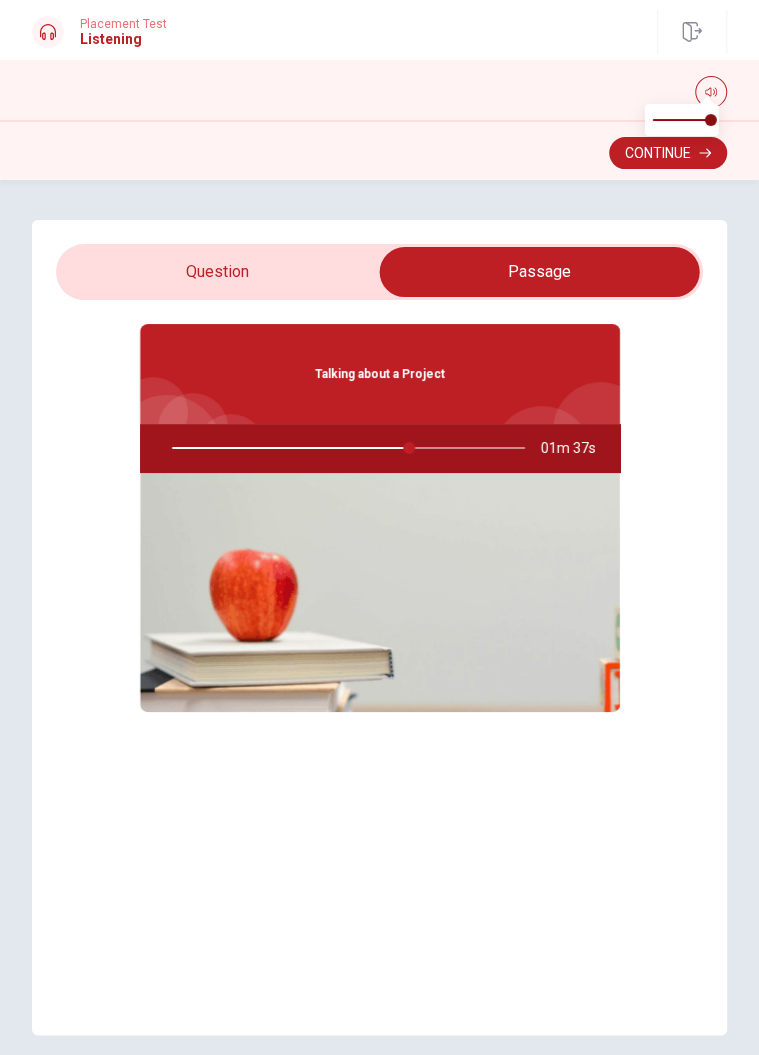 click at bounding box center [539, 272] 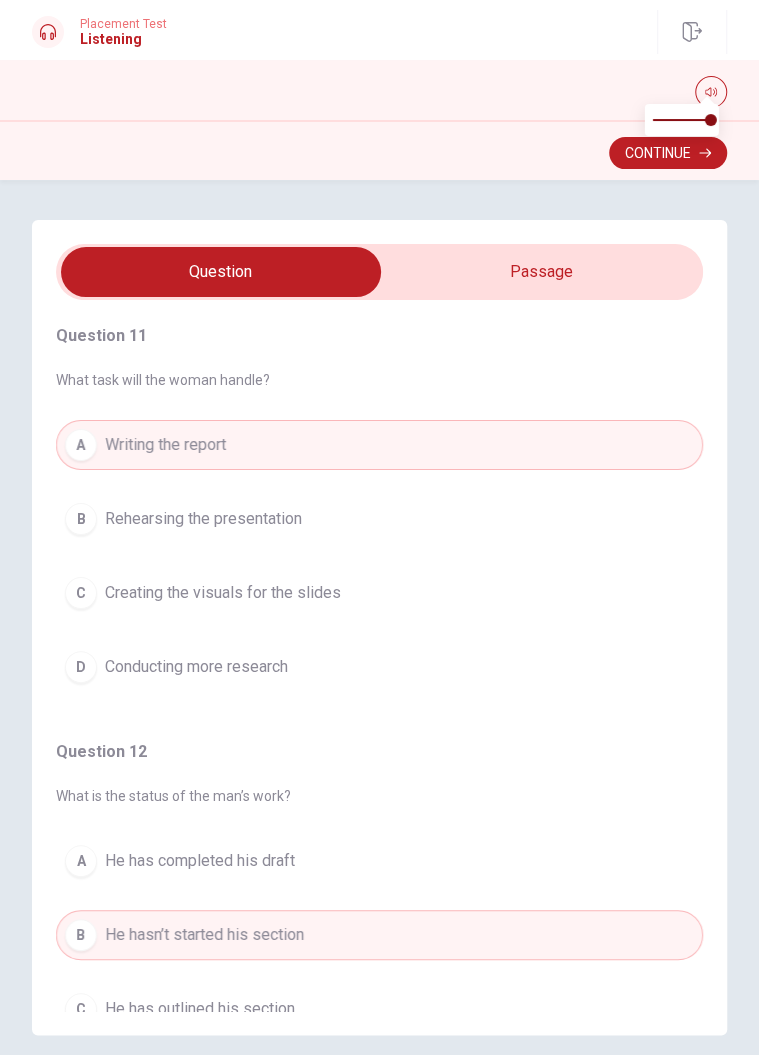 click on "Continue" at bounding box center (668, 153) 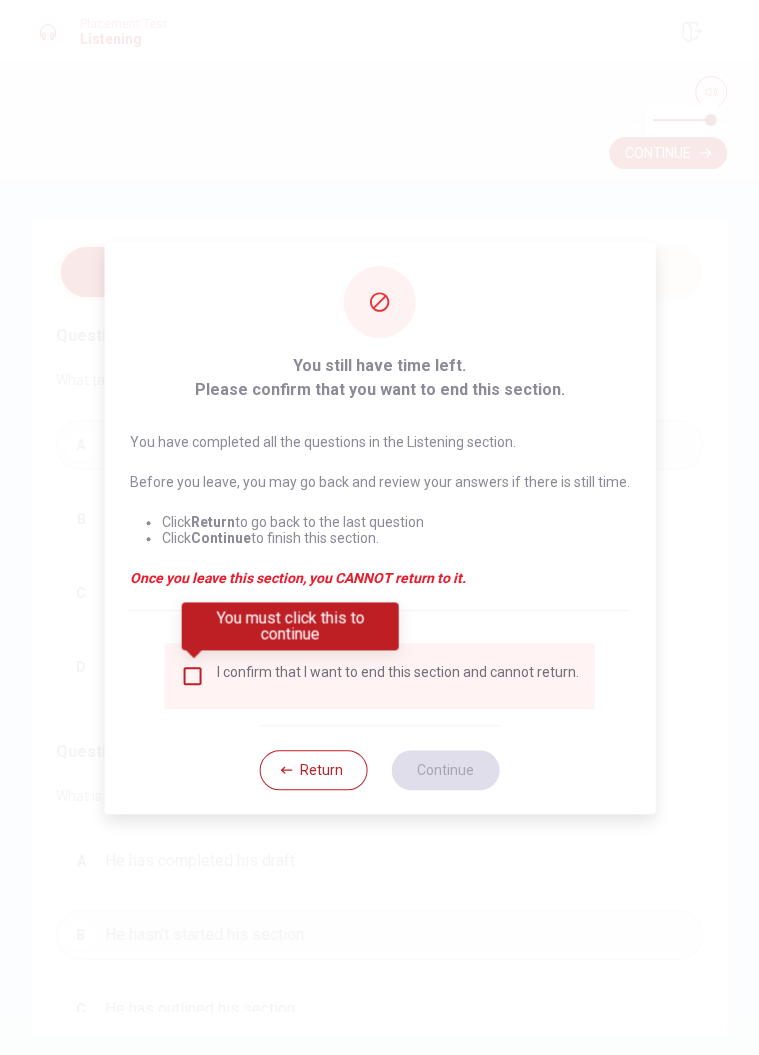 click at bounding box center [193, 676] 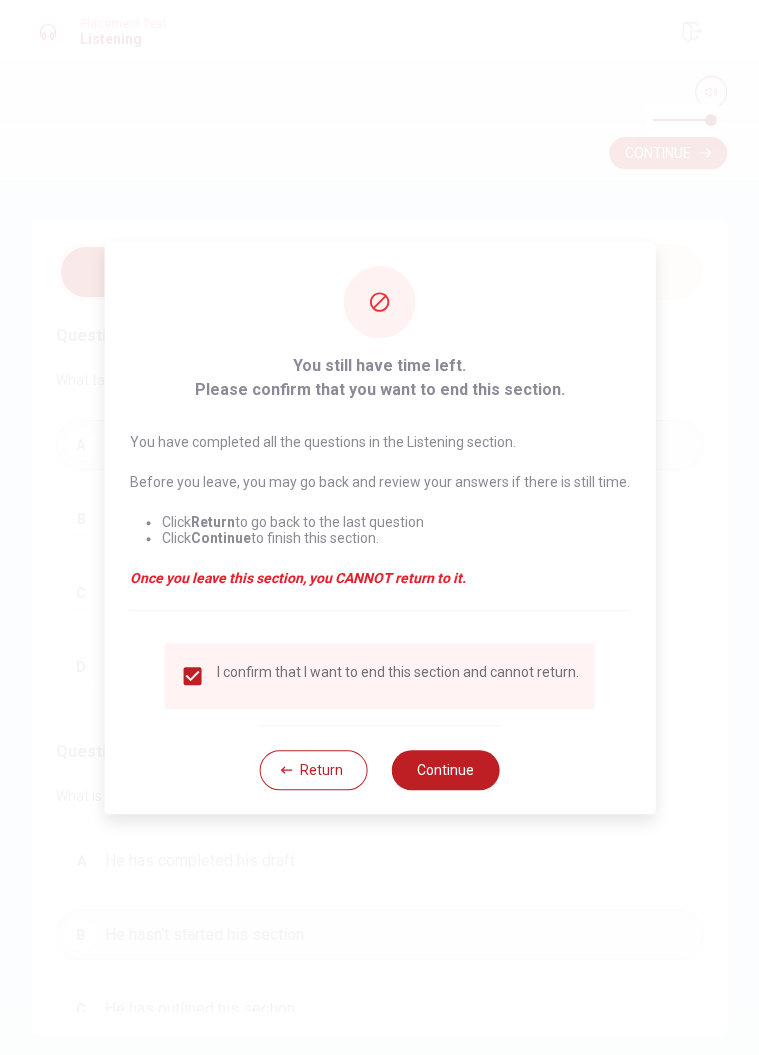 click on "Continue" at bounding box center [446, 770] 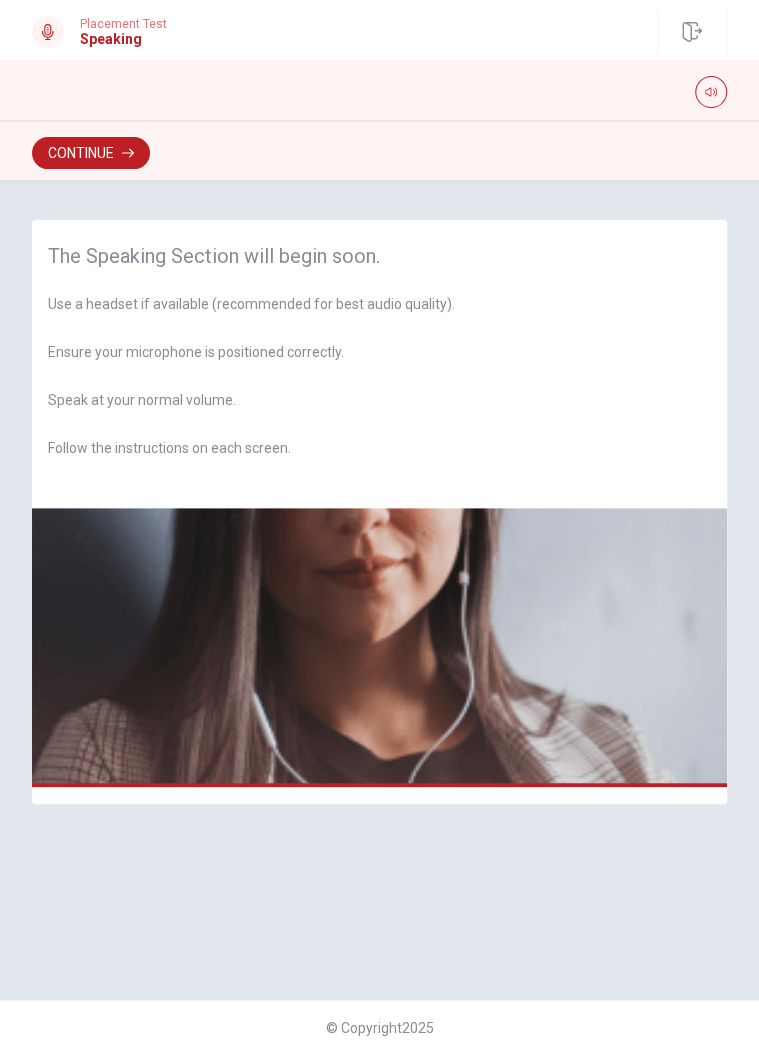 click 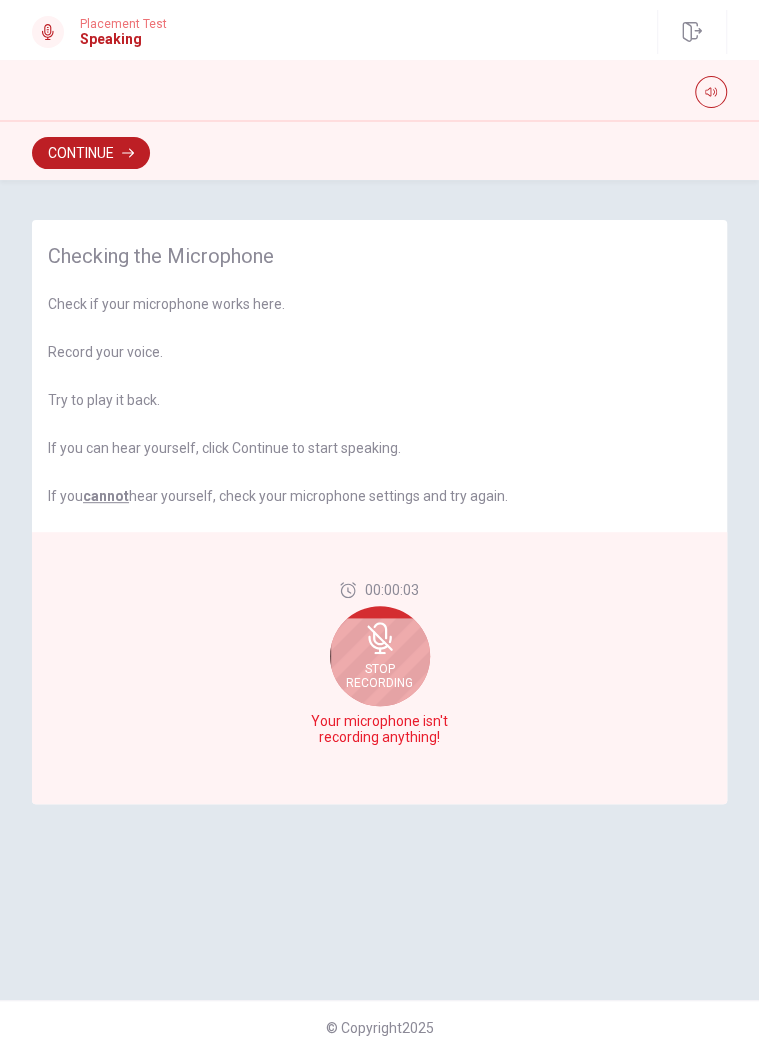 click 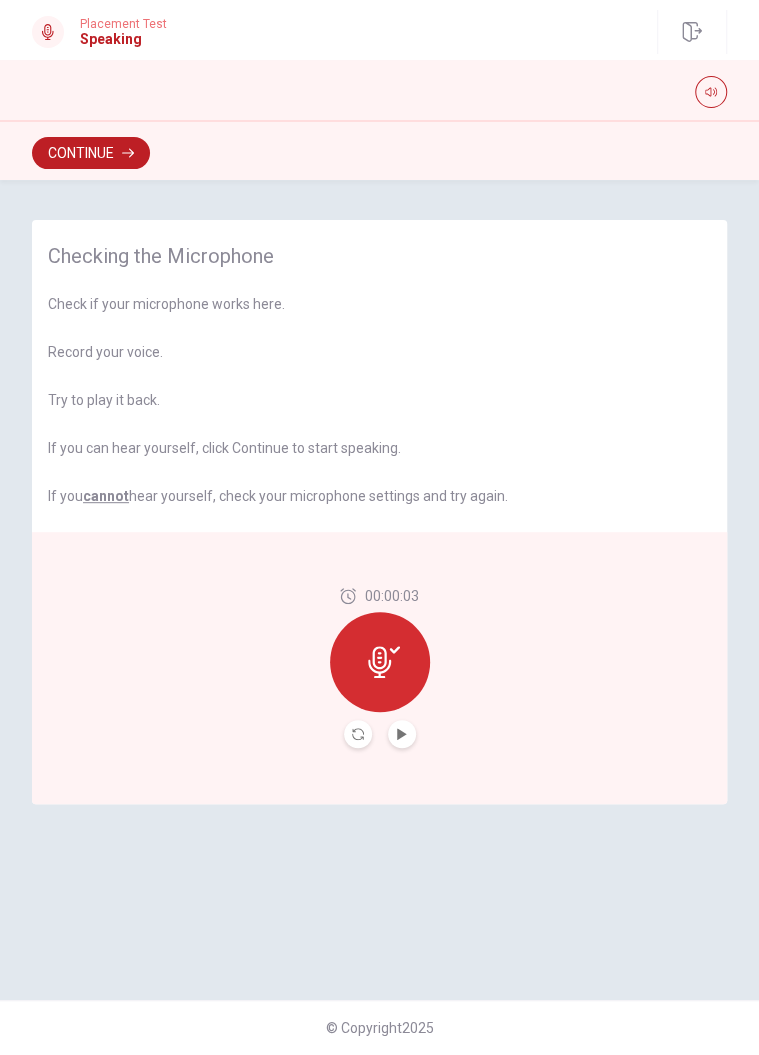 click 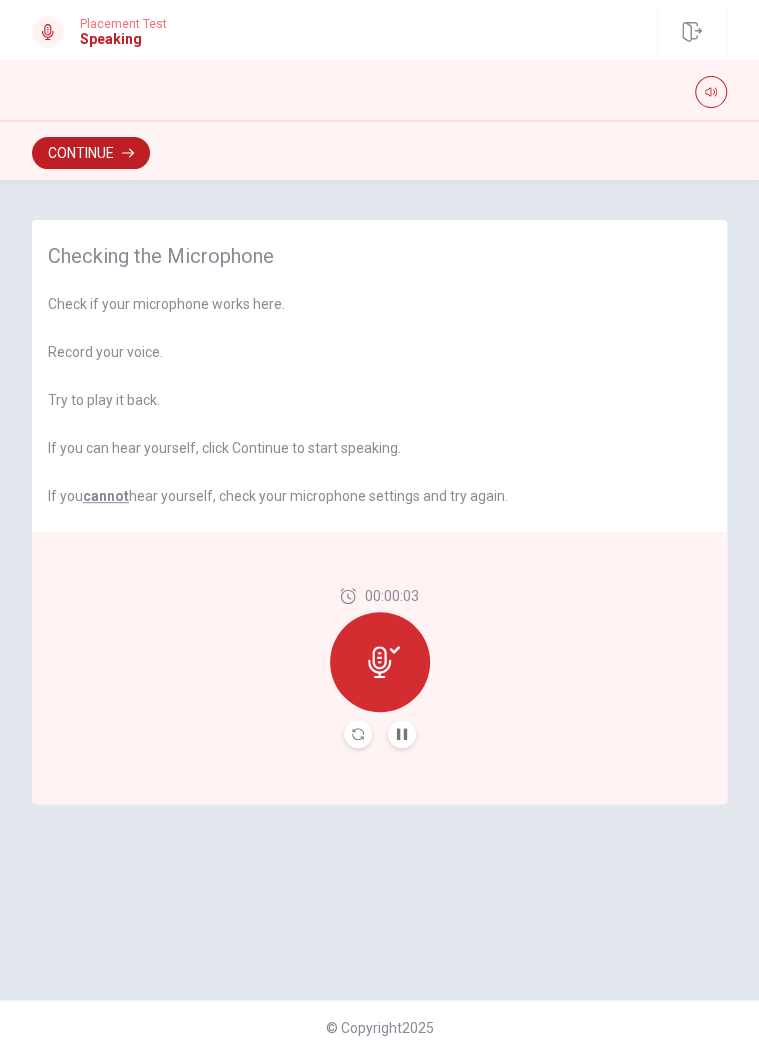 click 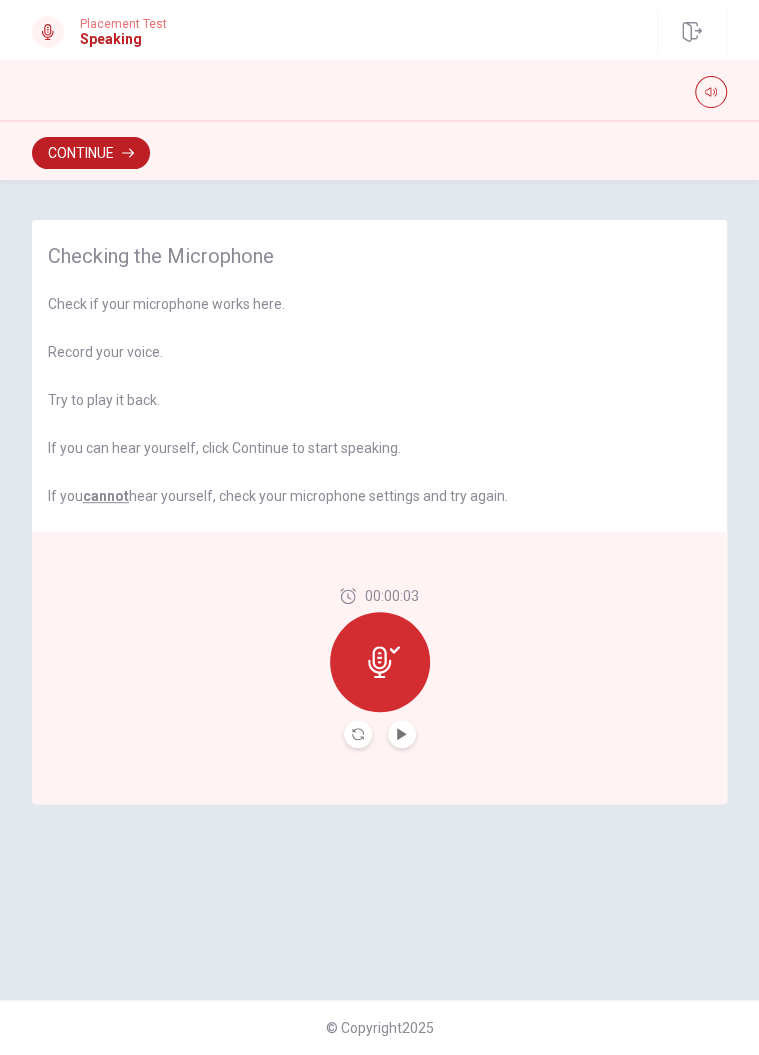 click 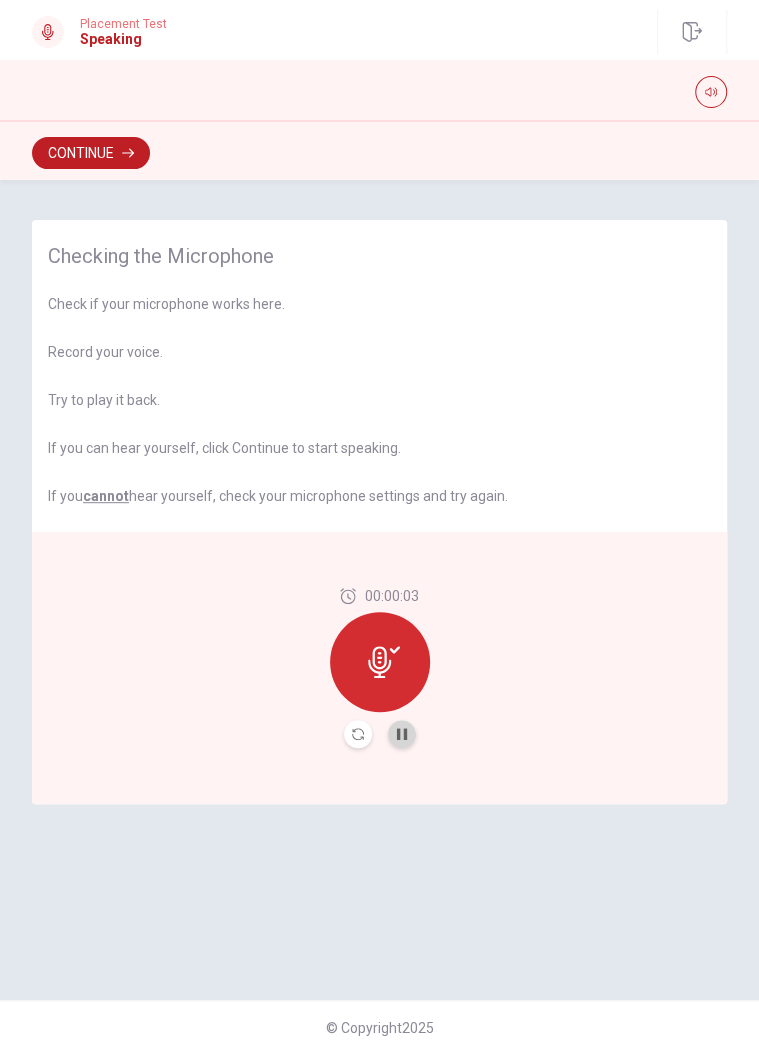 click 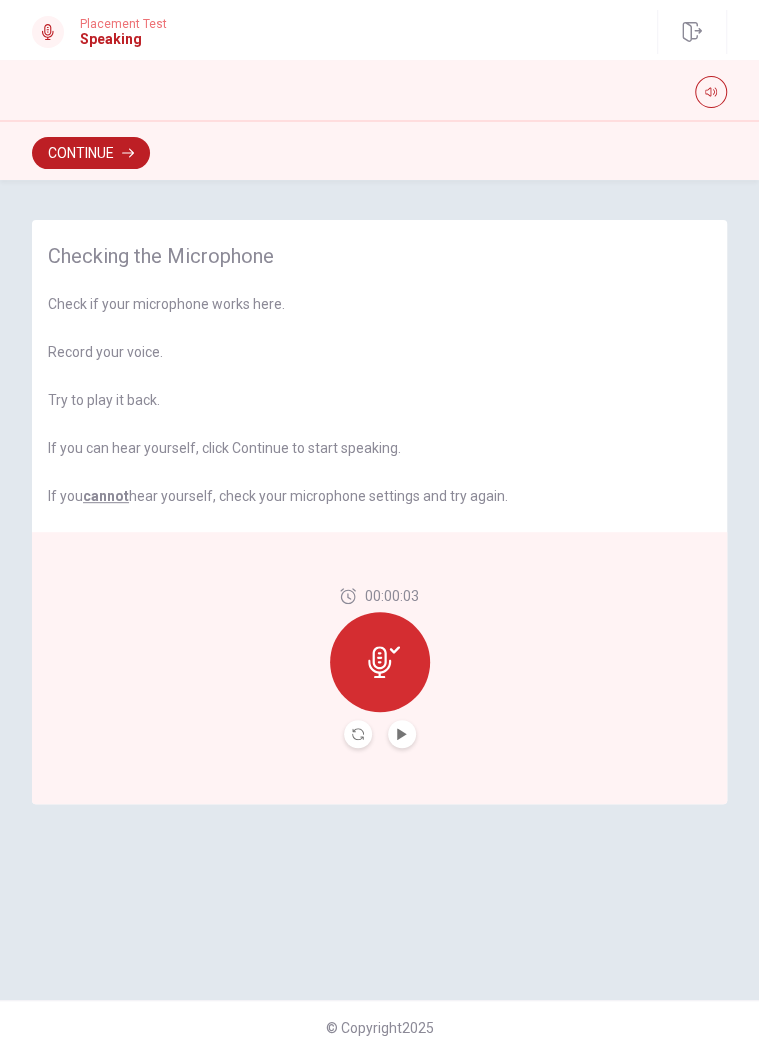 click 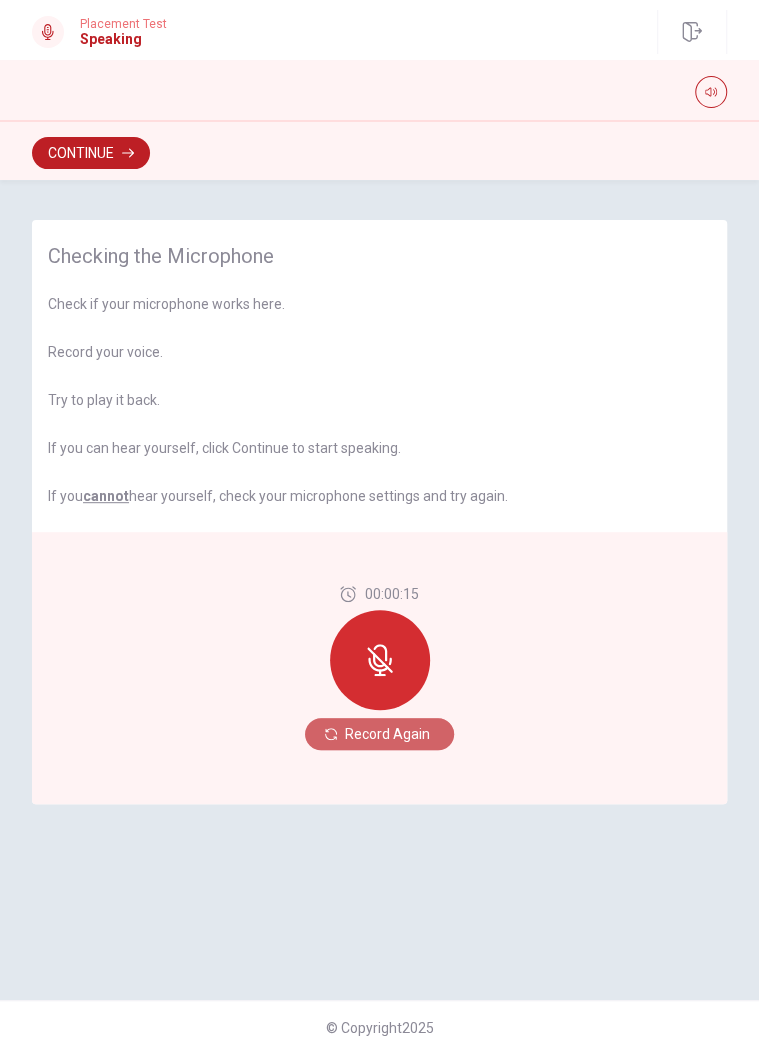 click on "Record Again" at bounding box center [379, 734] 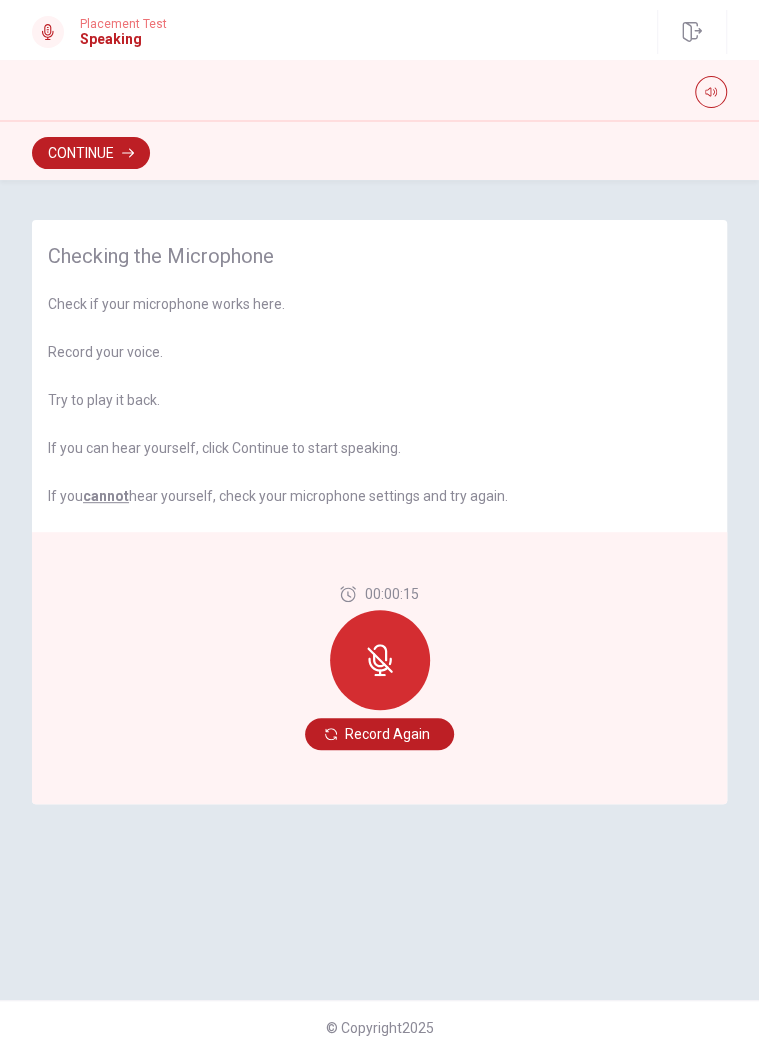 click on "Record Again" at bounding box center (379, 734) 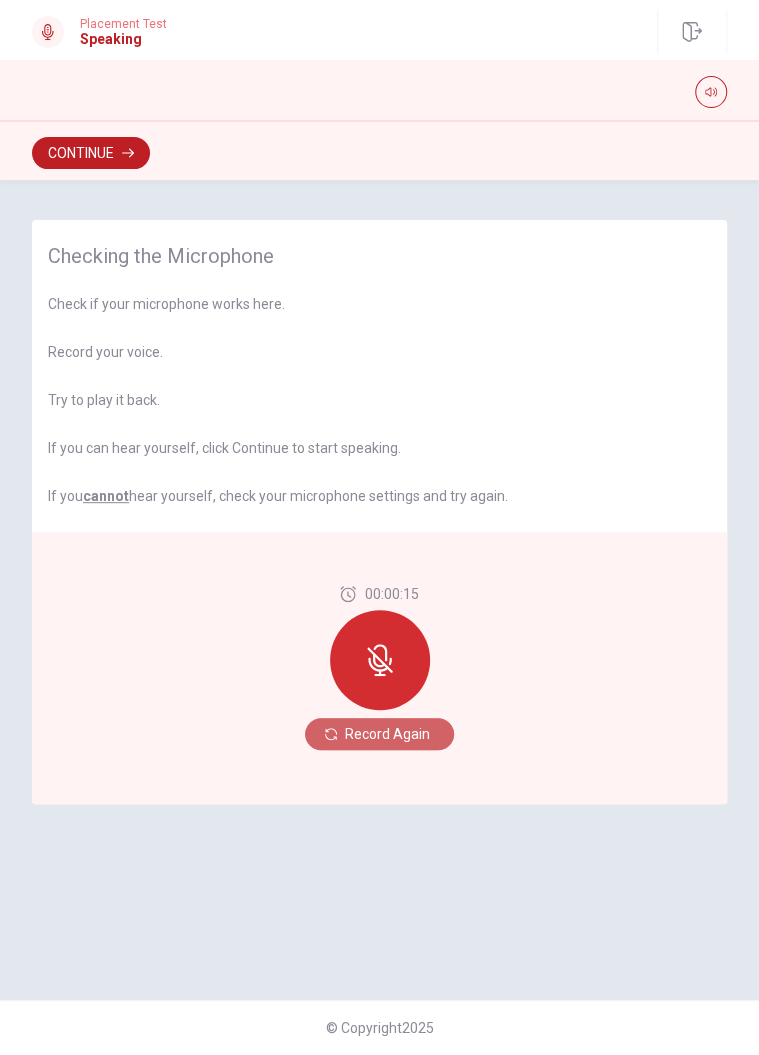 click on "Record Again" at bounding box center [379, 734] 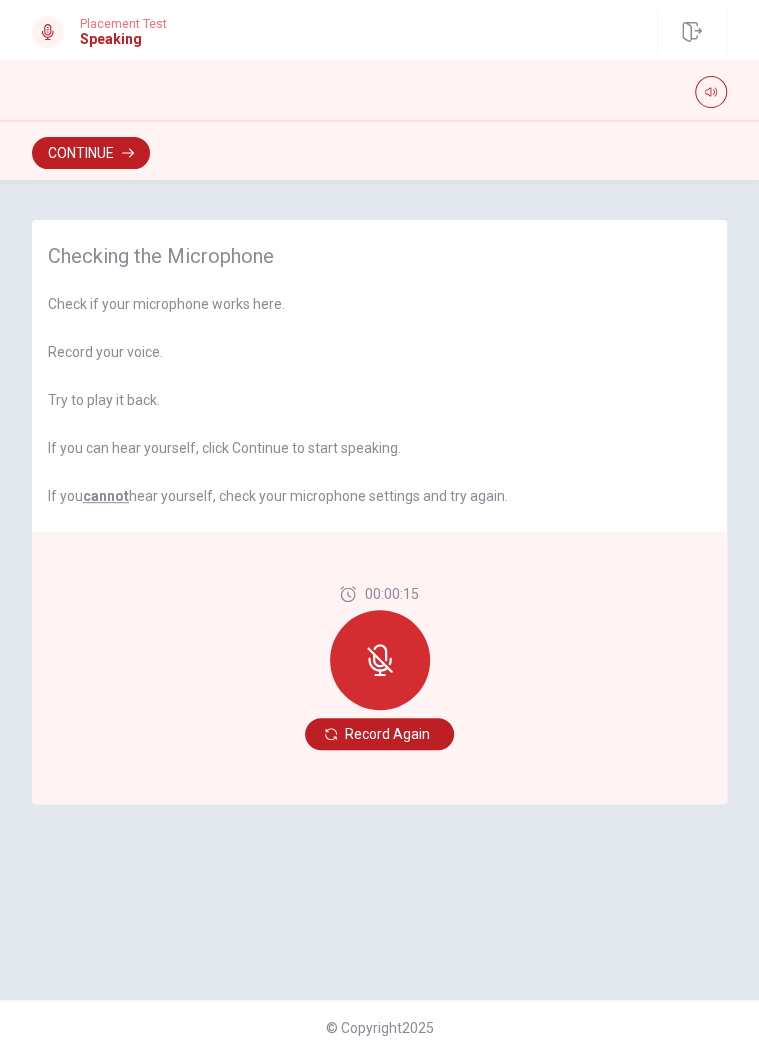 click on "Record Again" at bounding box center [379, 734] 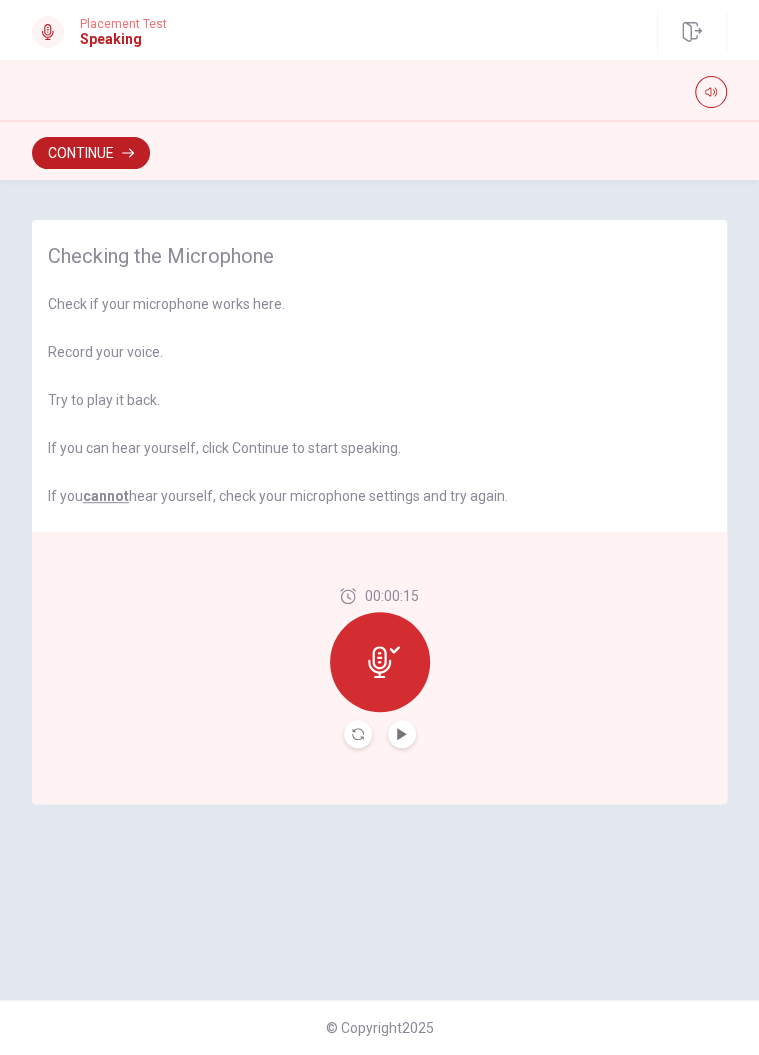 click 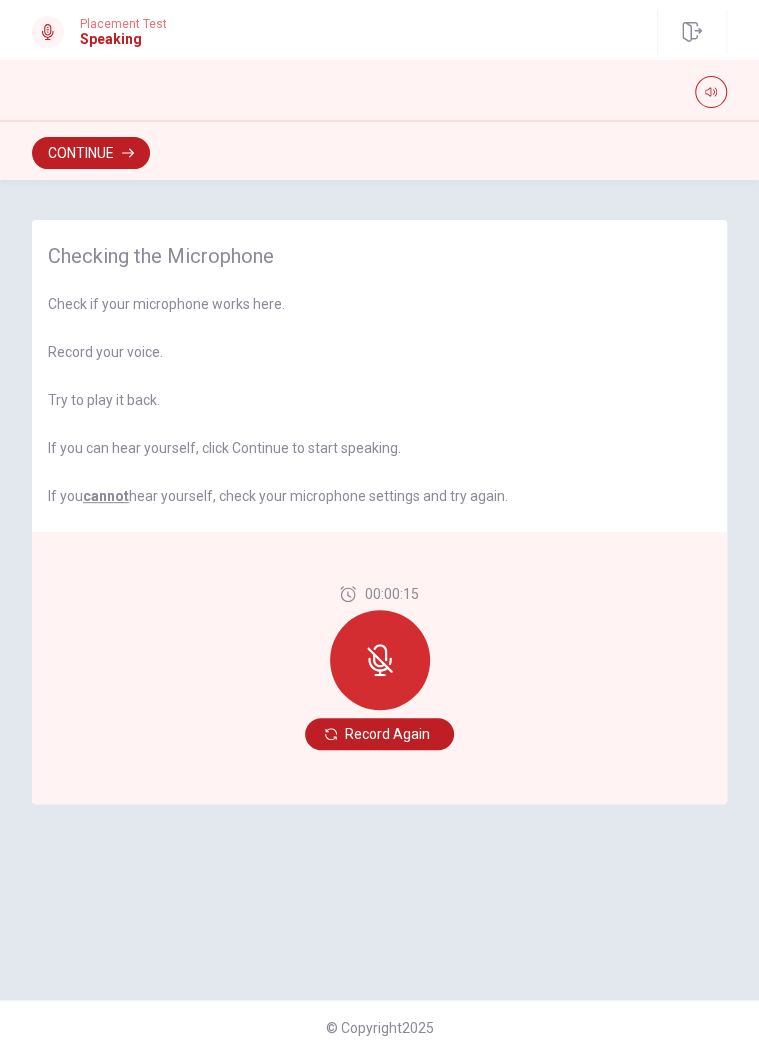 click 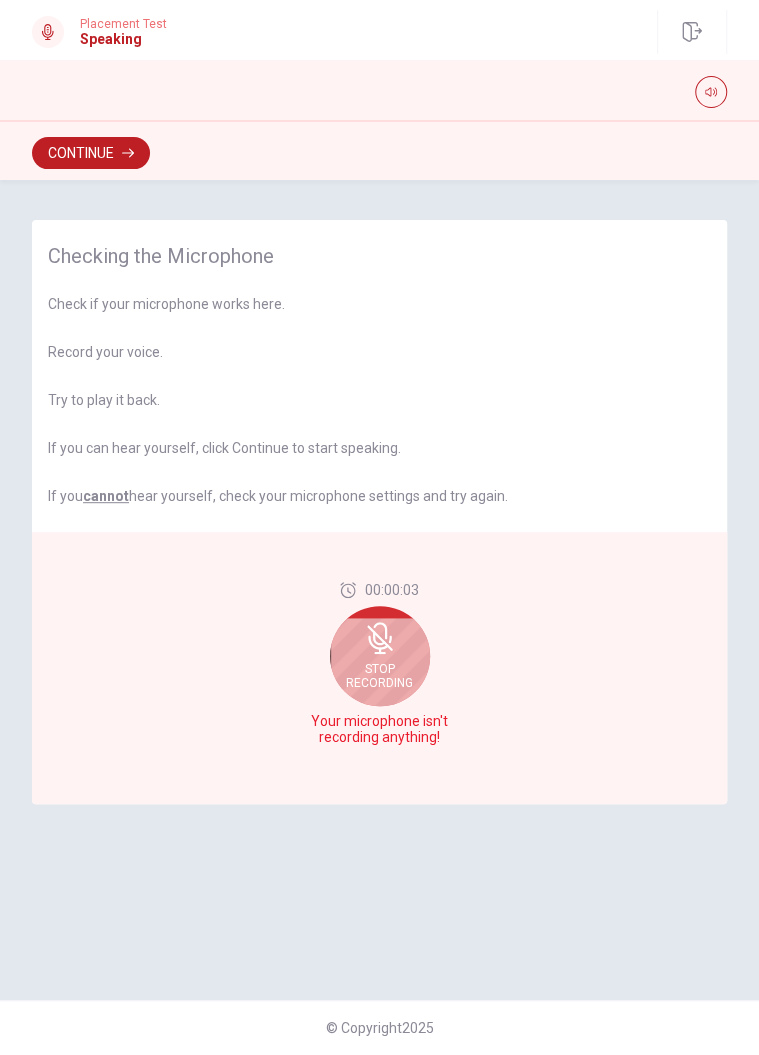 click 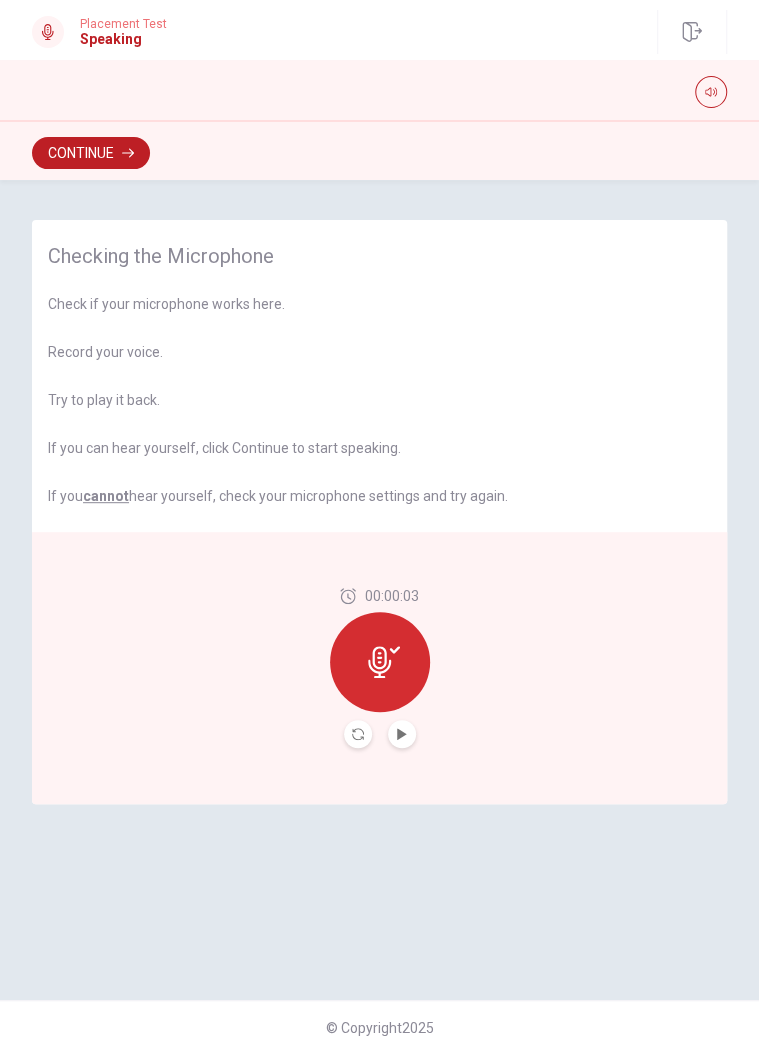 click 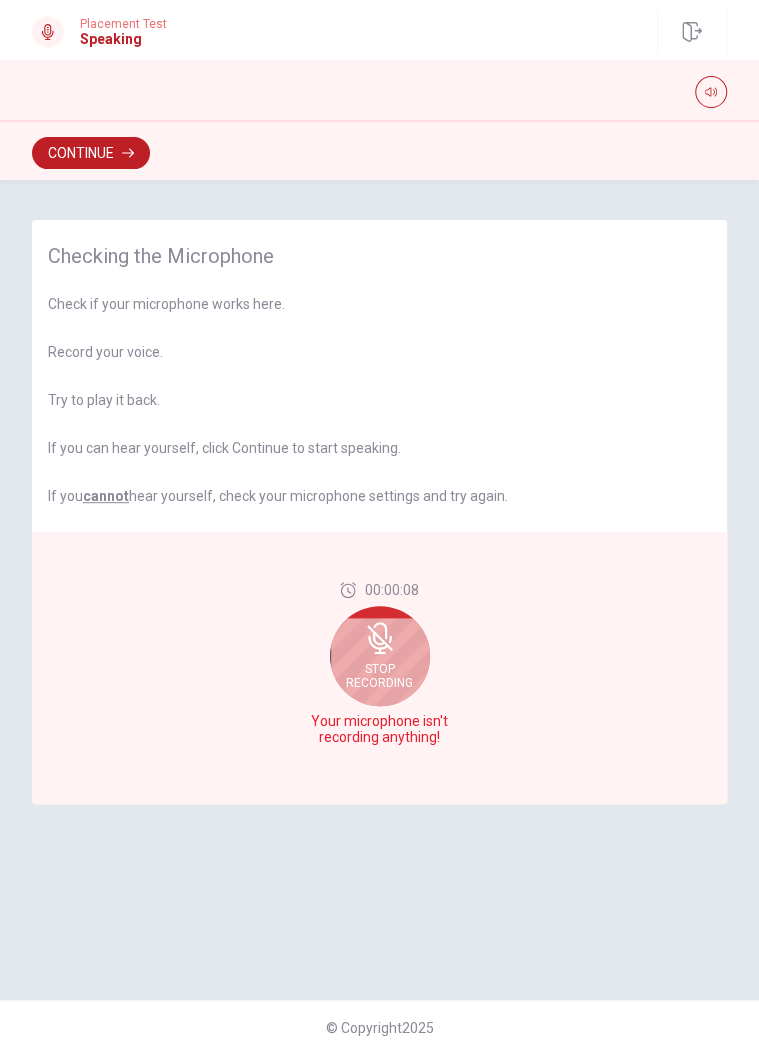 click 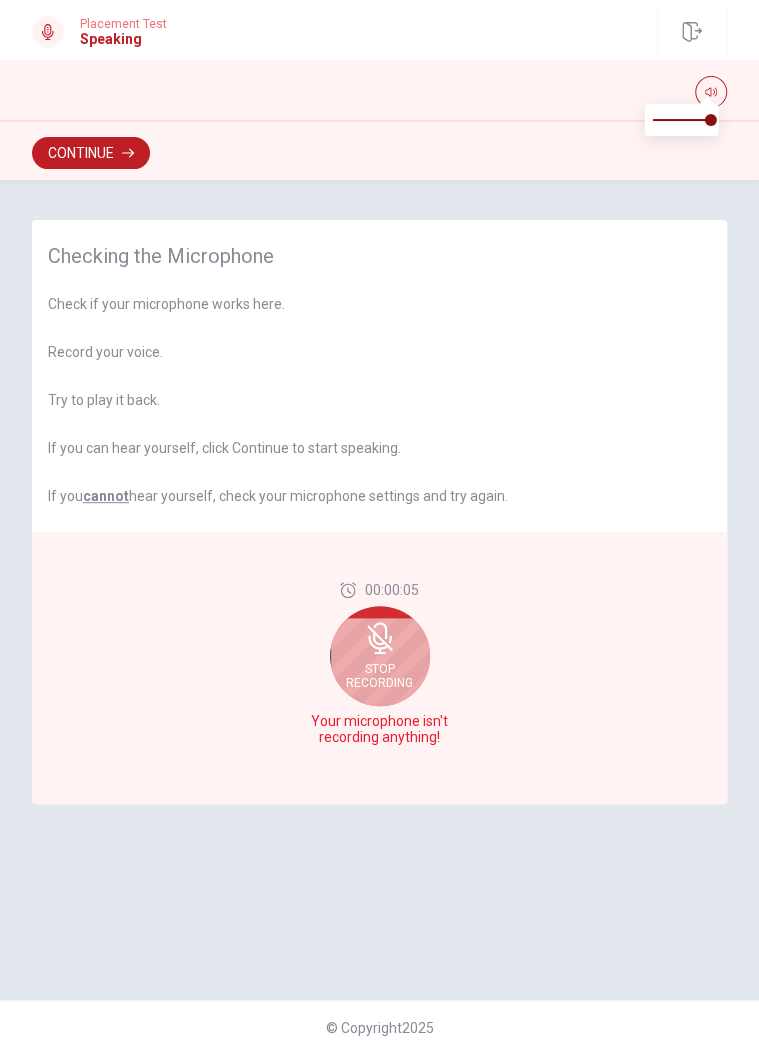 click on "Continue" at bounding box center [91, 153] 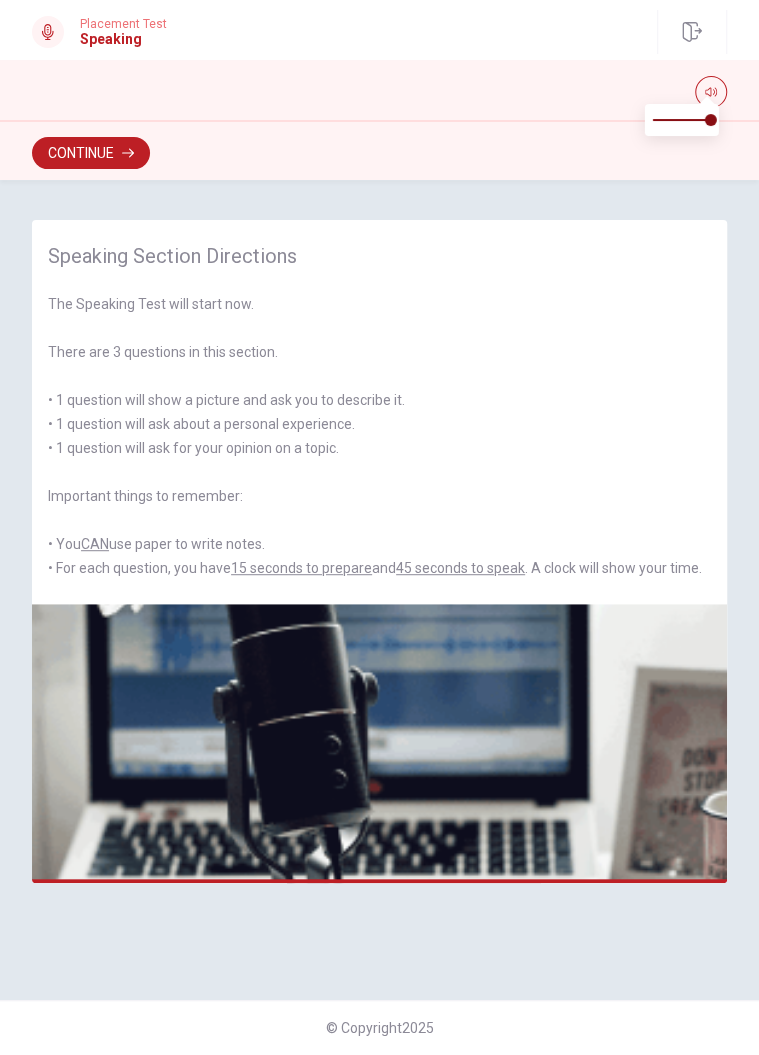 click on "Continue" at bounding box center (91, 153) 